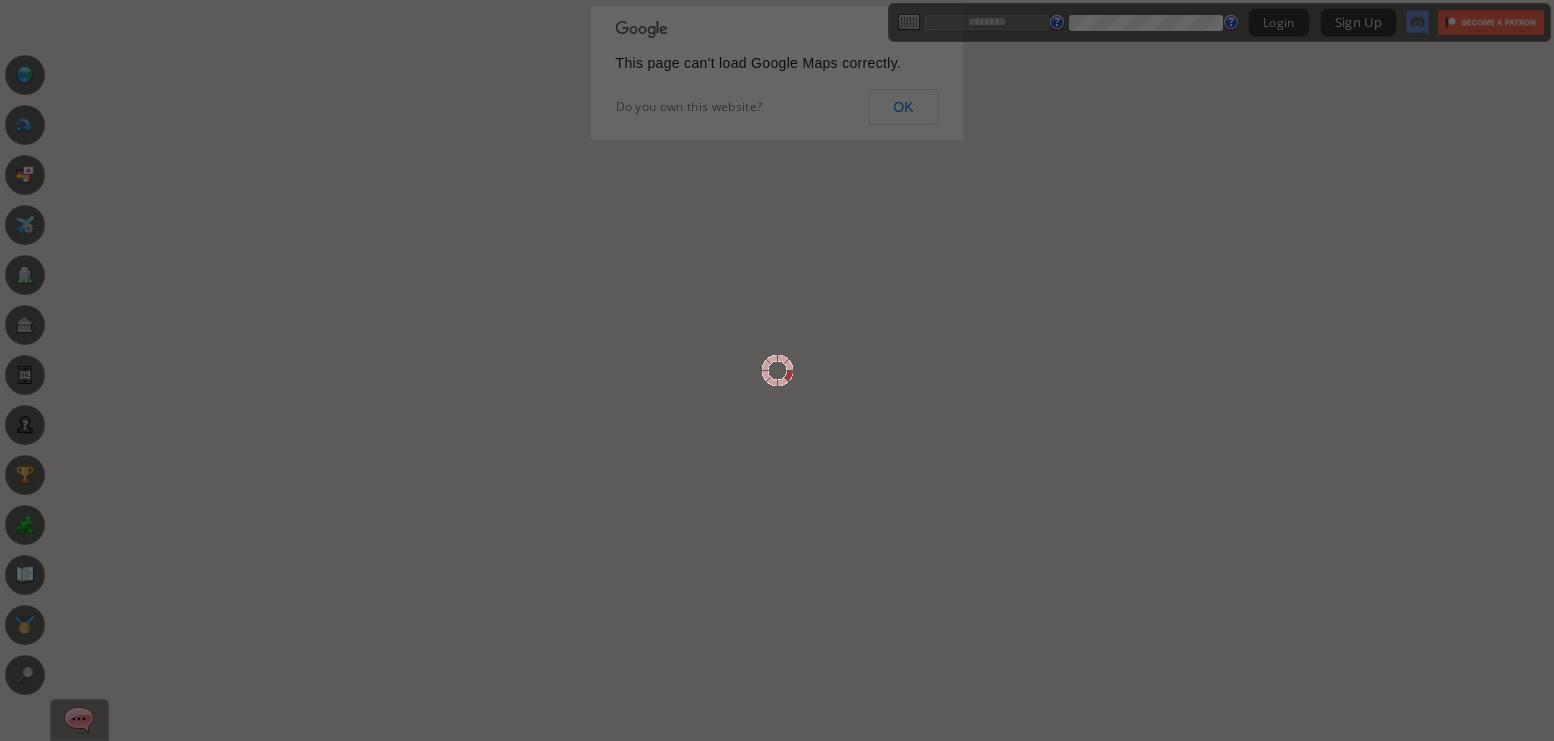scroll, scrollTop: 0, scrollLeft: 0, axis: both 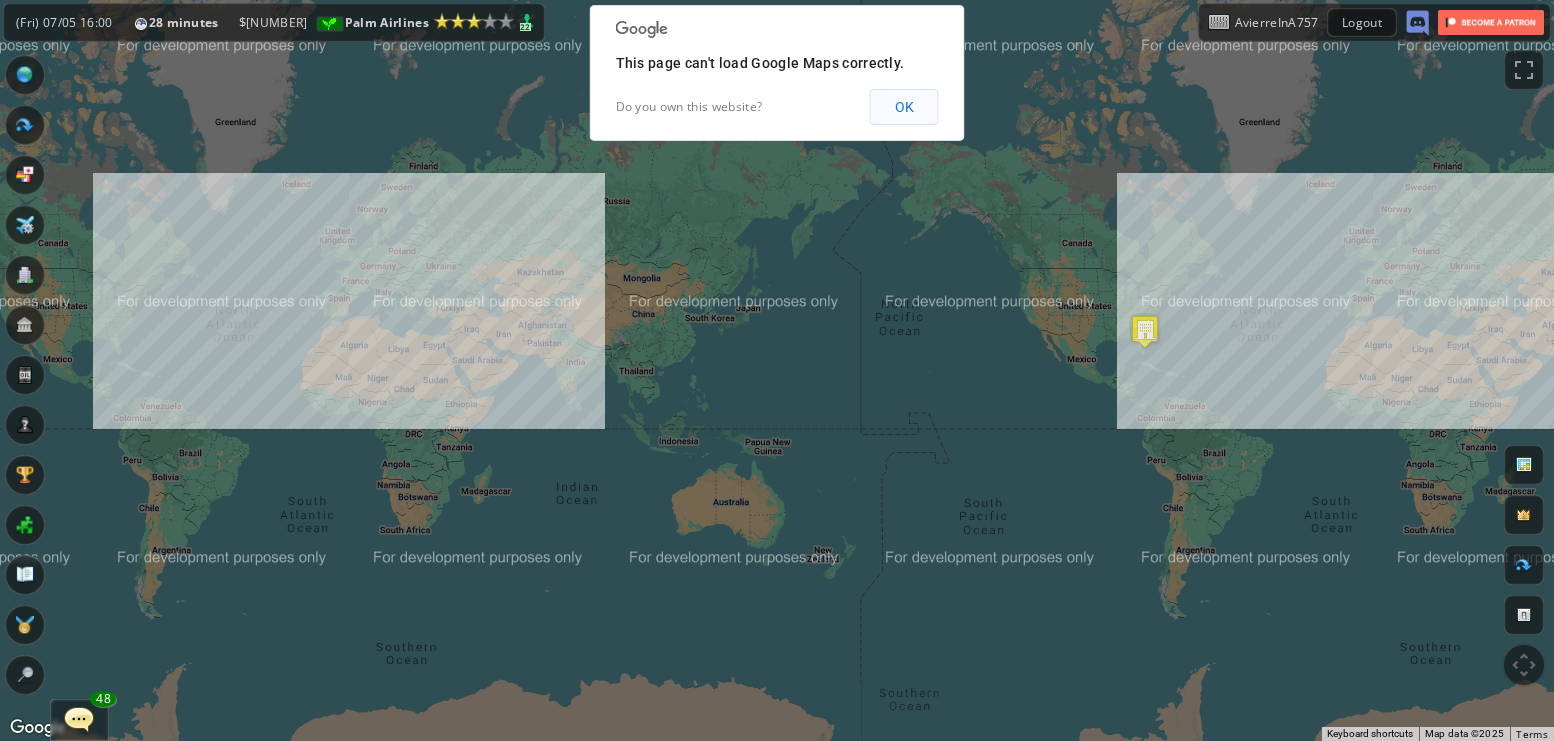 click on "OK" at bounding box center [904, 107] 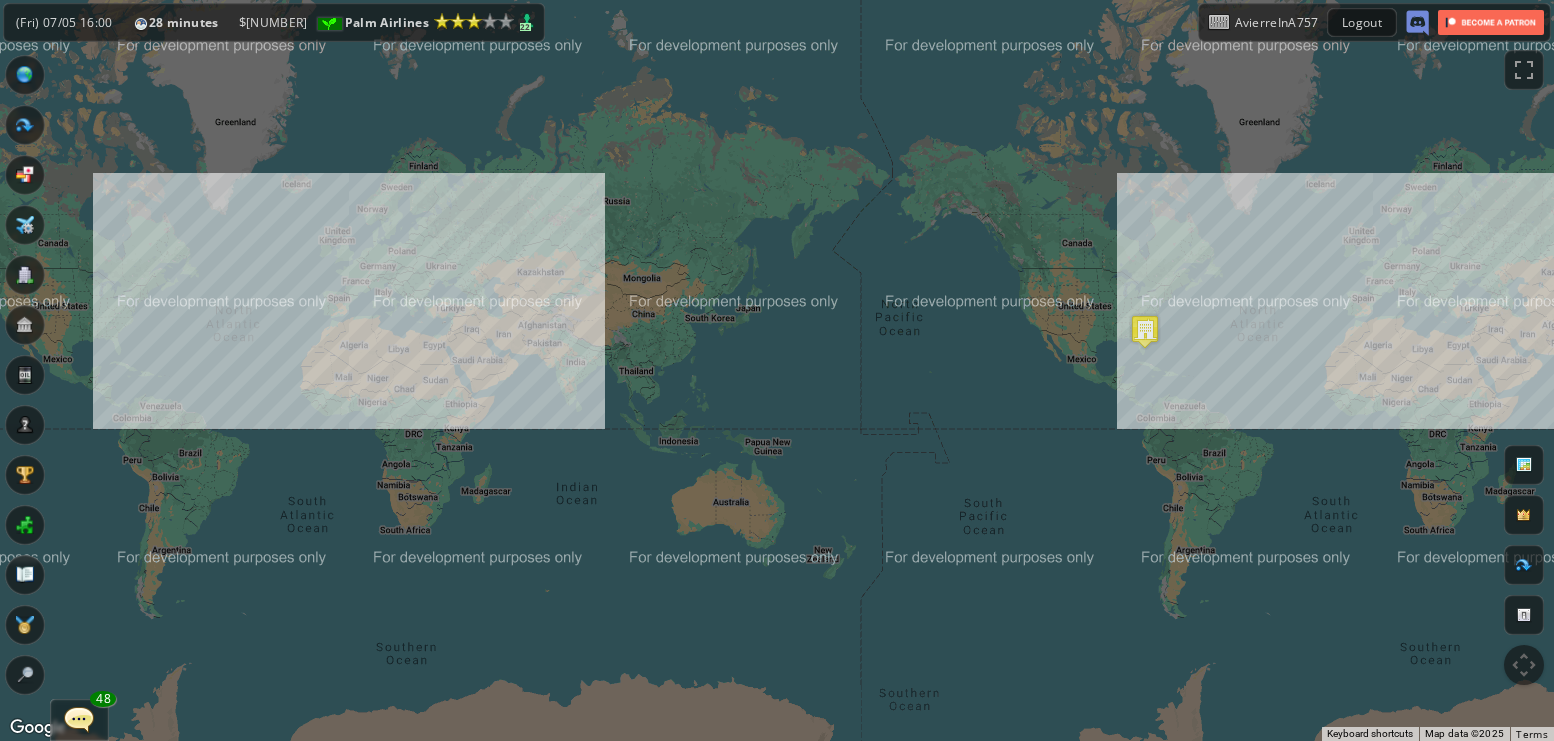 drag, startPoint x: 1069, startPoint y: 209, endPoint x: 972, endPoint y: 196, distance: 97.867256 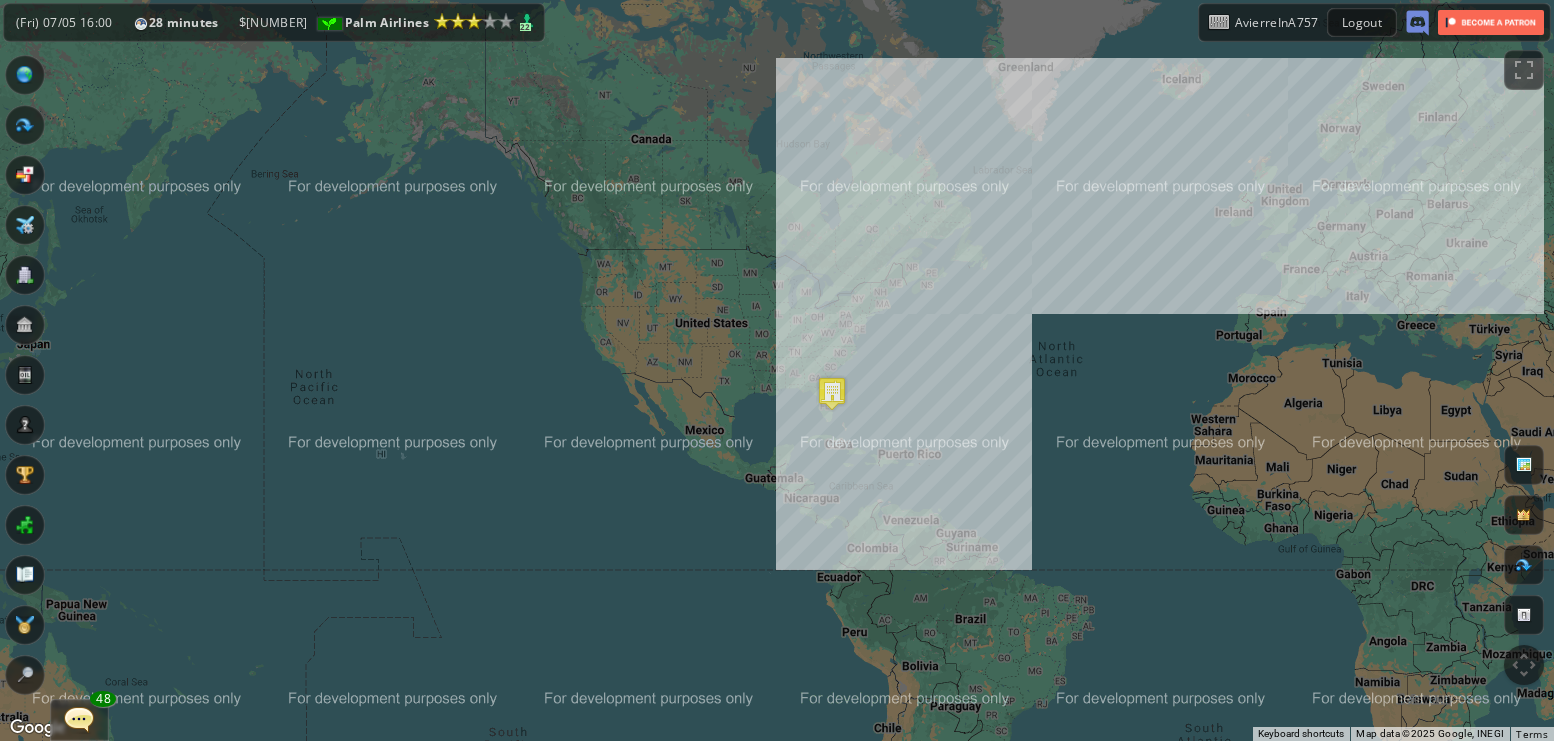 drag, startPoint x: 1068, startPoint y: 275, endPoint x: 994, endPoint y: 266, distance: 74.54529 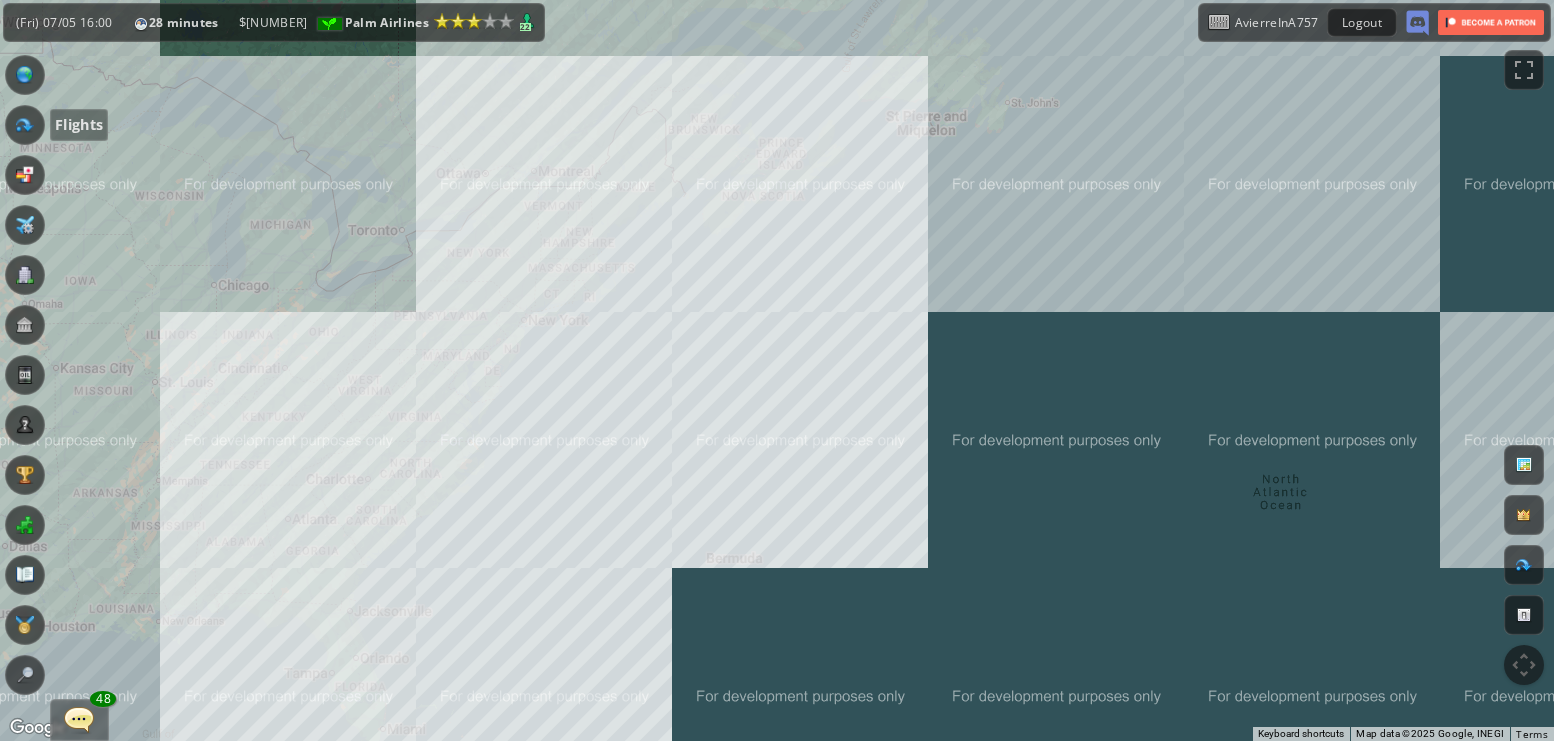 click at bounding box center (25, 125) 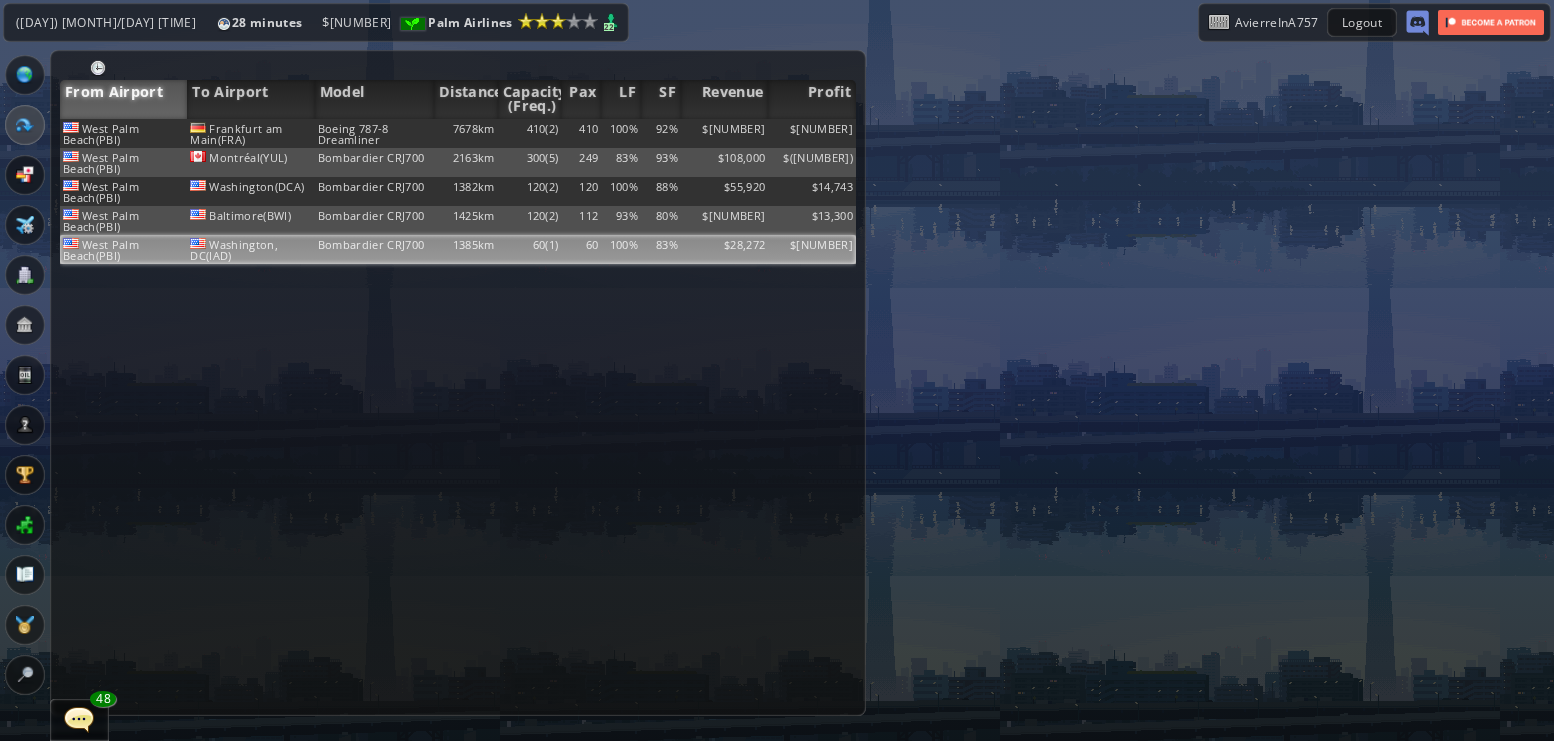 click on "Bombardier CRJ700" at bounding box center [374, 133] 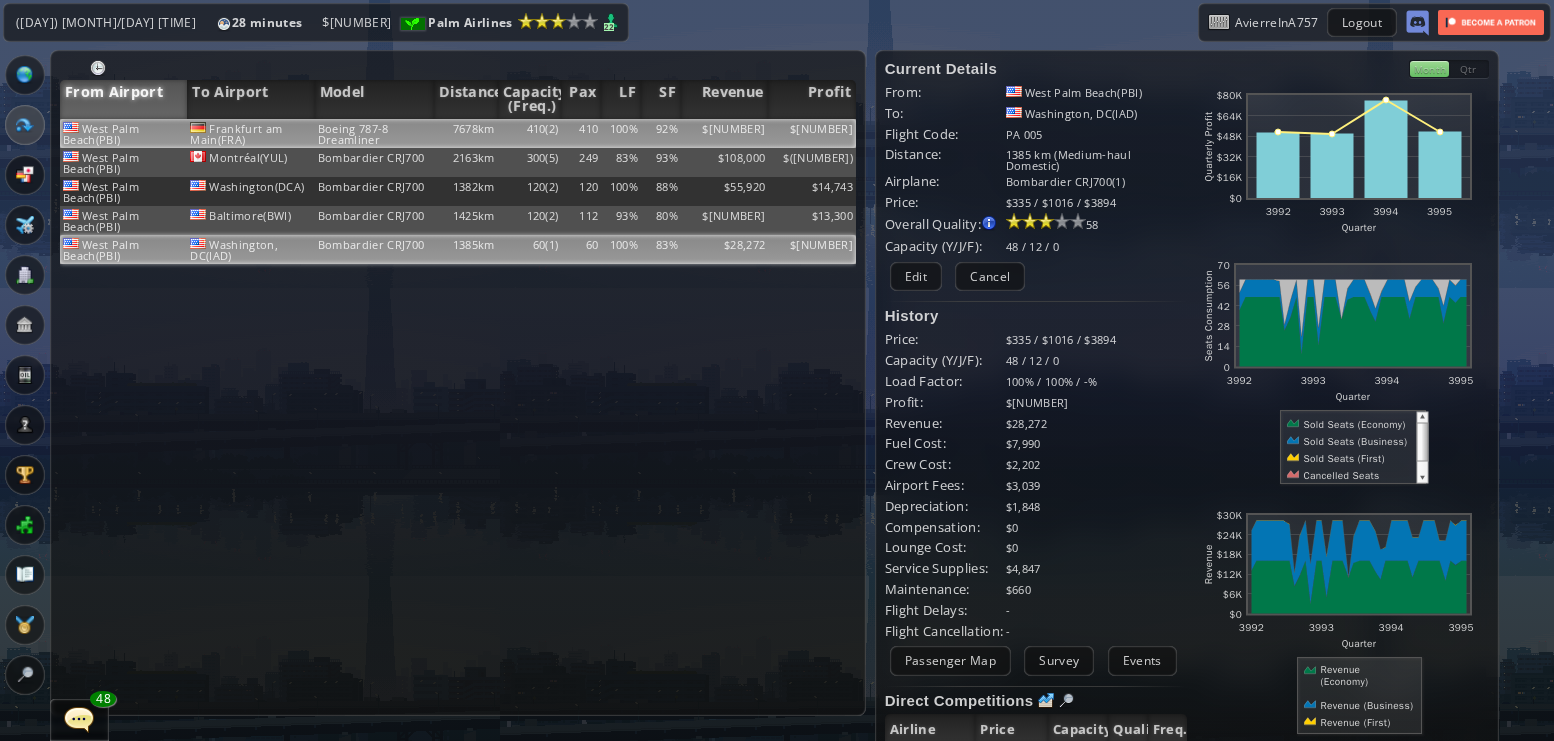 click on "7678km" at bounding box center [466, 133] 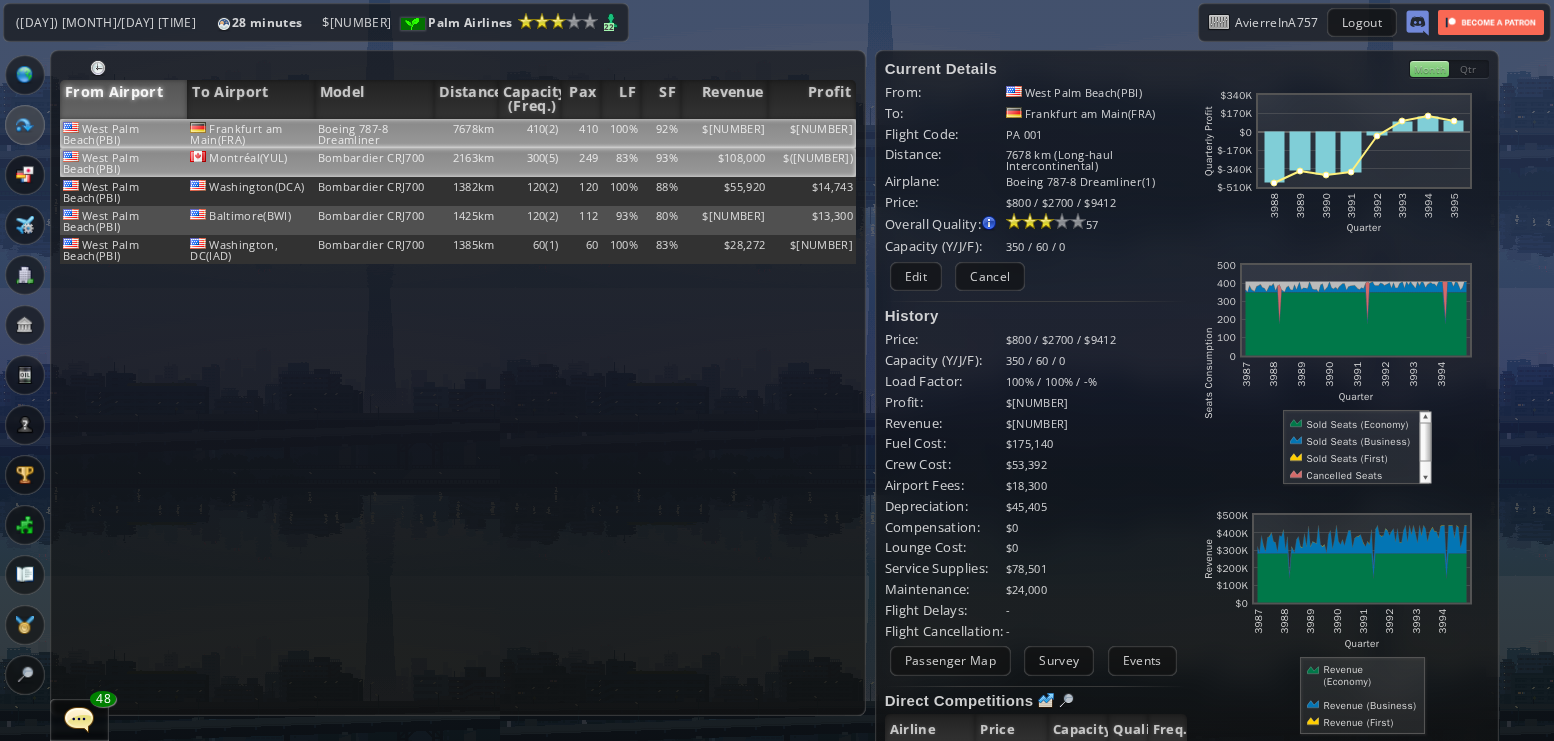 click on "300(5)" at bounding box center [530, 133] 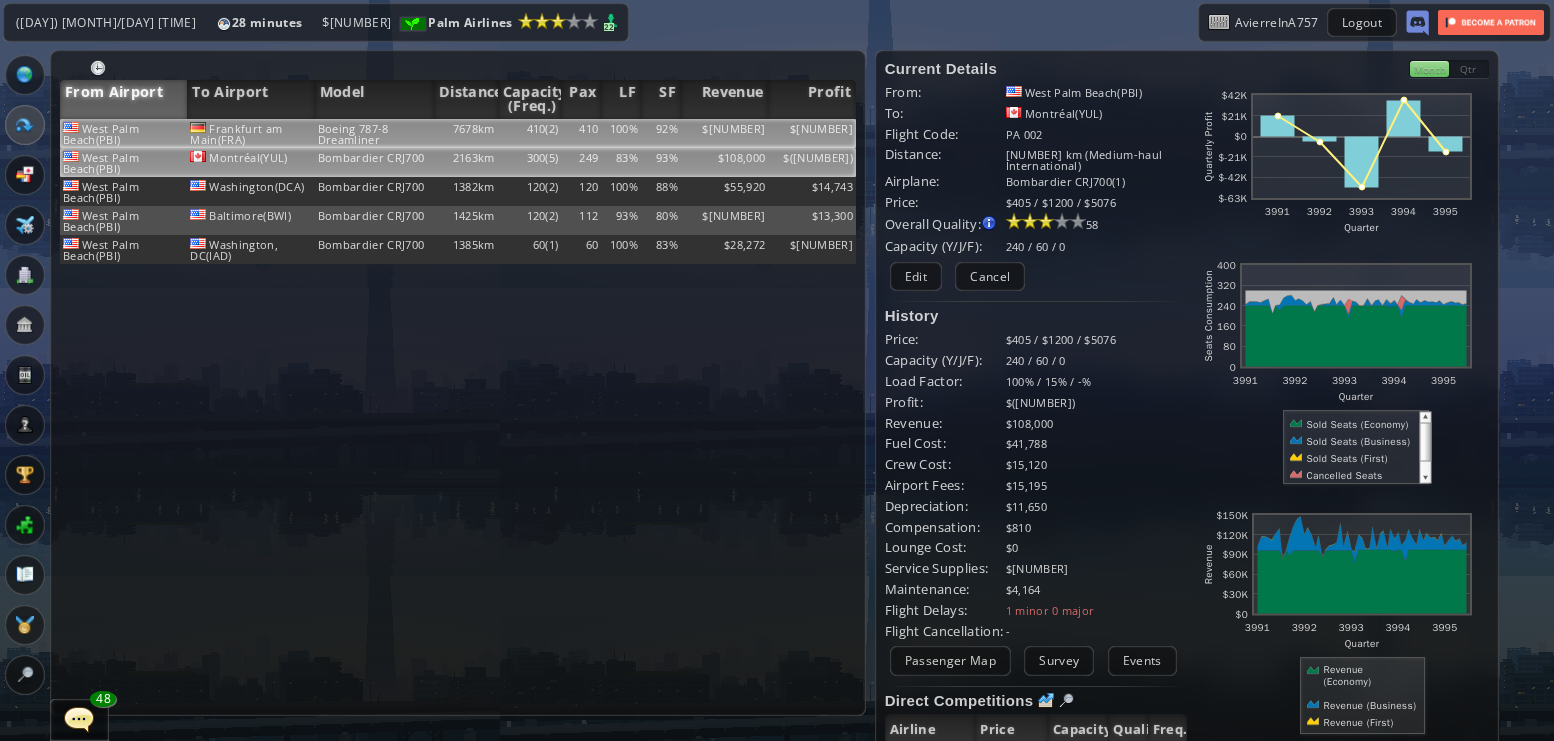 click on "410(2)" at bounding box center [530, 133] 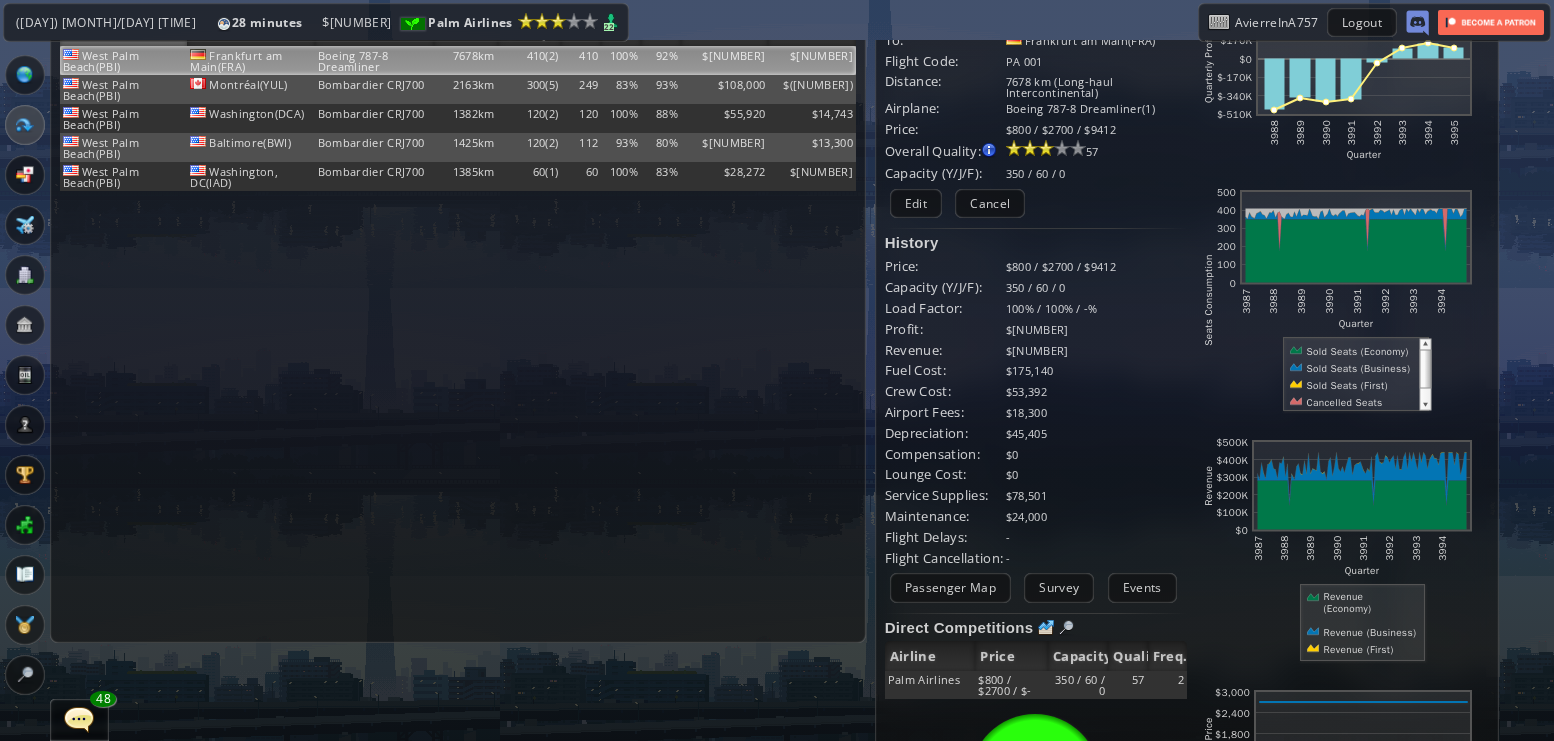scroll, scrollTop: 70, scrollLeft: 0, axis: vertical 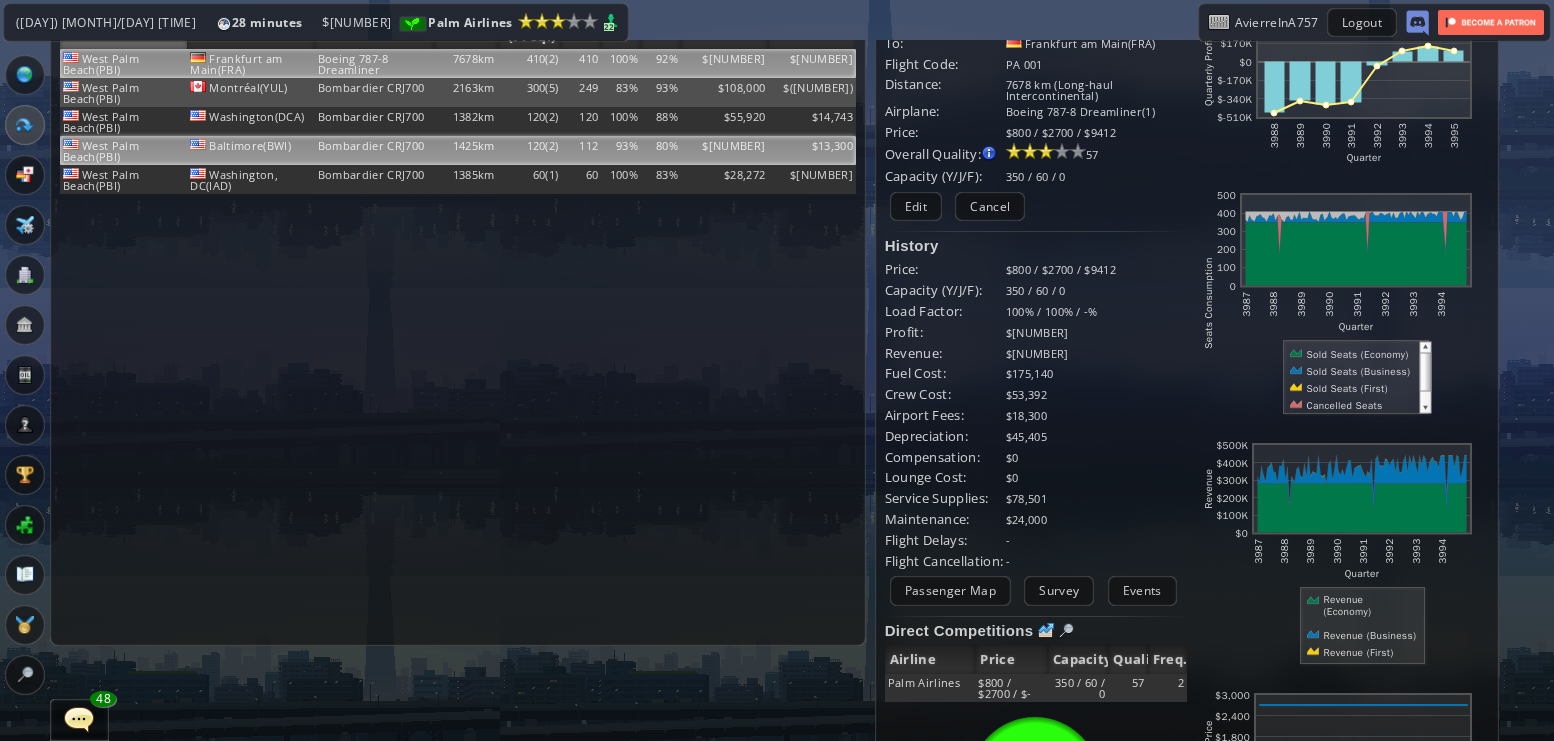 click on "$[NUMBER]" at bounding box center (725, 63) 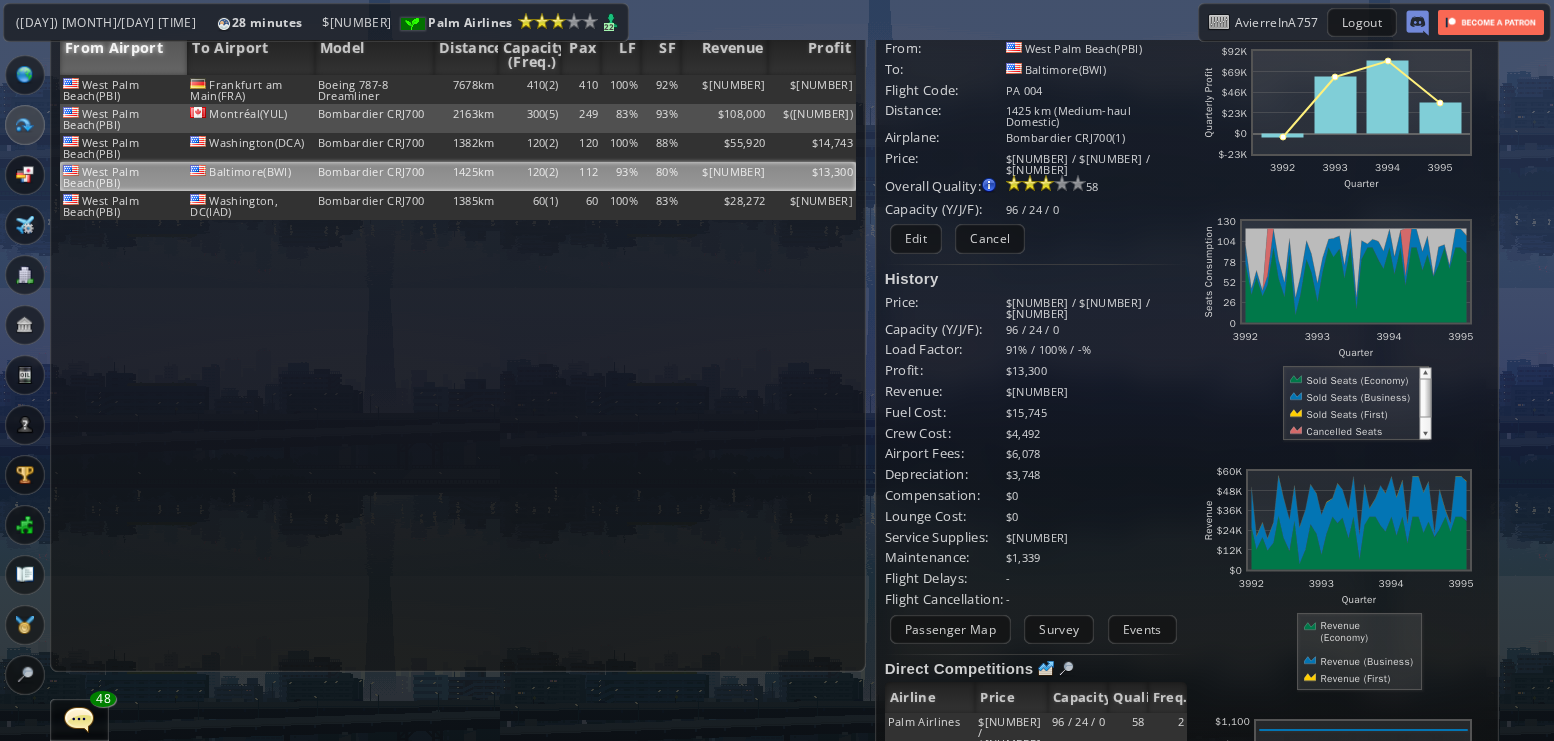 scroll, scrollTop: 0, scrollLeft: 0, axis: both 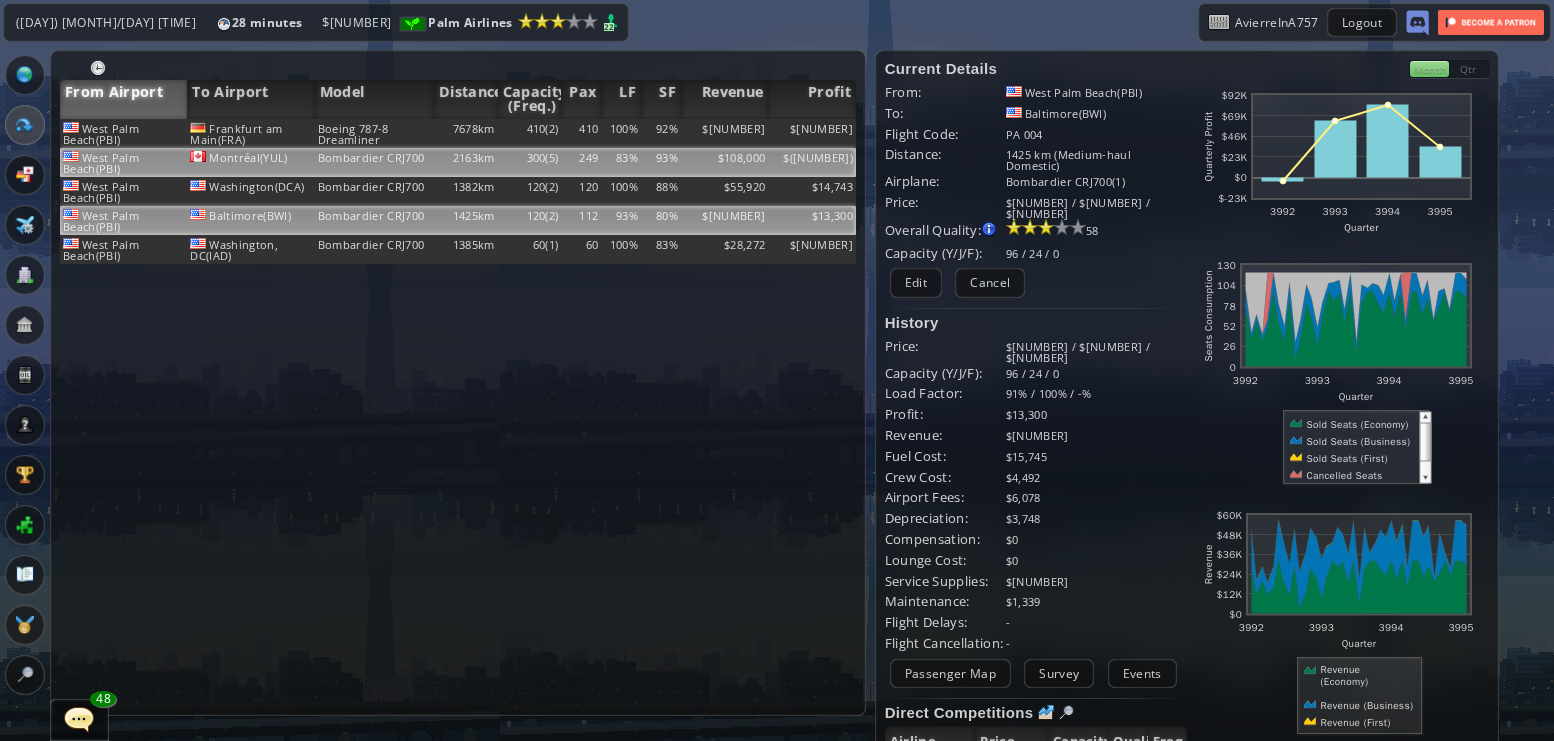 click on "$([NUMBER])" at bounding box center (812, 133) 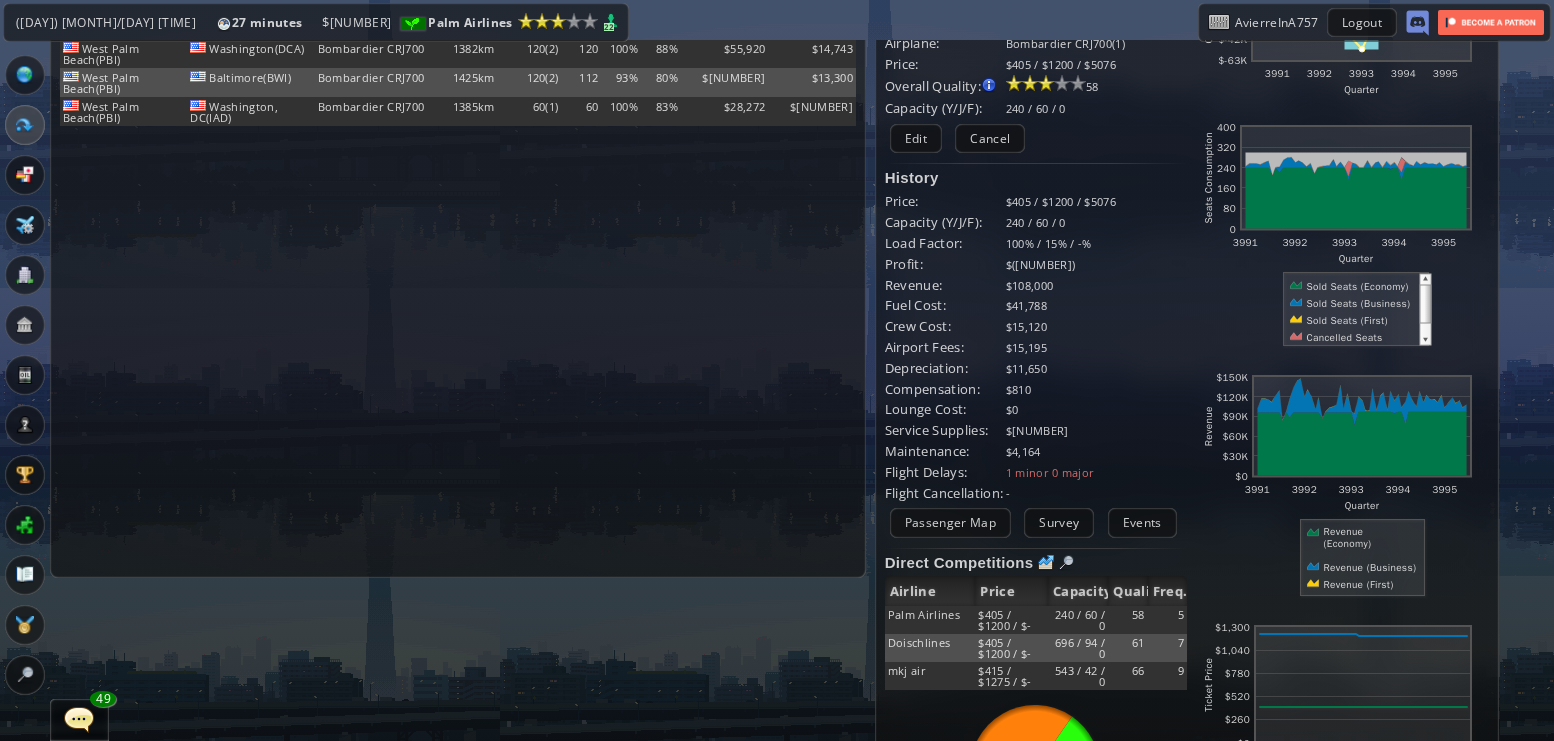 scroll, scrollTop: 137, scrollLeft: 0, axis: vertical 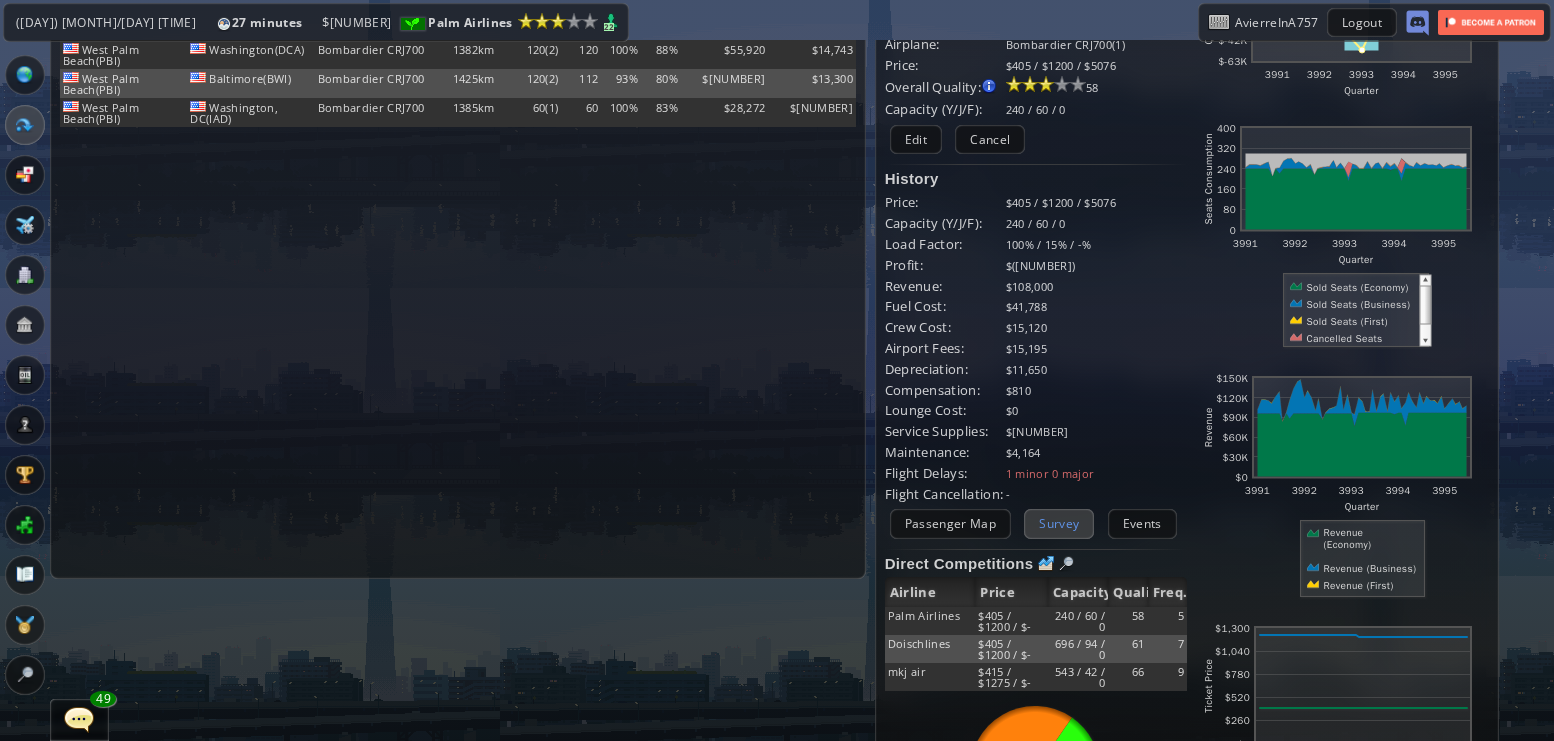 click on "Survey" at bounding box center [1059, 523] 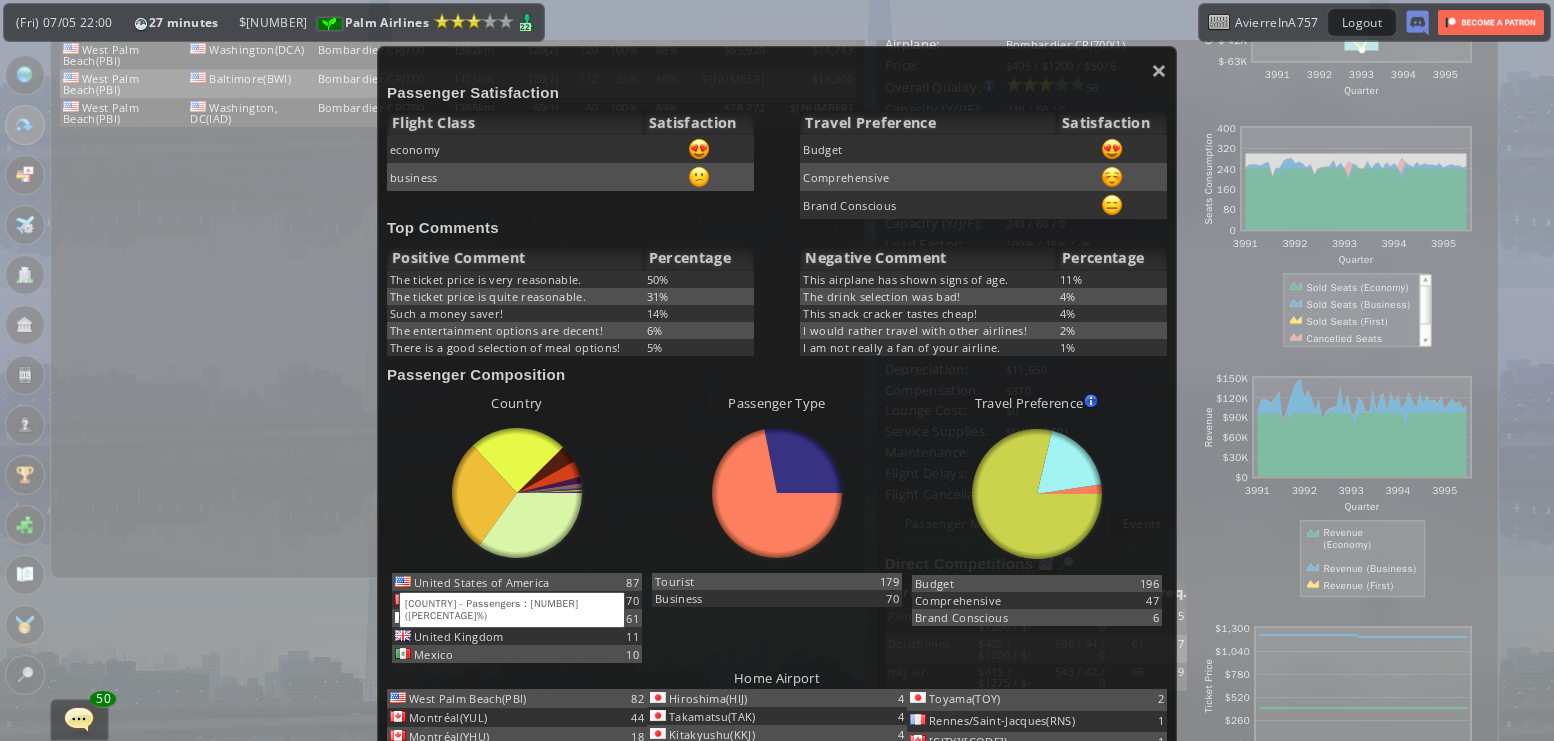 scroll, scrollTop: 188, scrollLeft: 0, axis: vertical 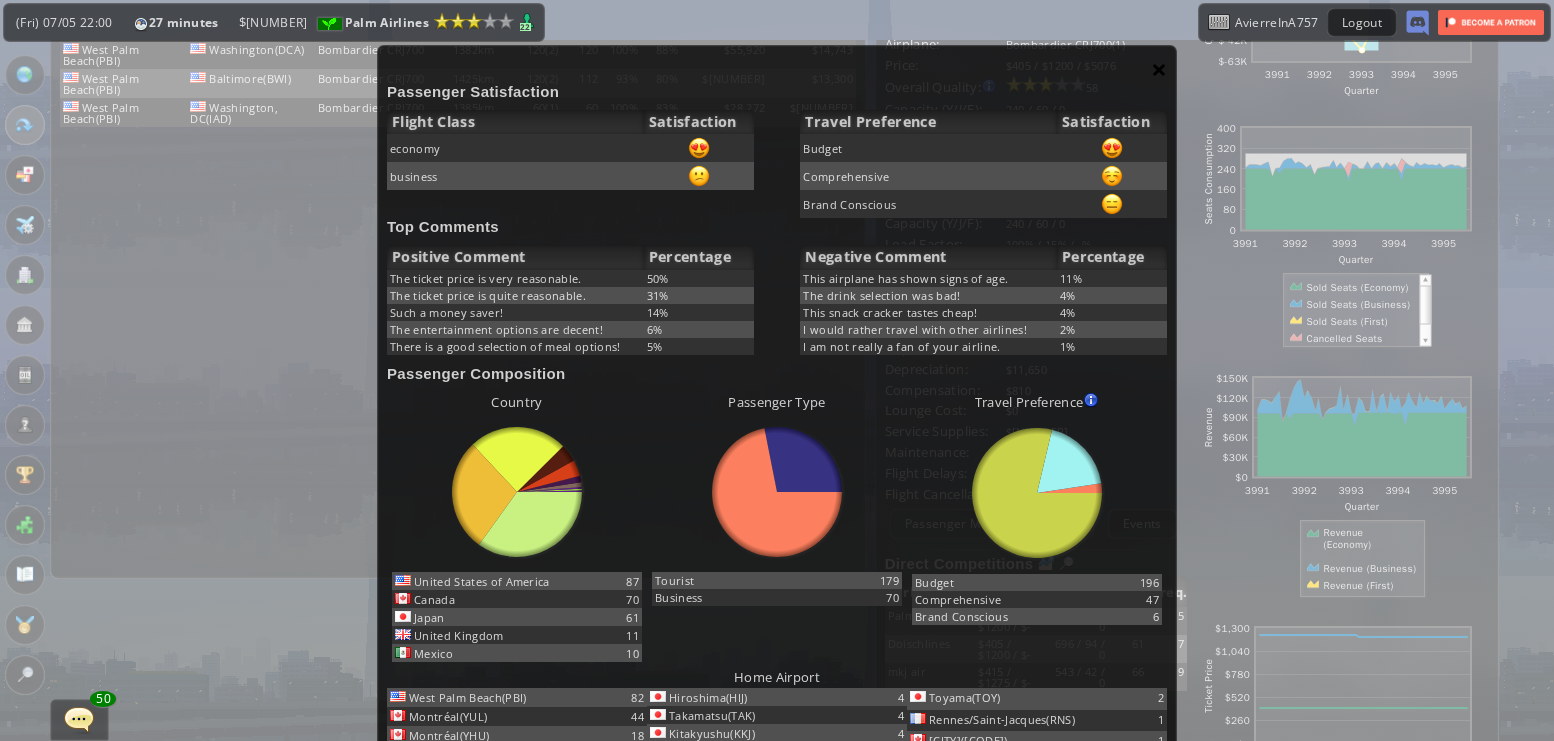 click on "×" at bounding box center (1159, 69) 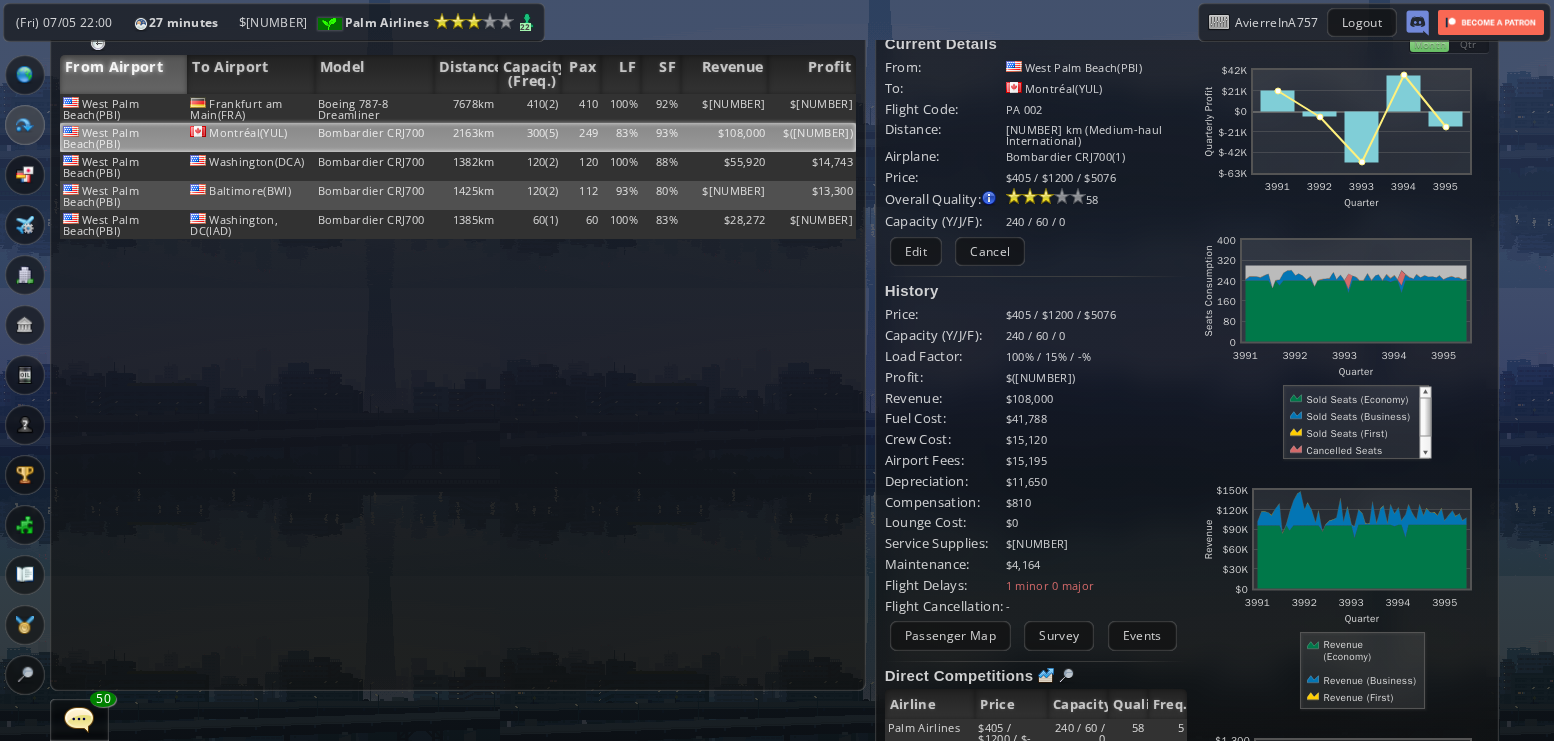 scroll, scrollTop: 24, scrollLeft: 0, axis: vertical 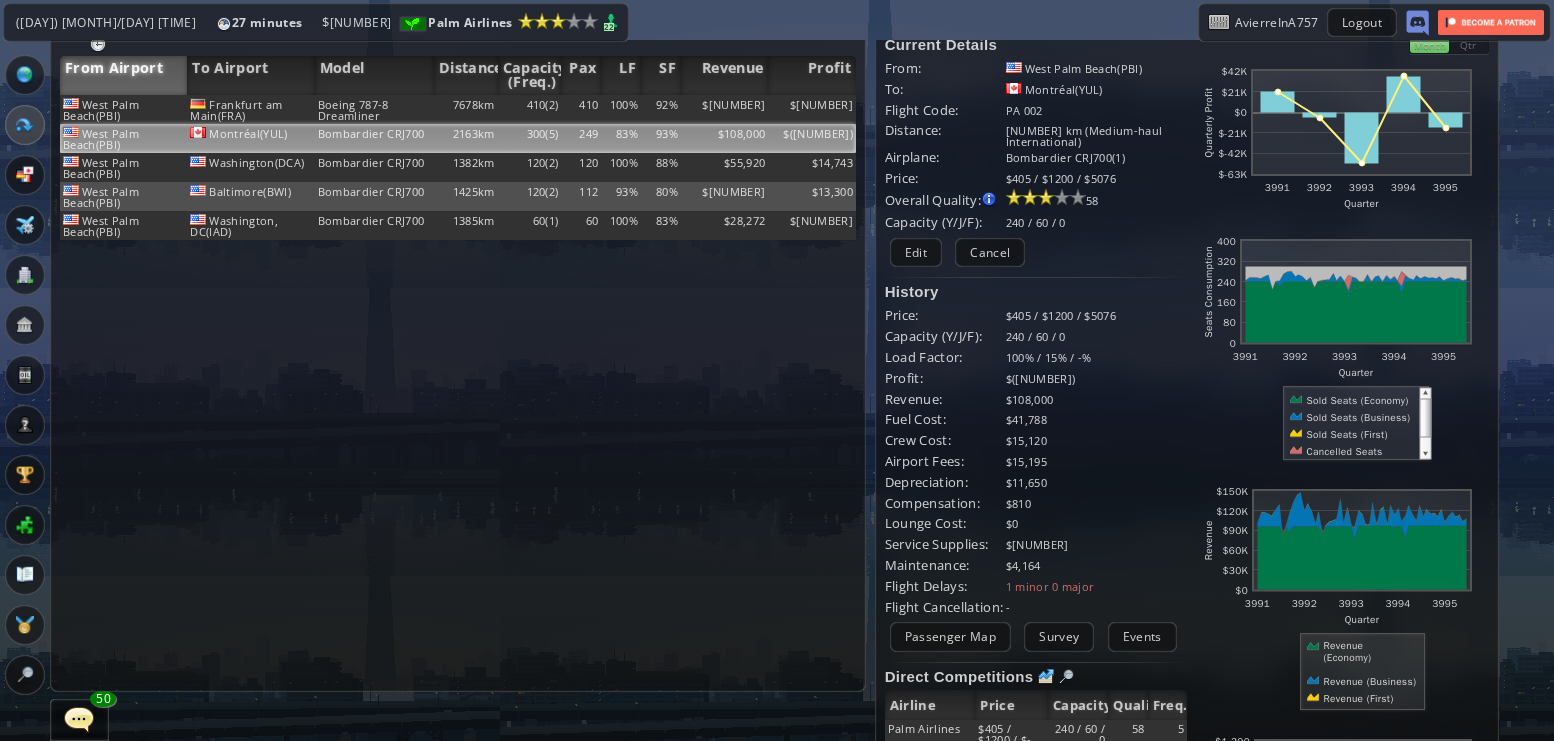 click at bounding box center [25, 275] 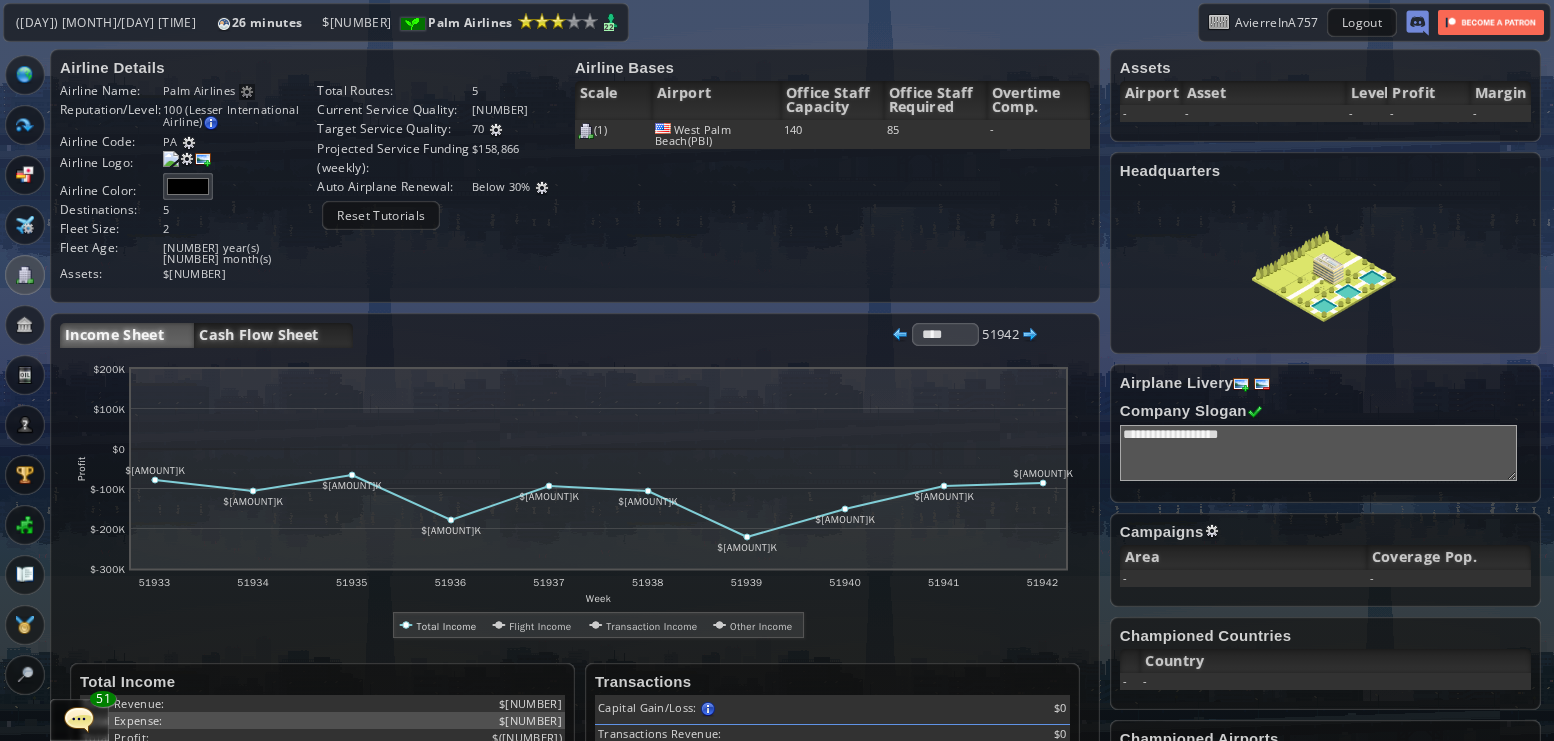 scroll, scrollTop: 2, scrollLeft: 0, axis: vertical 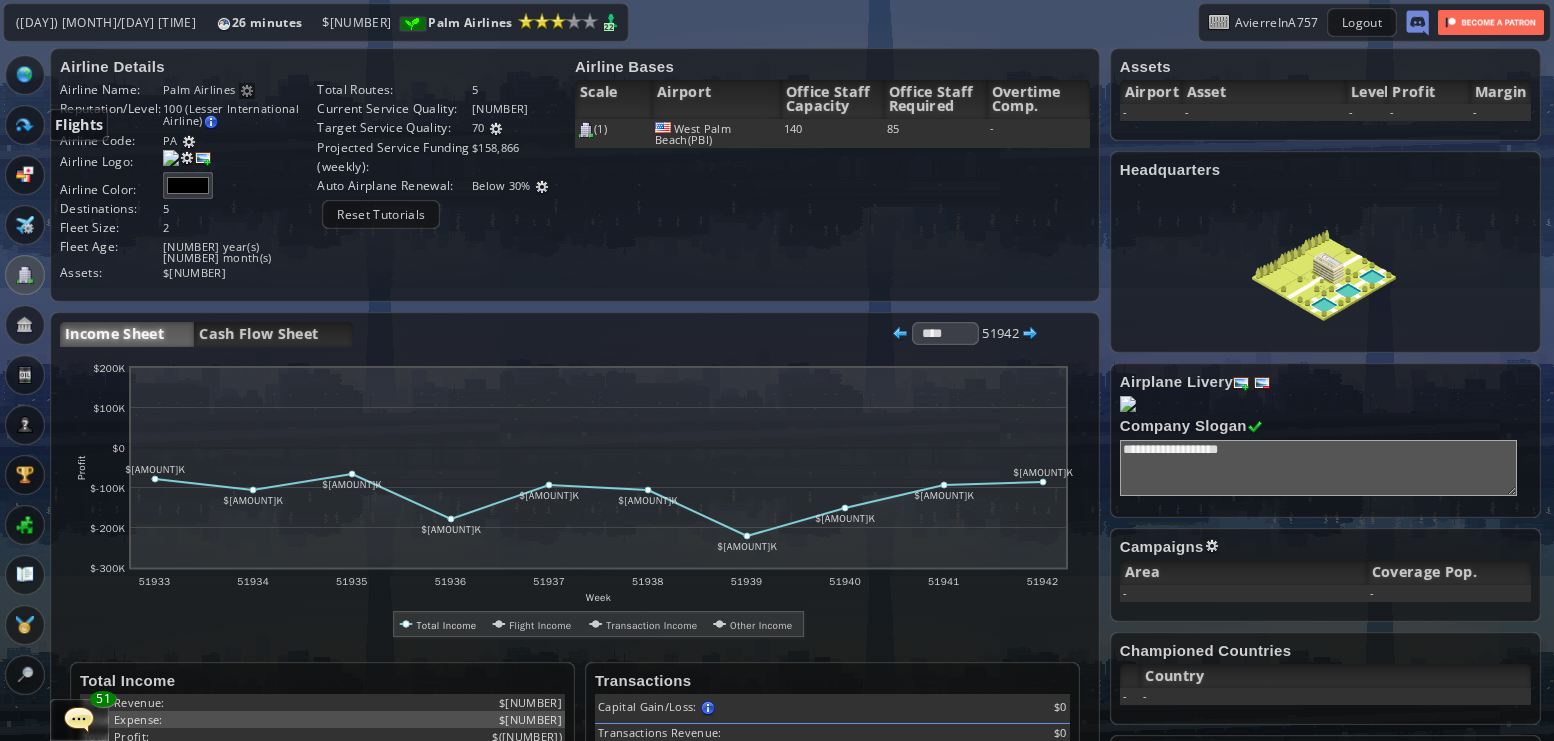 click at bounding box center (25, 125) 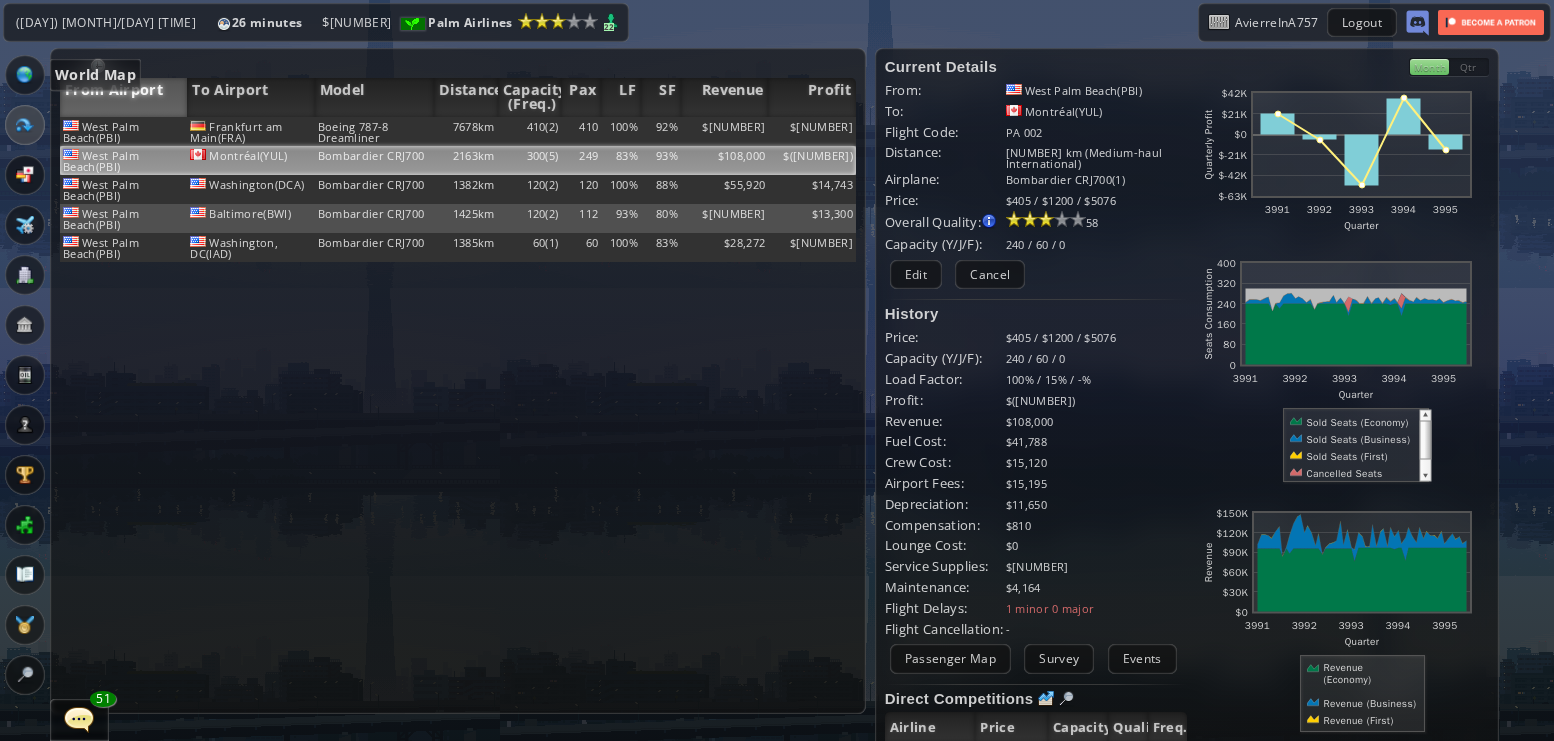 click at bounding box center (25, 75) 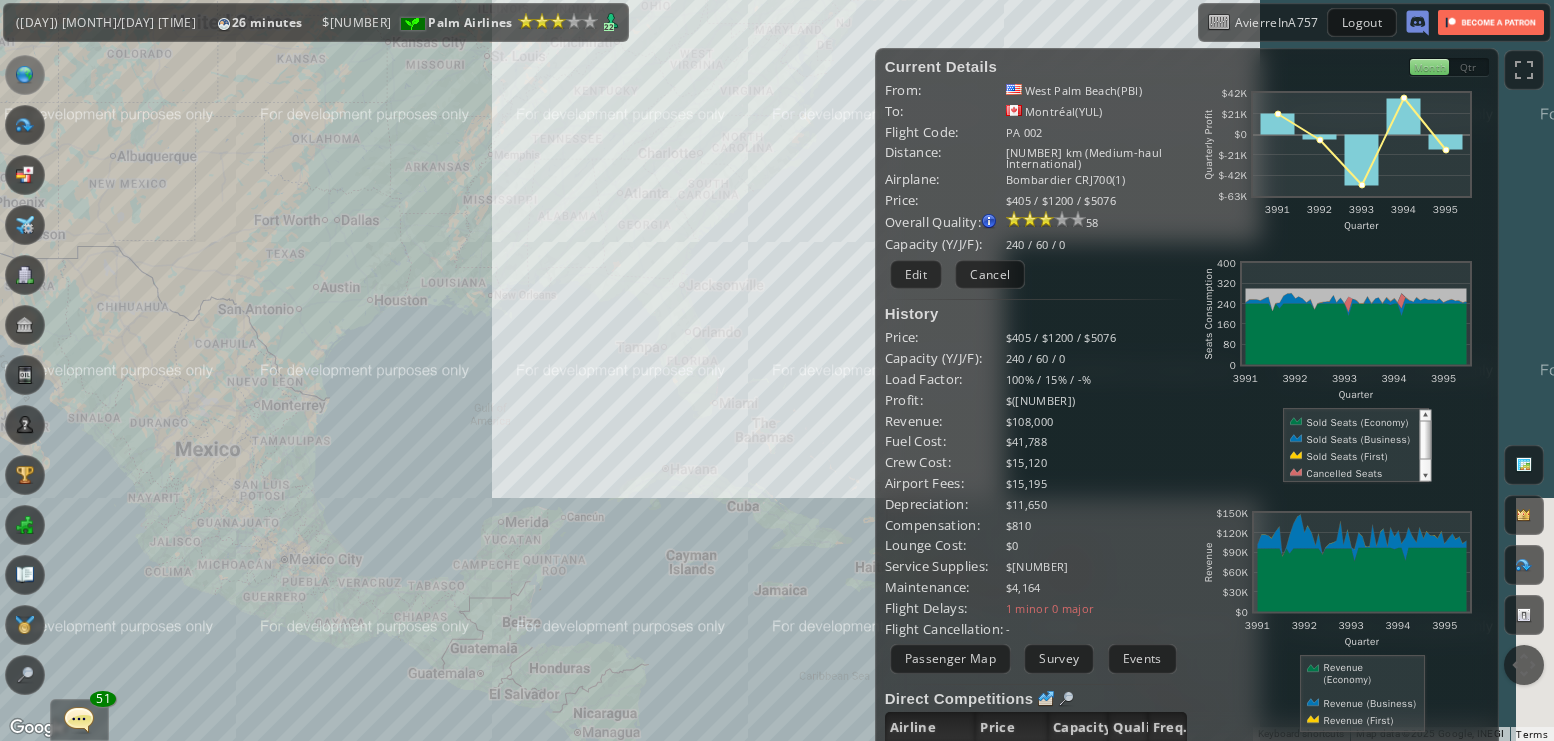drag, startPoint x: 596, startPoint y: 331, endPoint x: 527, endPoint y: 342, distance: 69.87131 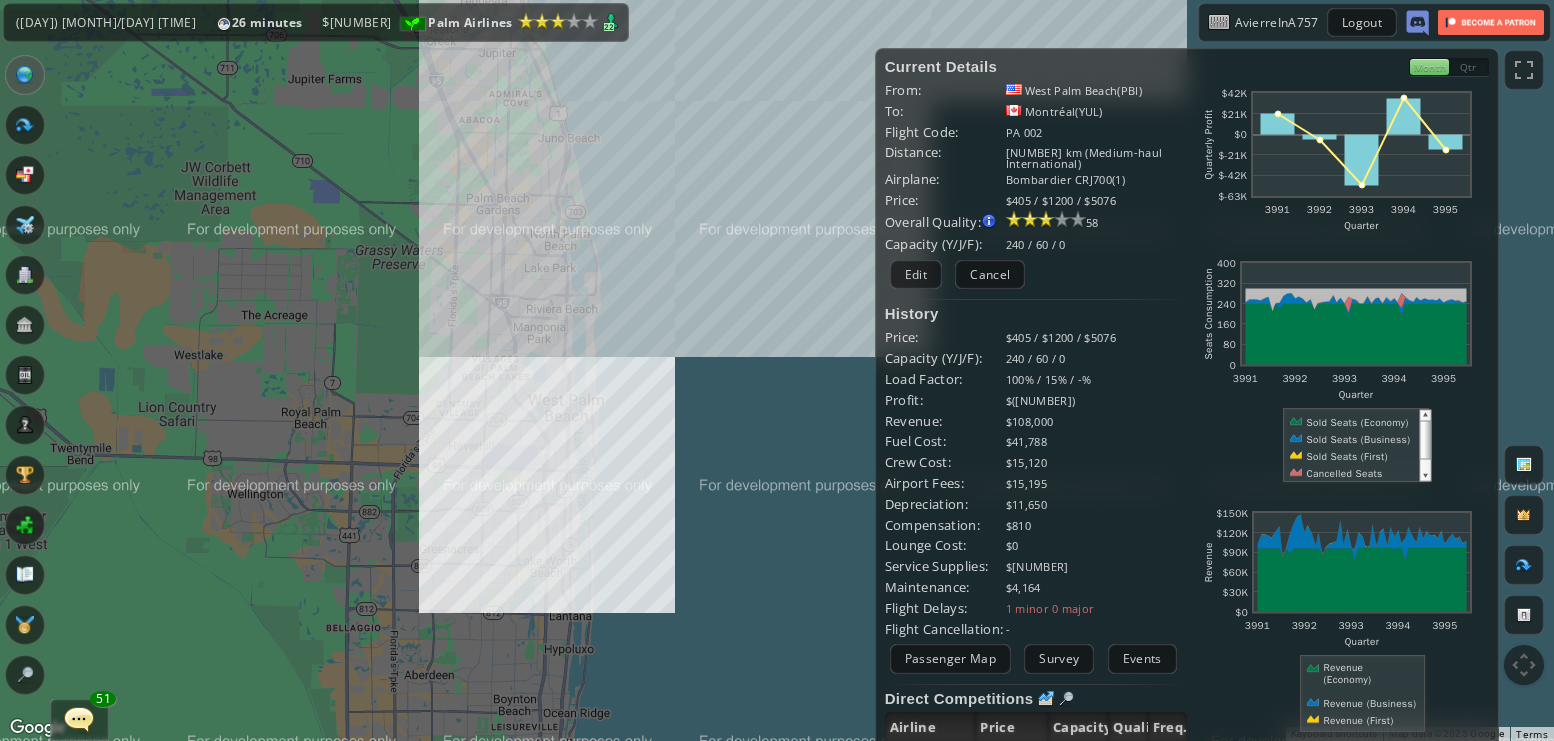 click on "To navigate, press the arrow keys." at bounding box center [777, 370] 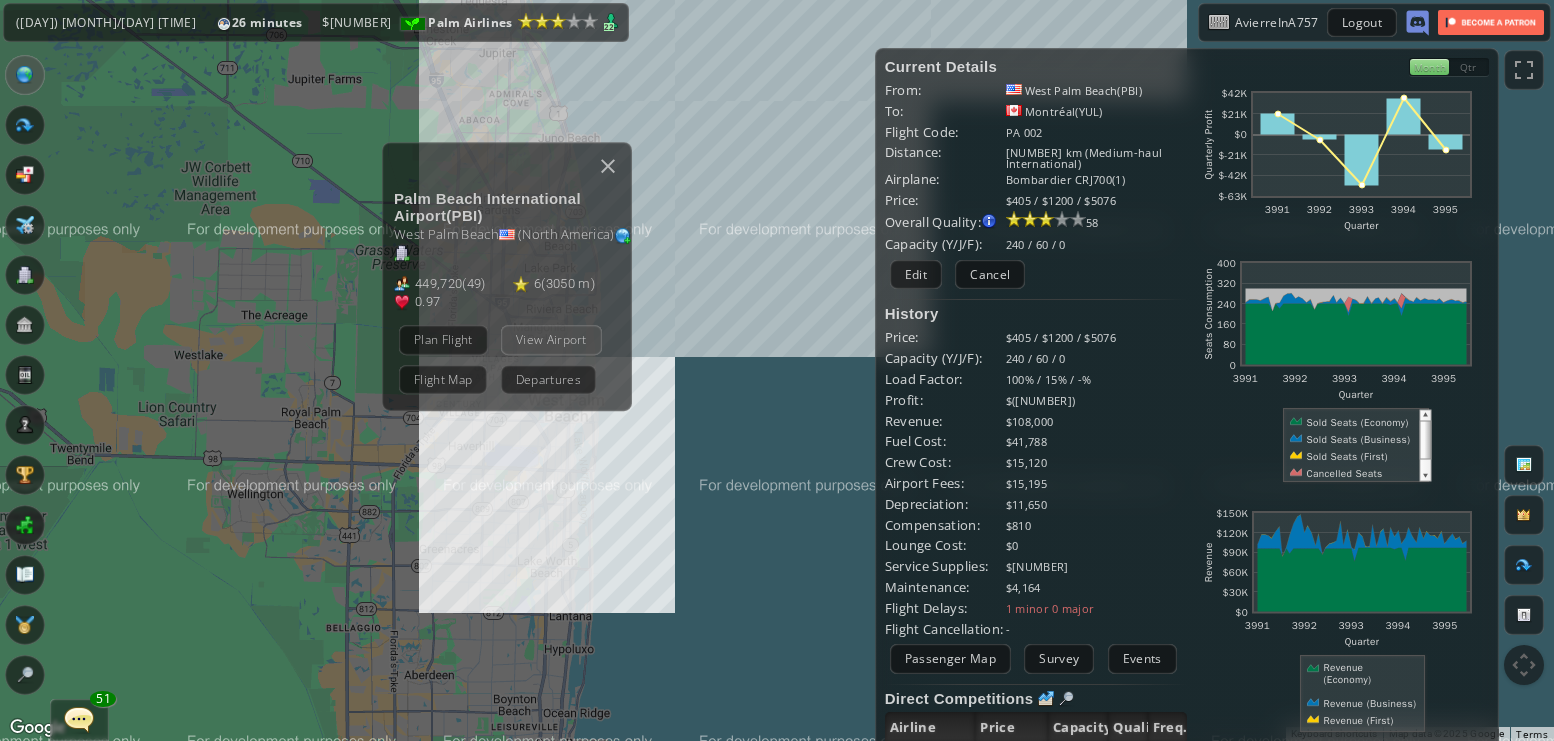 click on "View Airport" at bounding box center (551, 339) 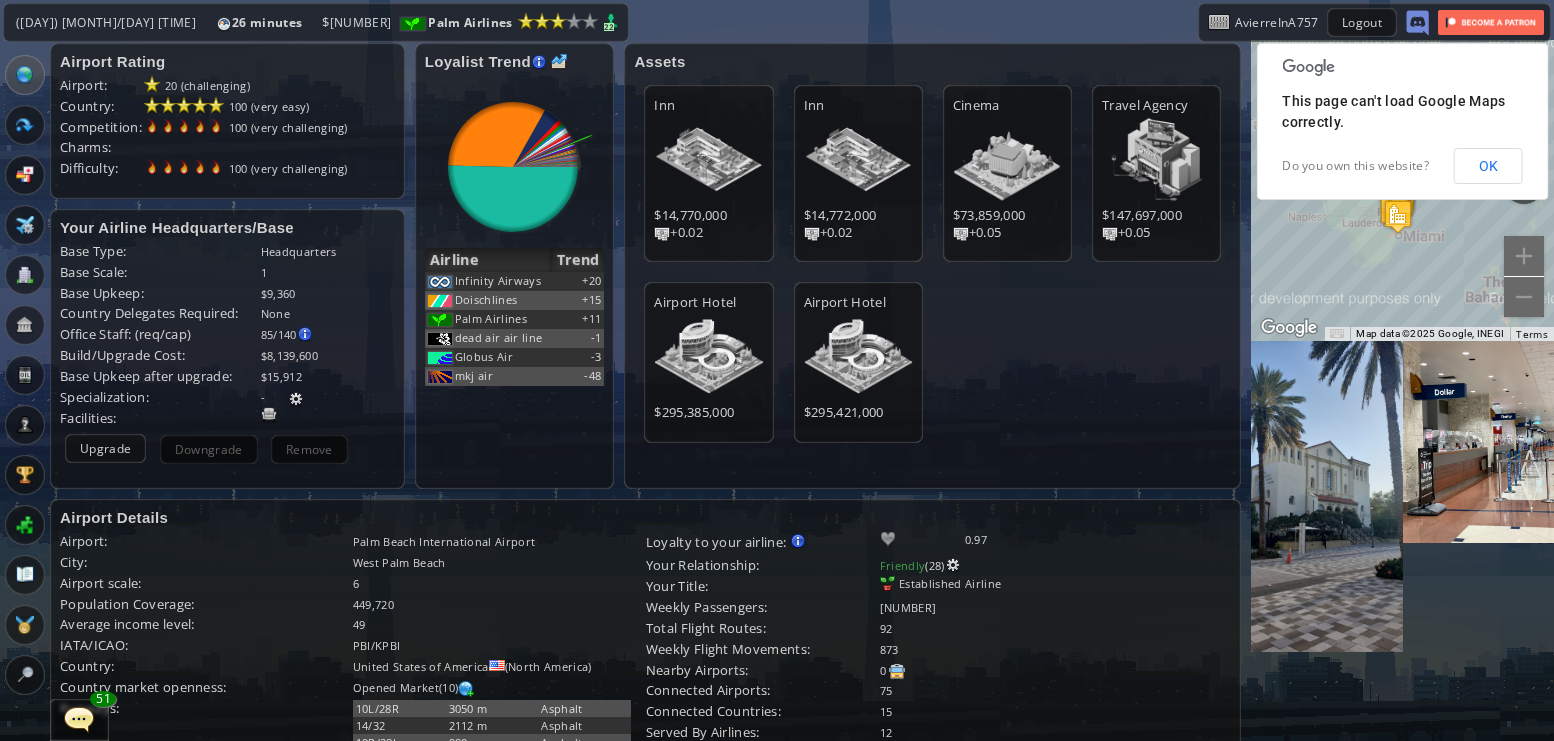 scroll, scrollTop: 0, scrollLeft: 0, axis: both 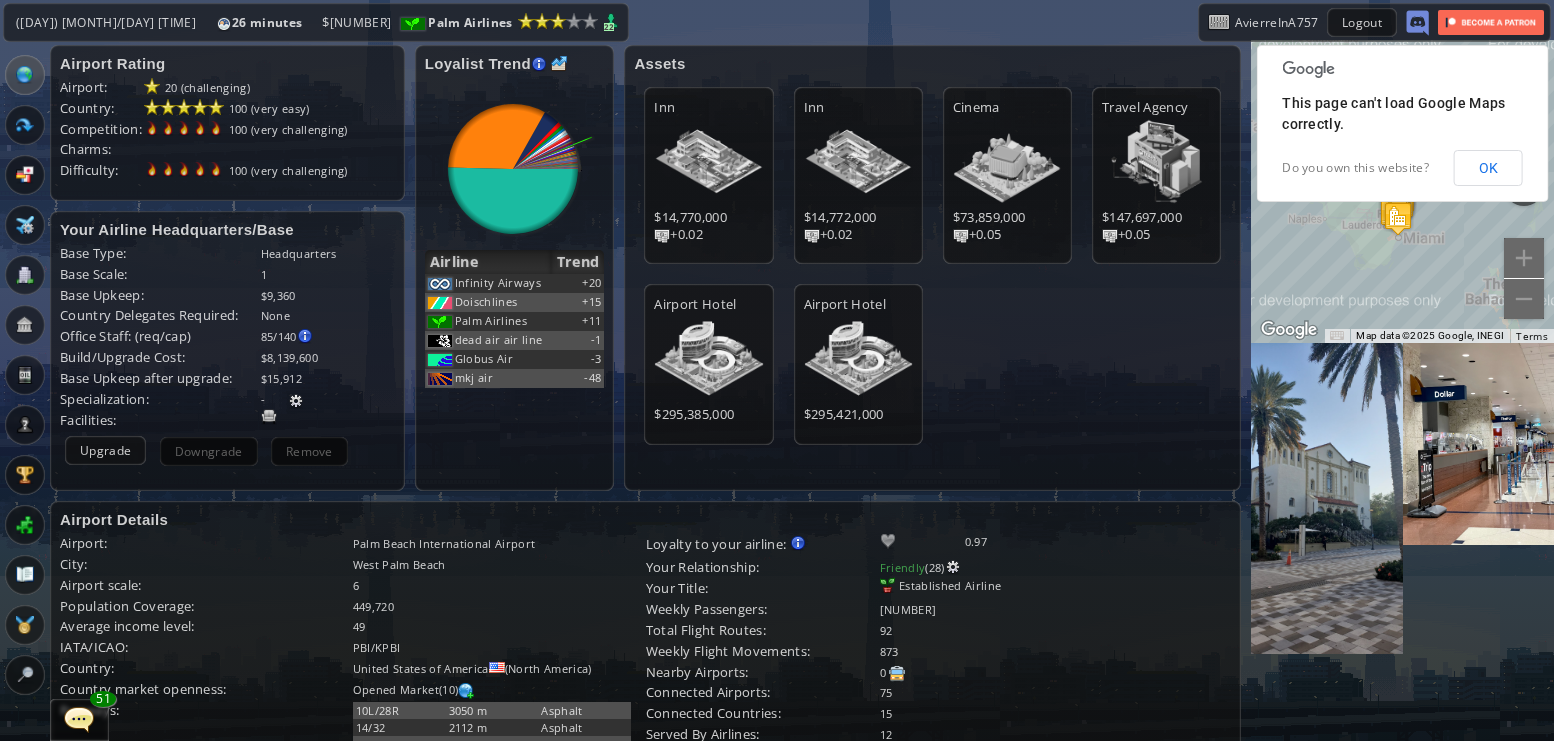 click at bounding box center [25, 275] 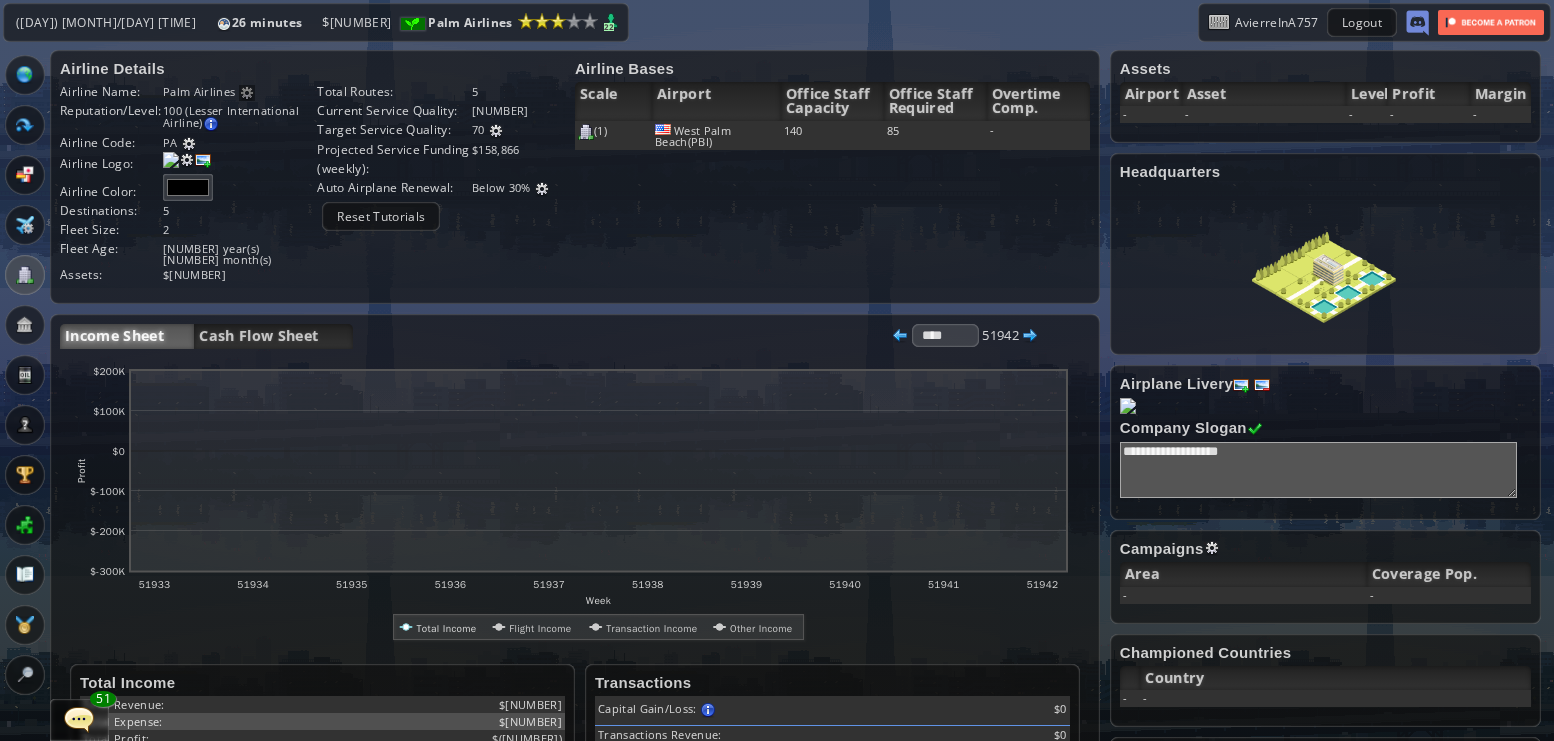click at bounding box center [25, 325] 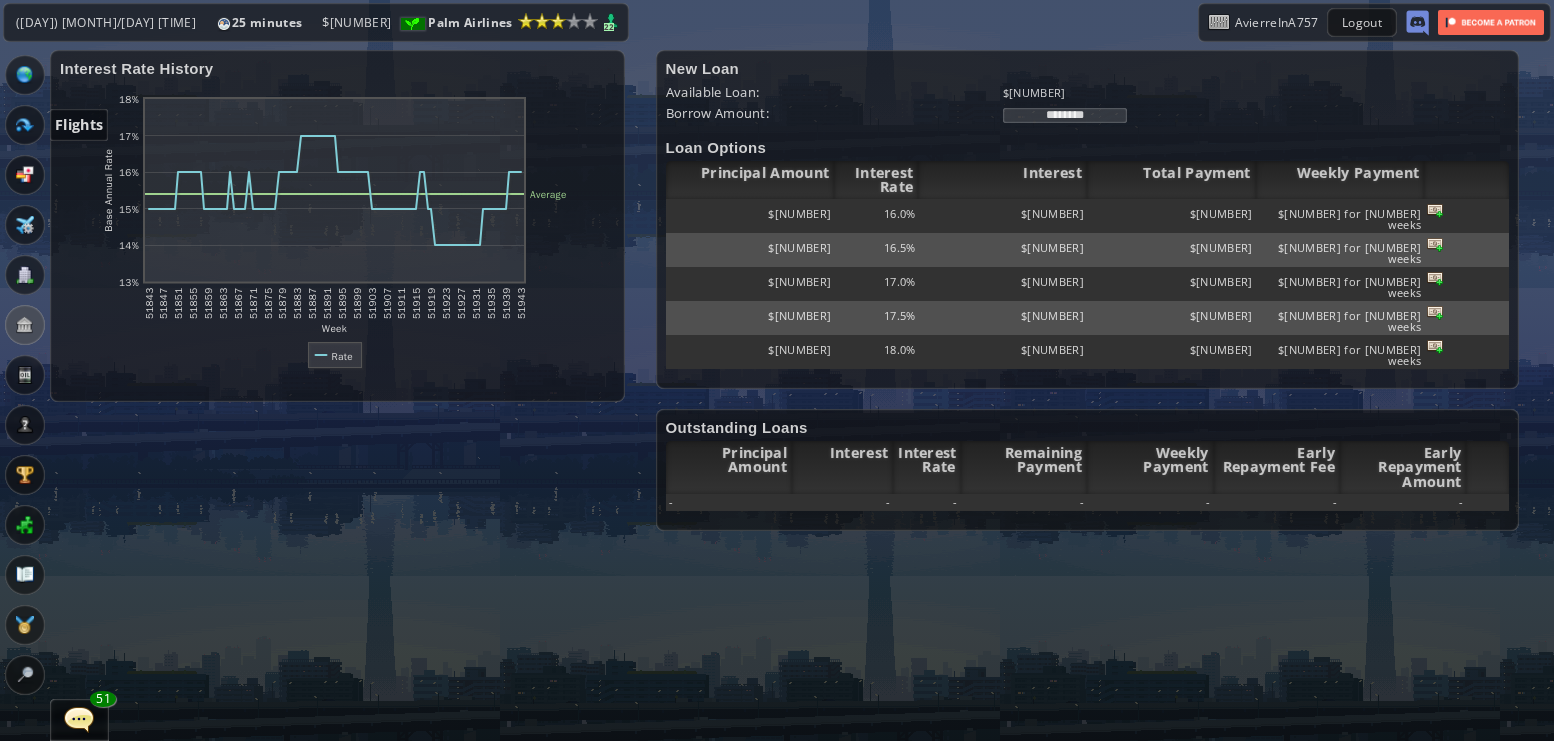 click at bounding box center (25, 125) 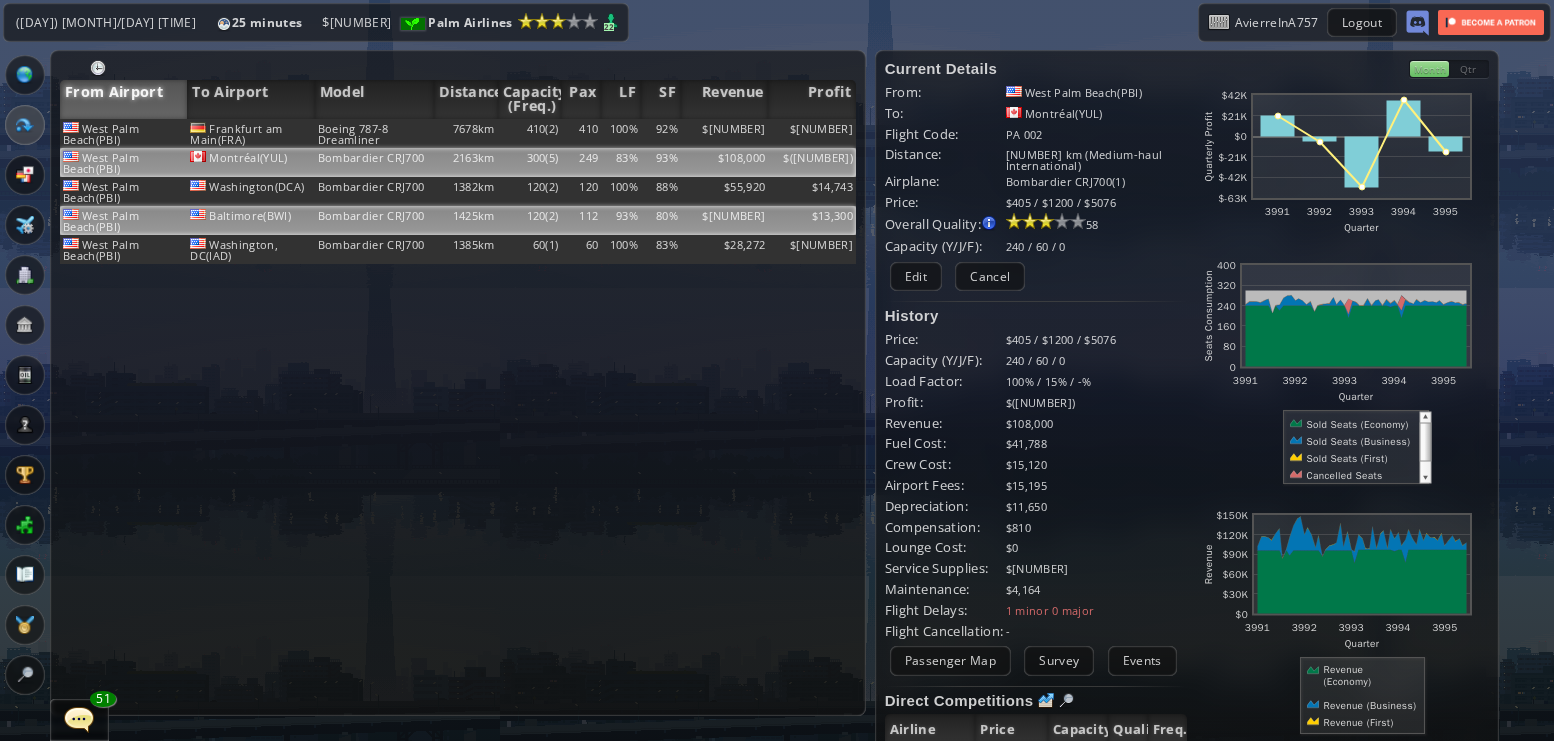 click on "Bombardier CRJ700" at bounding box center (374, 133) 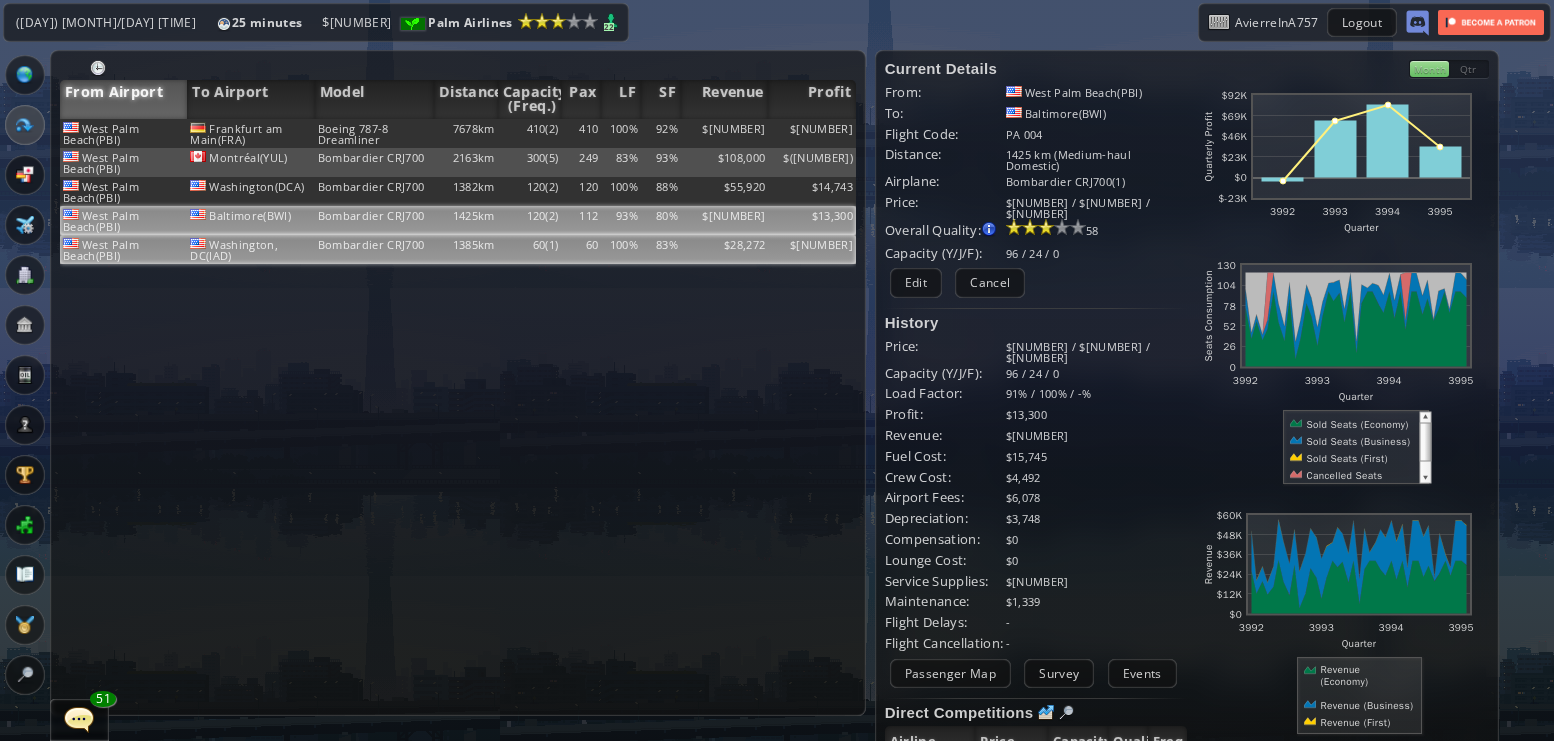 click on "Bombardier CRJ700" at bounding box center (374, 133) 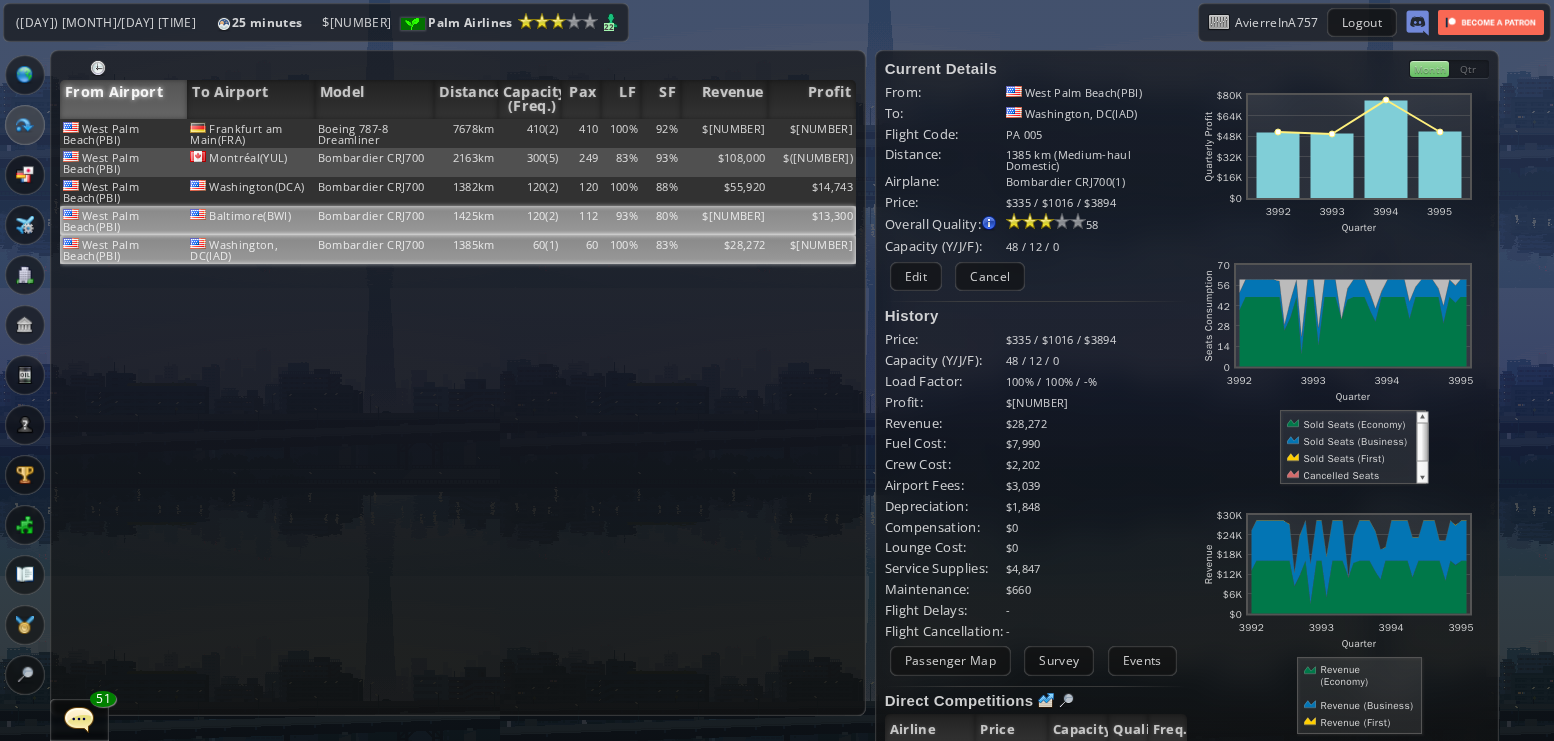 click on "Bombardier CRJ700" at bounding box center [374, 133] 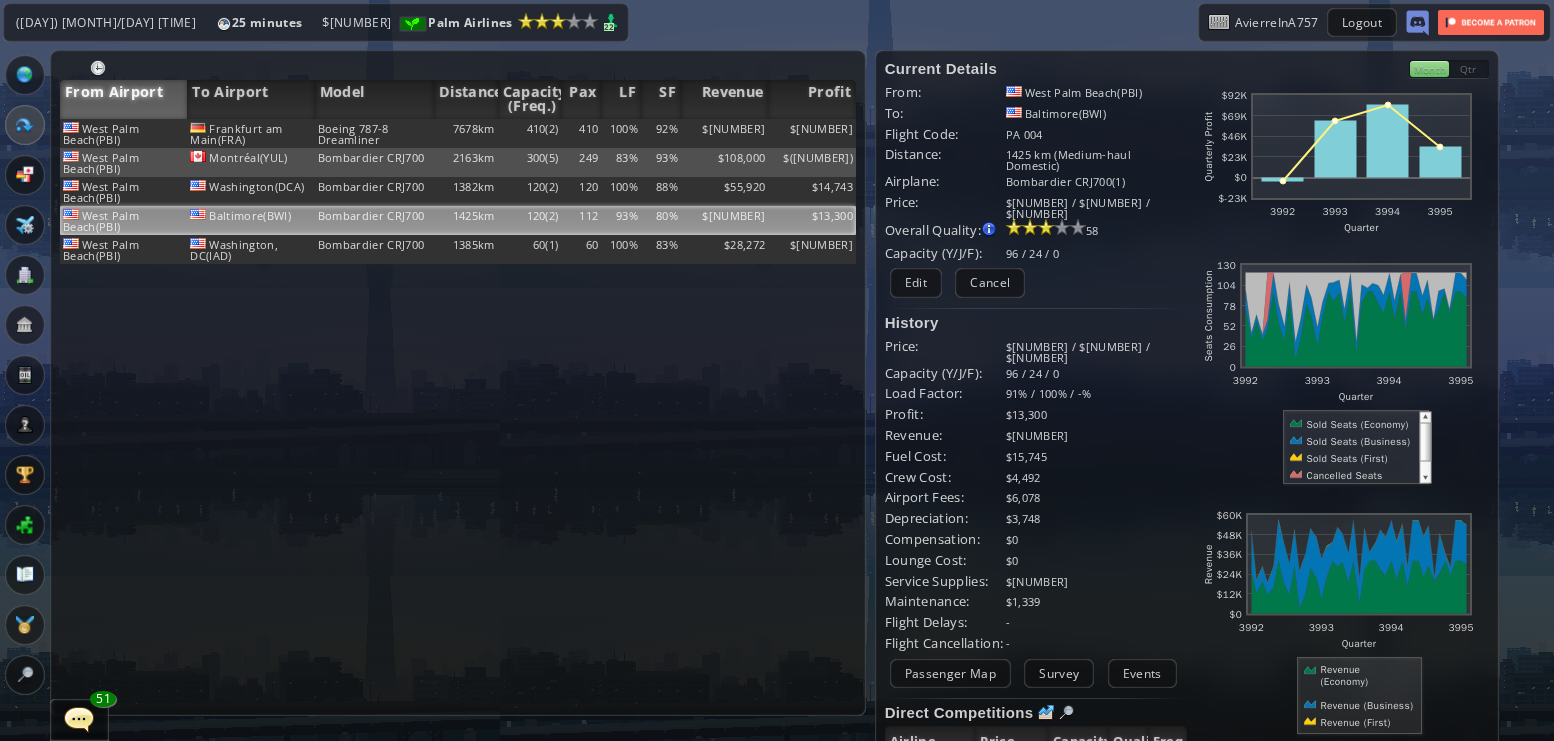 click on "Bombardier CRJ700" at bounding box center [374, 220] 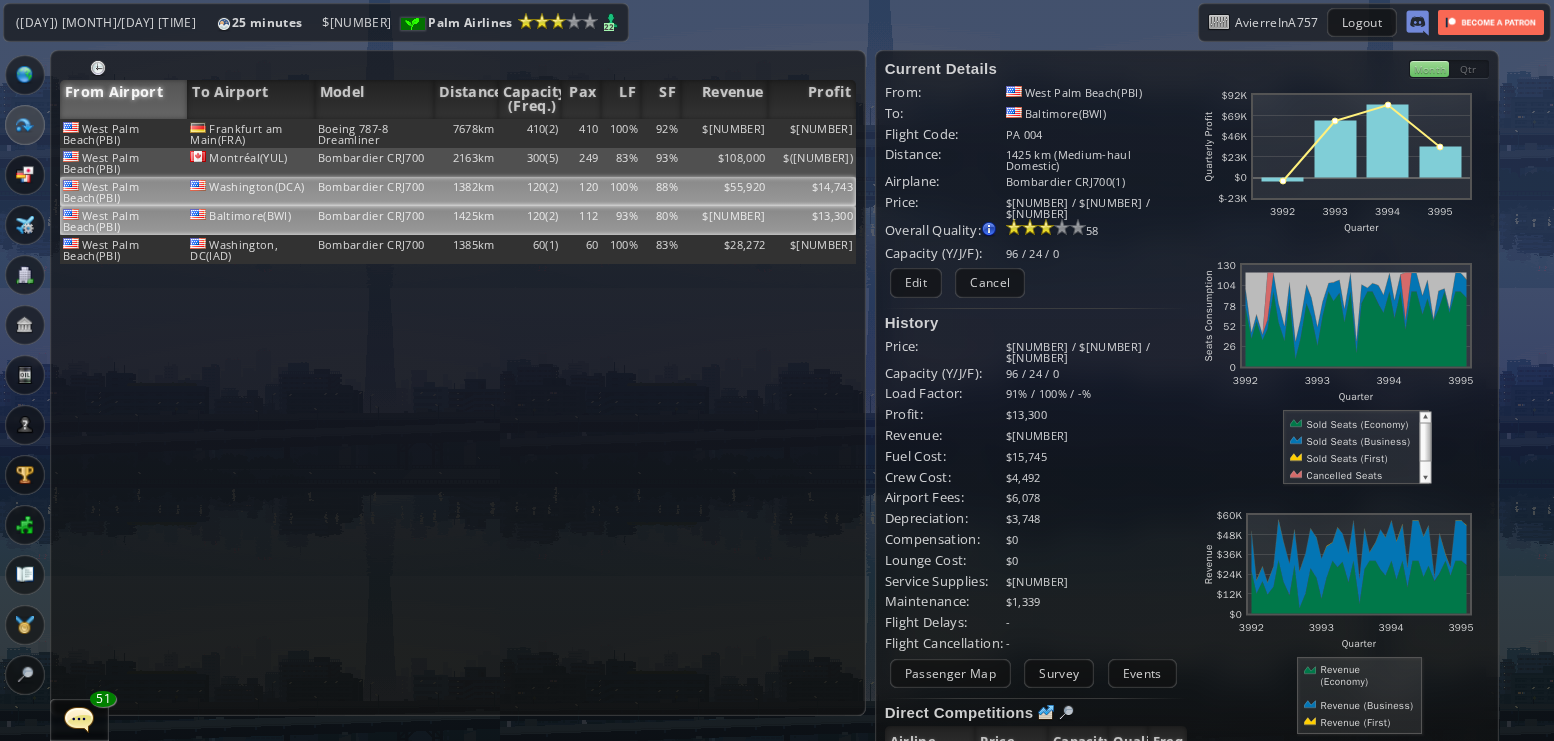 click on "Bombardier CRJ700" at bounding box center (374, 133) 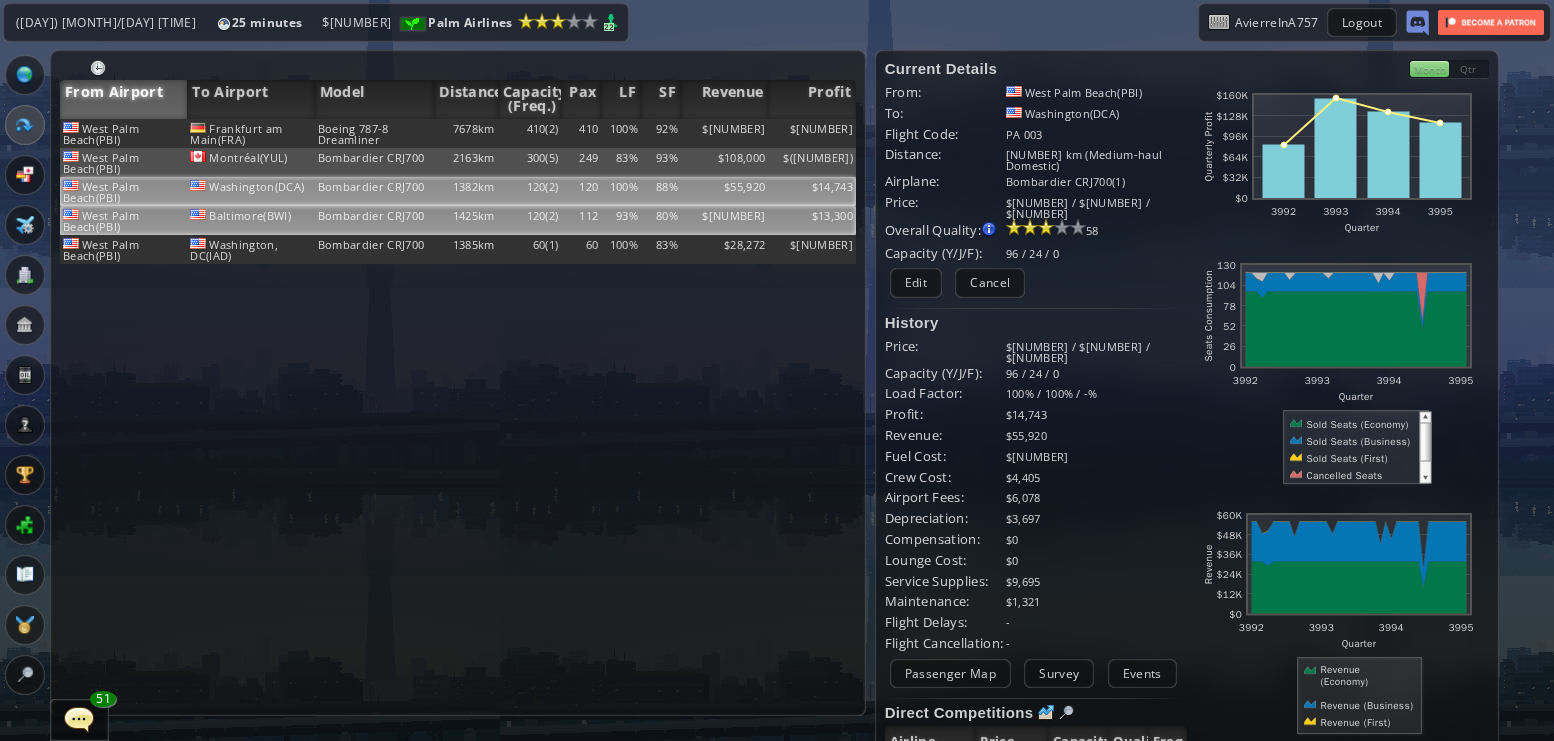 click on "Bombardier CRJ700" at bounding box center (374, 133) 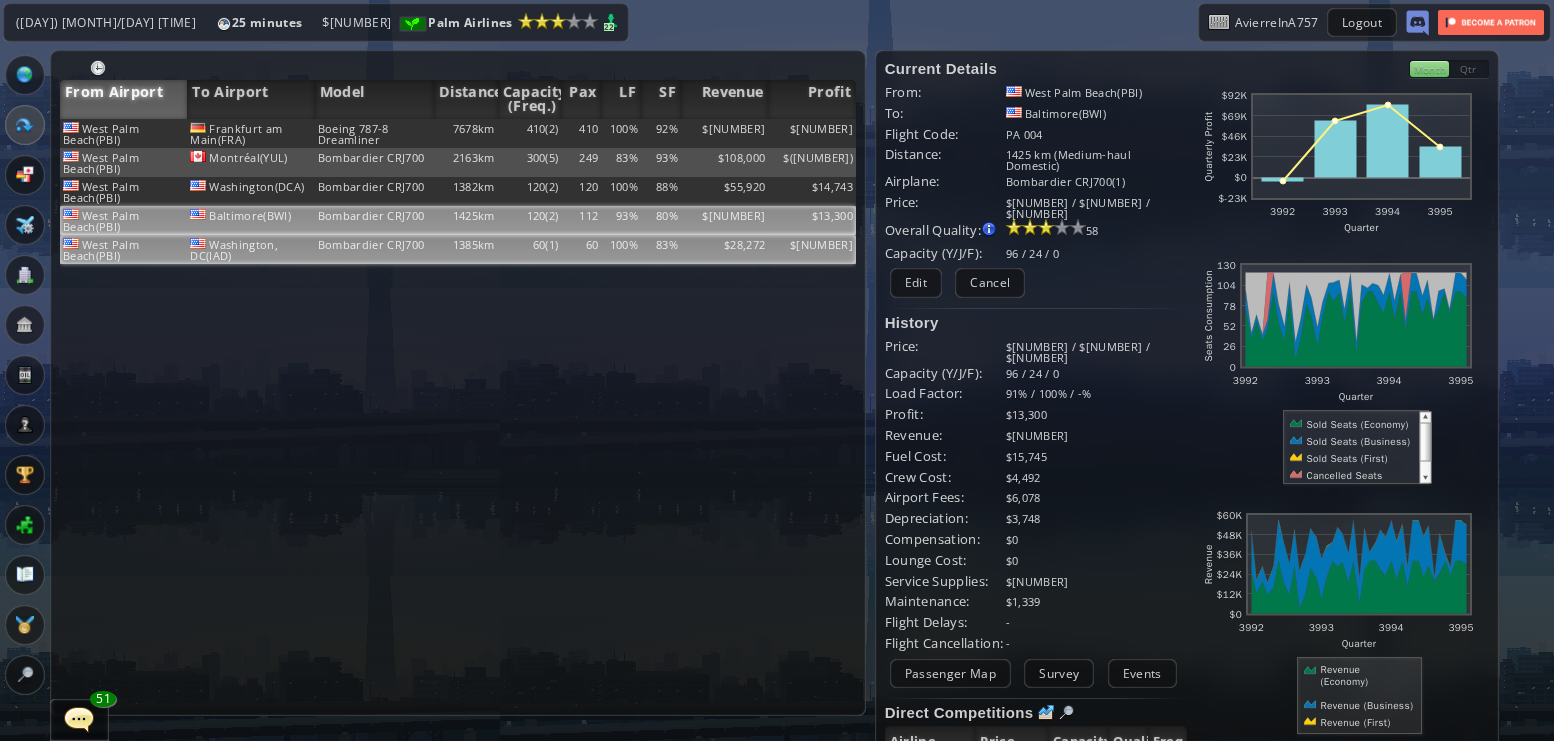 click on "Bombardier CRJ700" at bounding box center [374, 133] 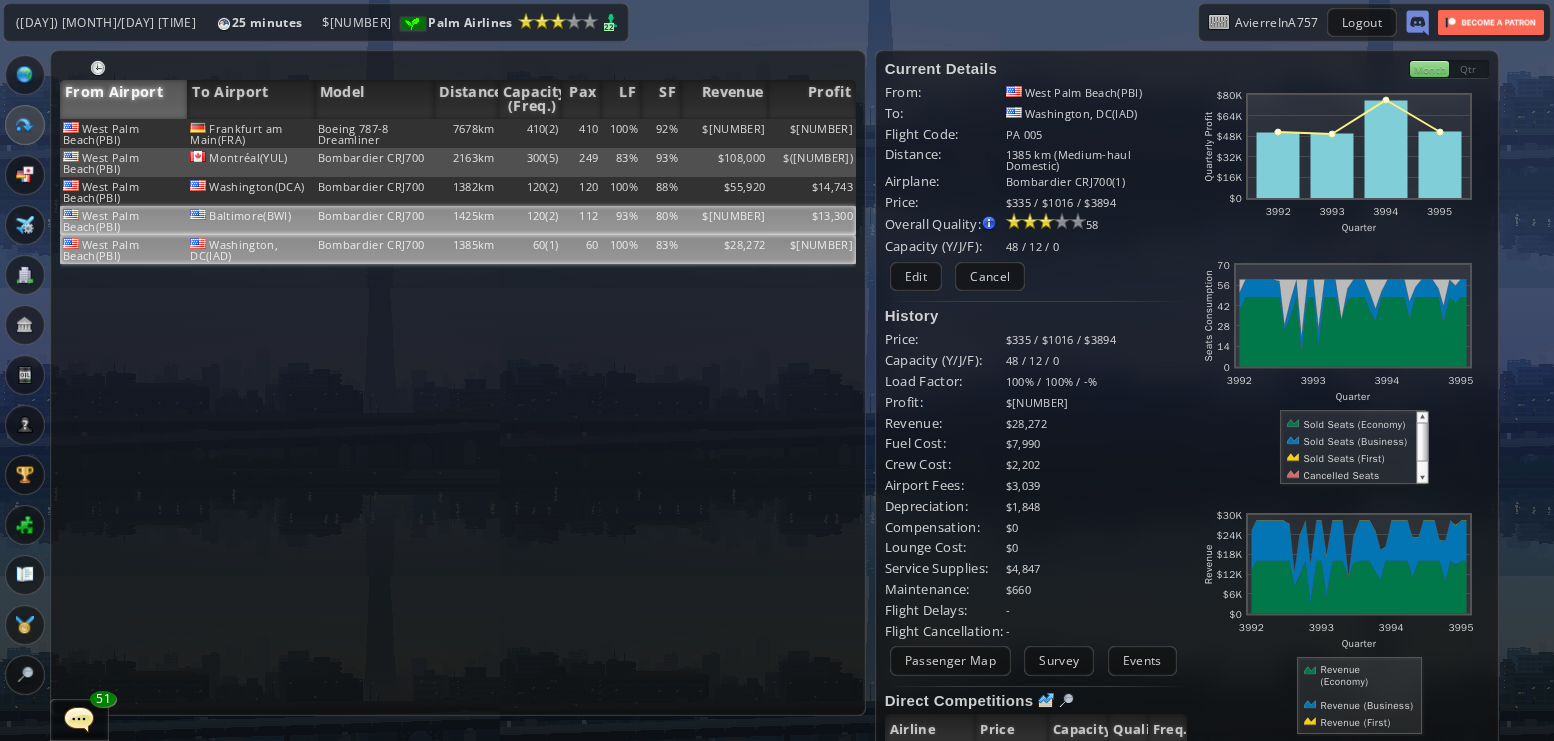 click on "Bombardier CRJ700" at bounding box center (374, 133) 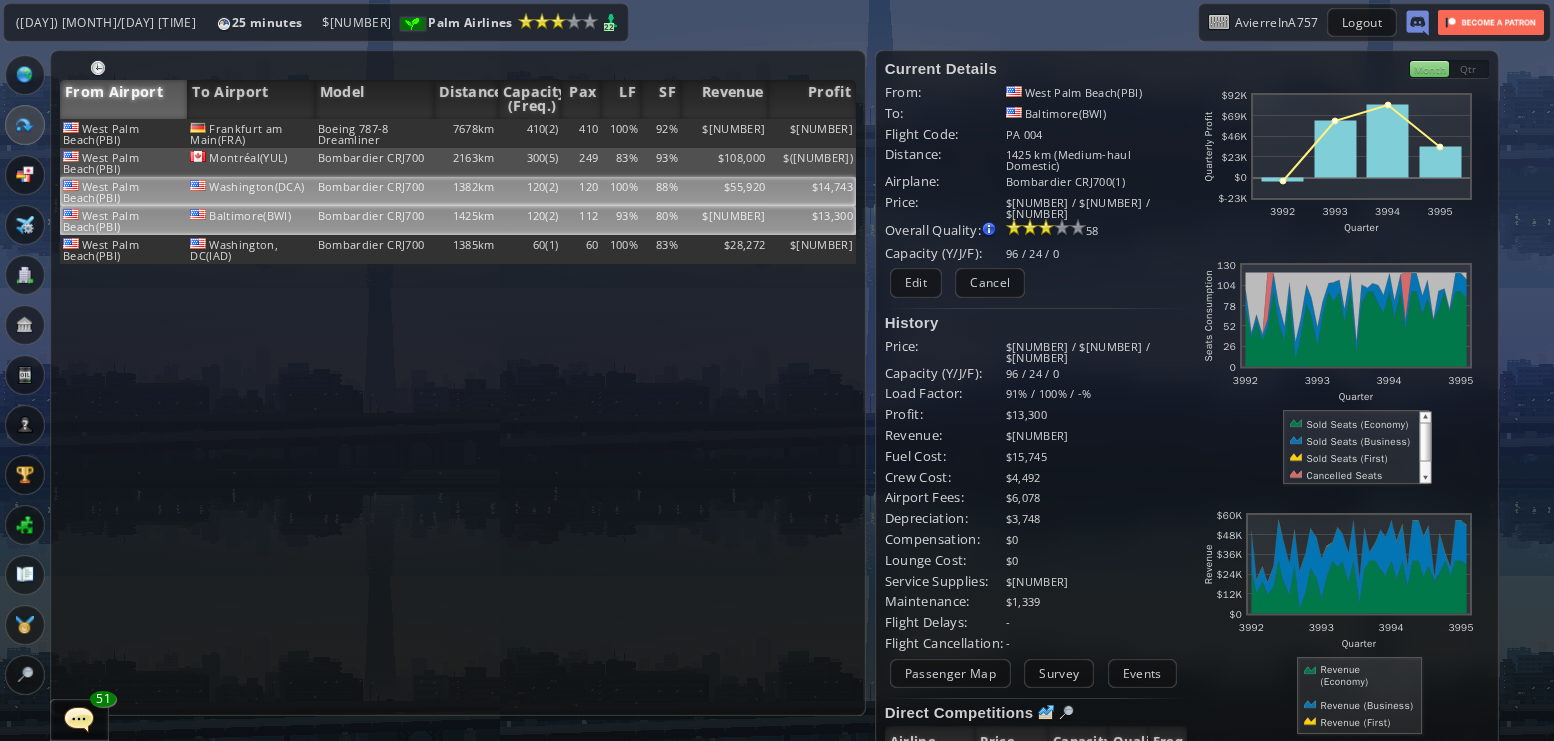 click on "Bombardier CRJ700" at bounding box center [374, 133] 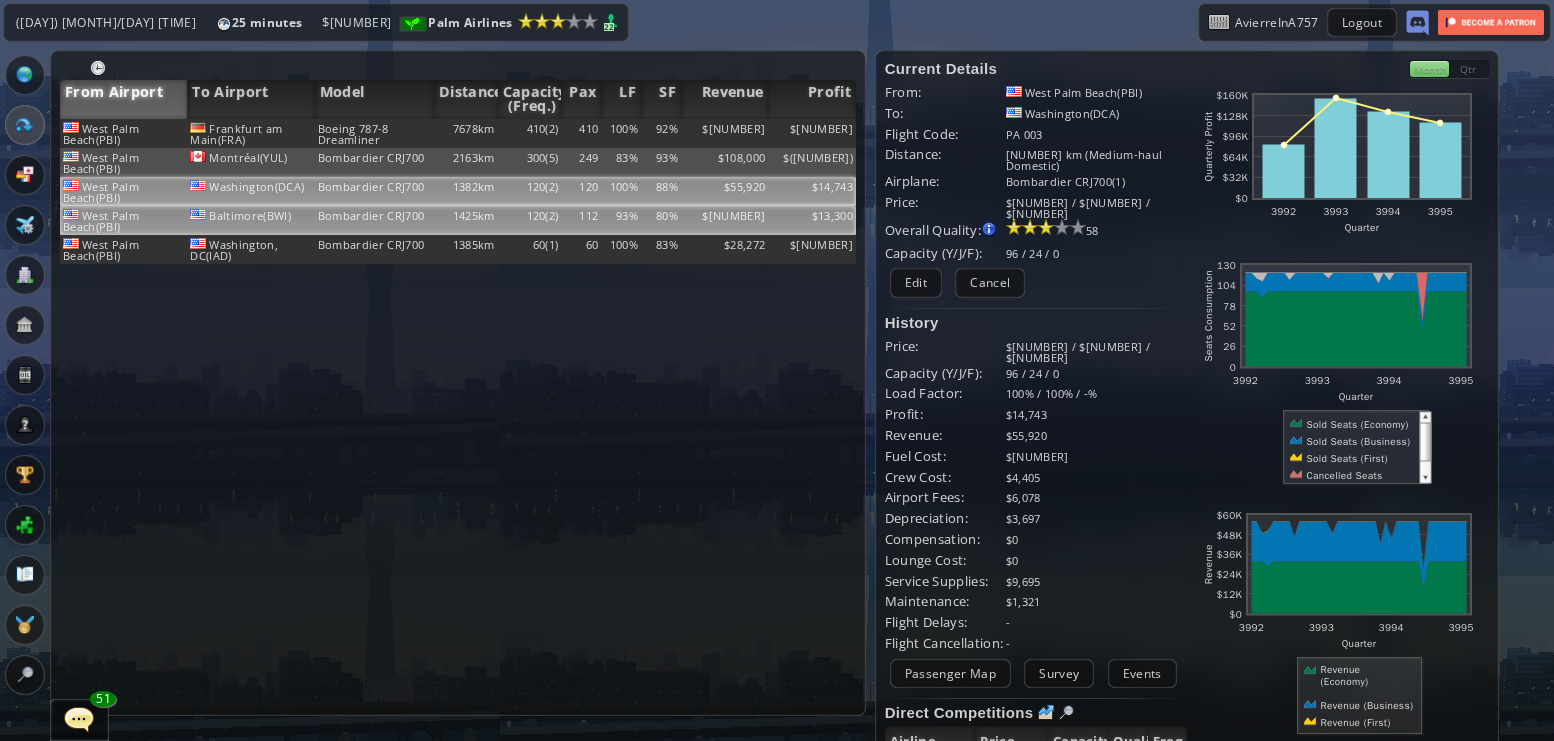 click on "1425km" at bounding box center [466, 133] 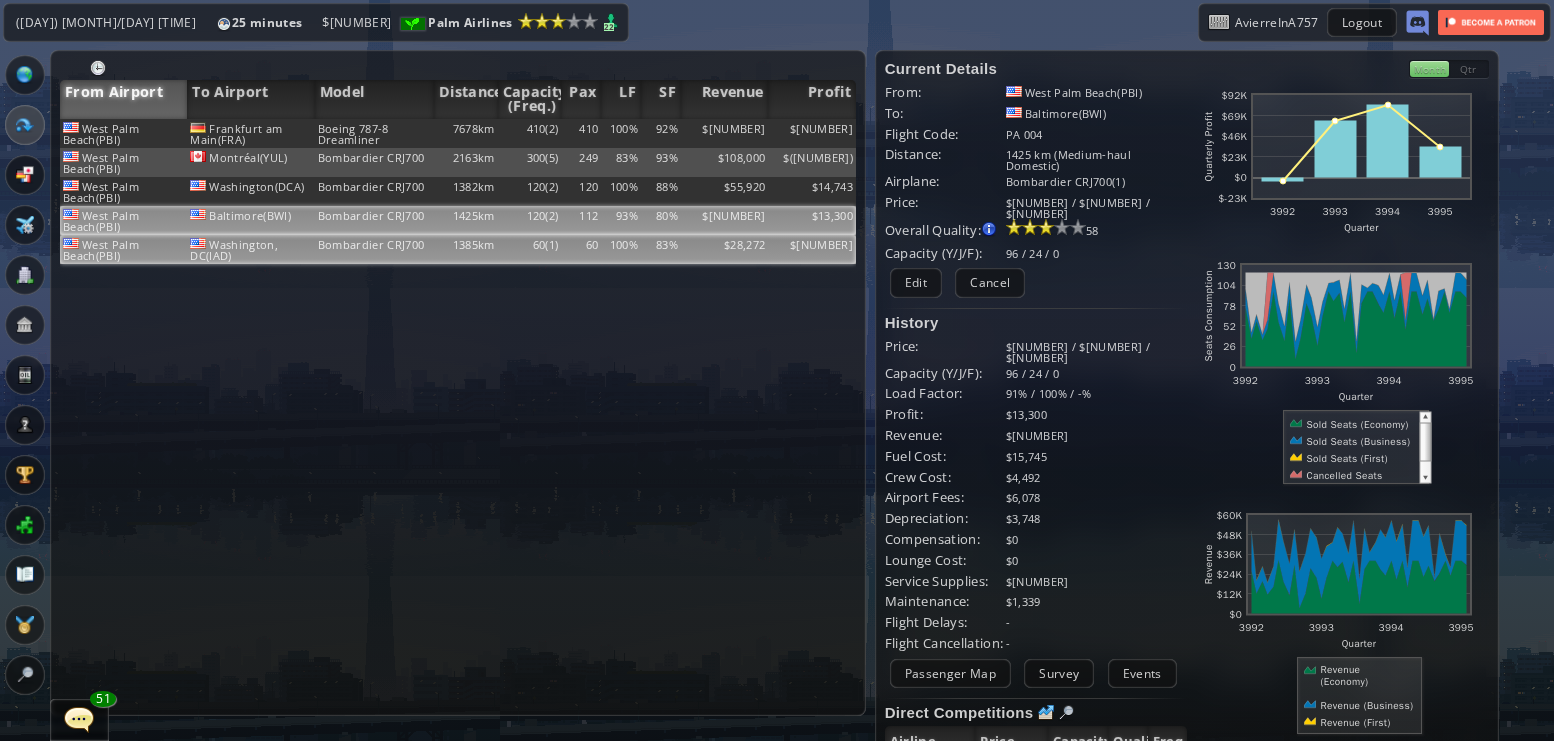 click on "1385km" at bounding box center (466, 133) 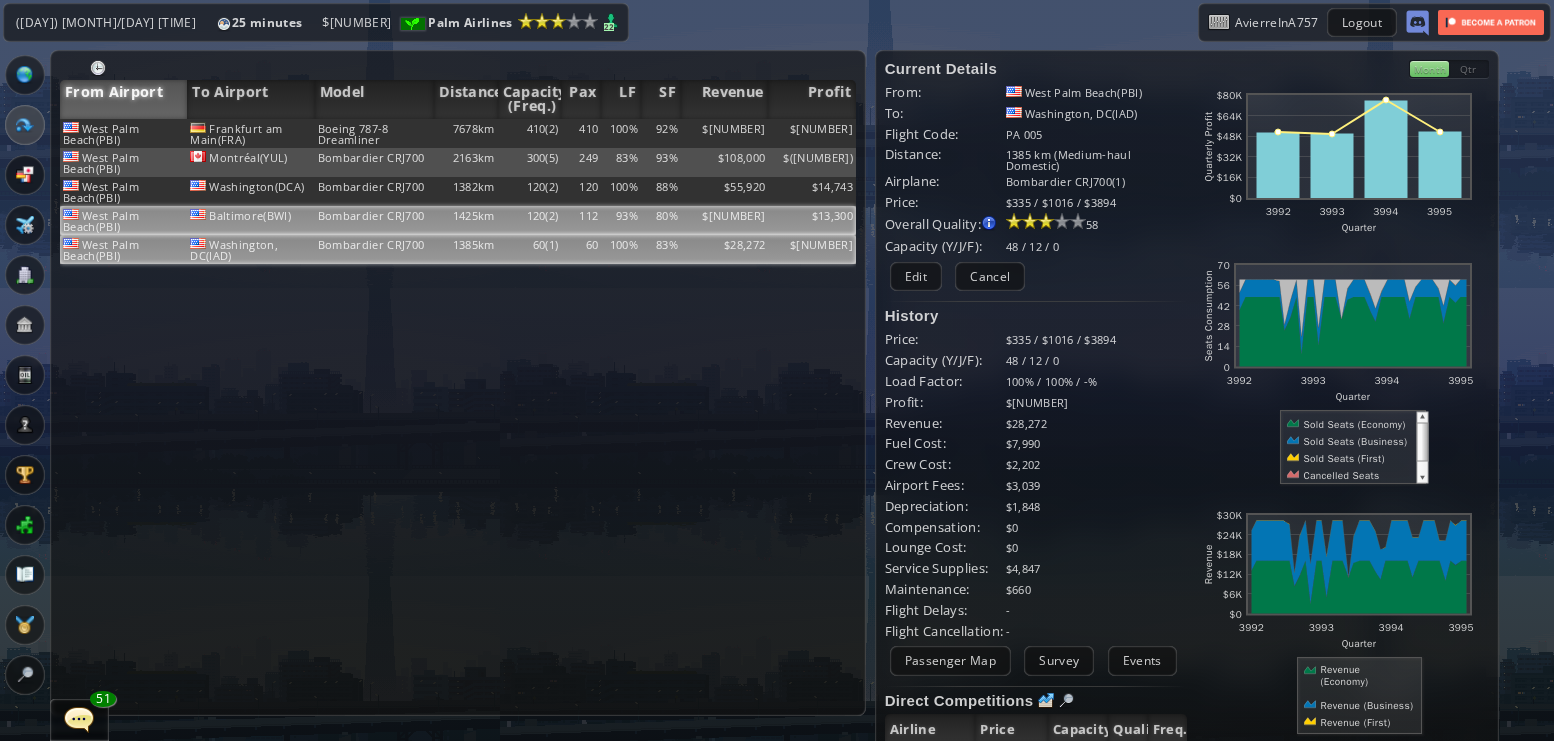 click on "1425km" at bounding box center (466, 133) 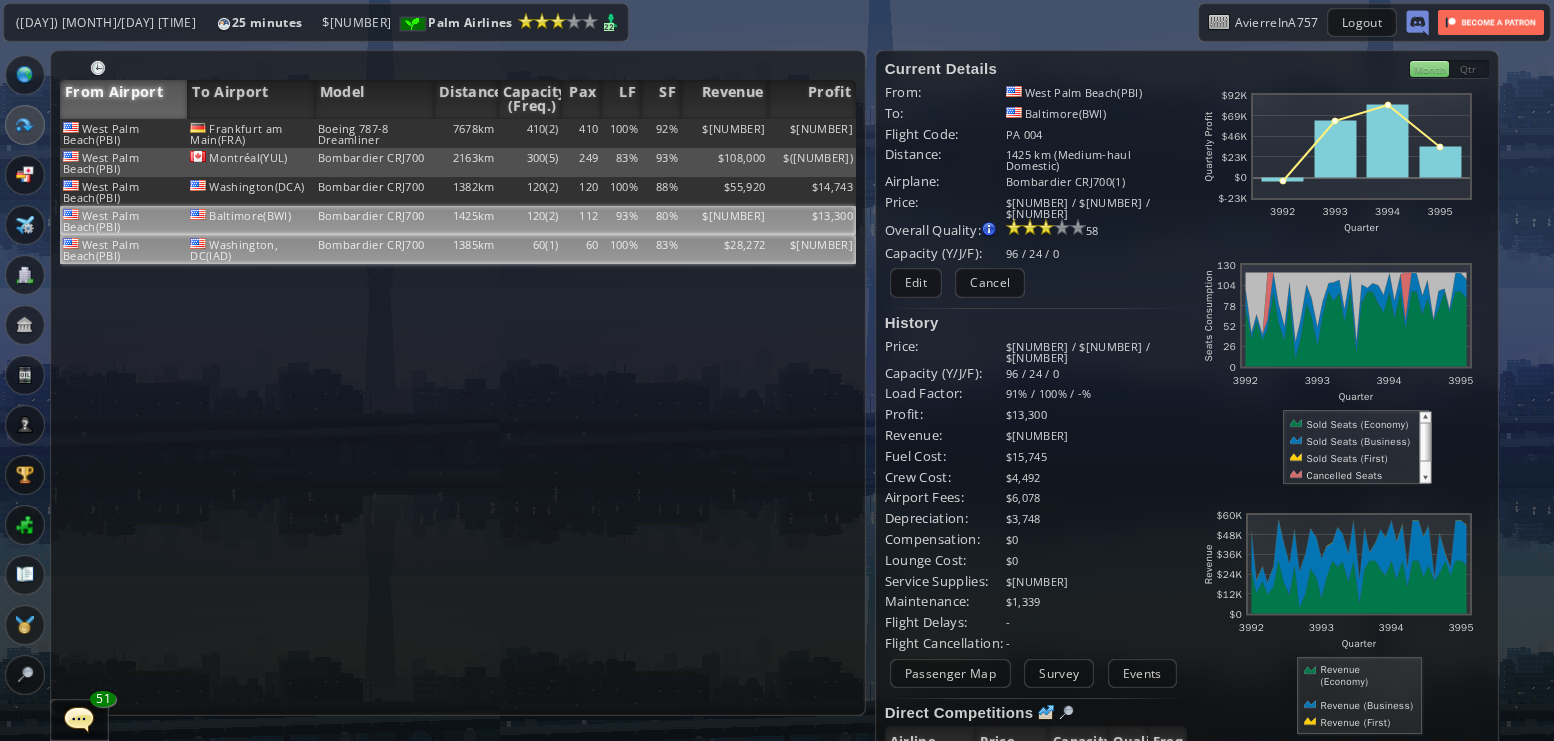 click on "60(1)" at bounding box center (530, 133) 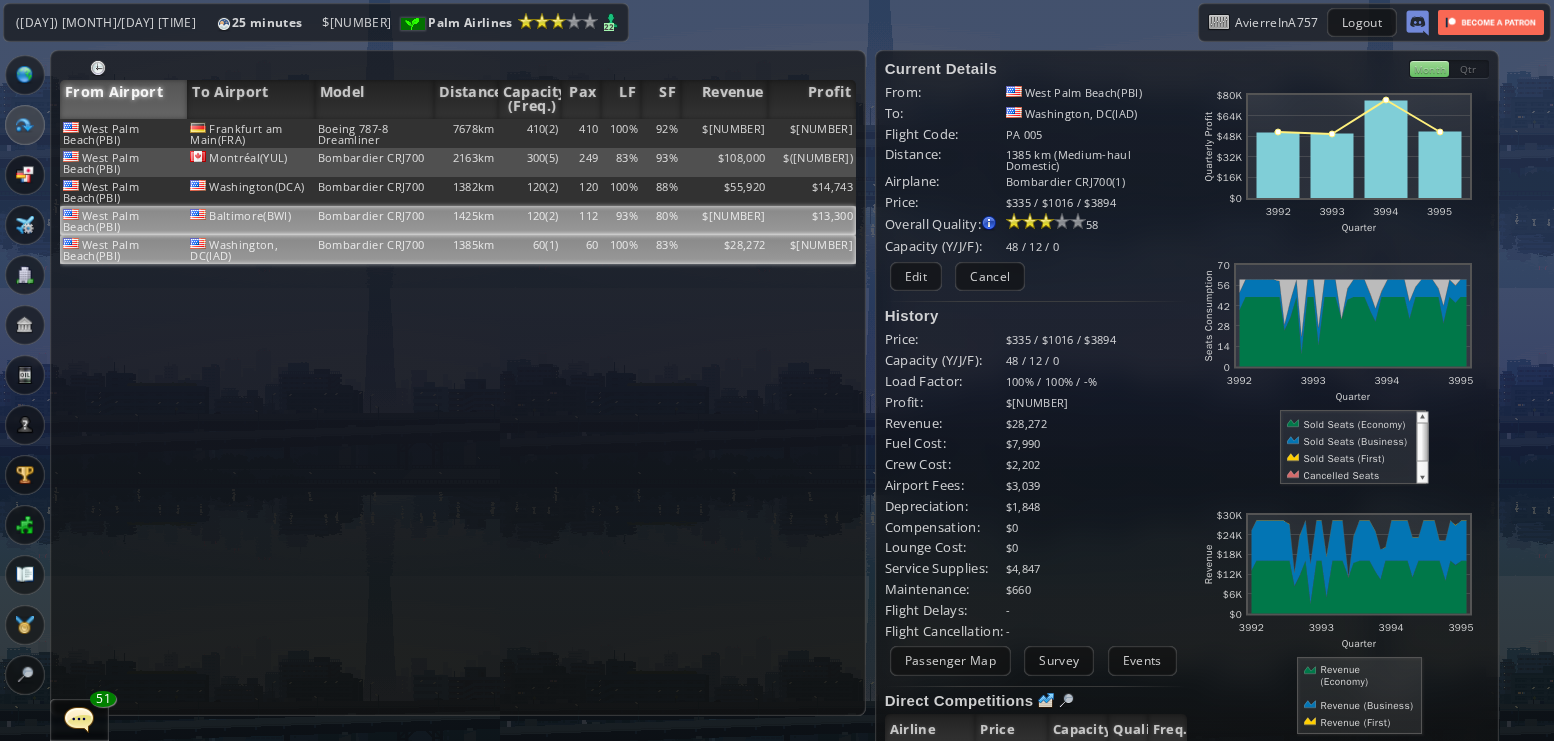 click on "120(2)" at bounding box center [530, 133] 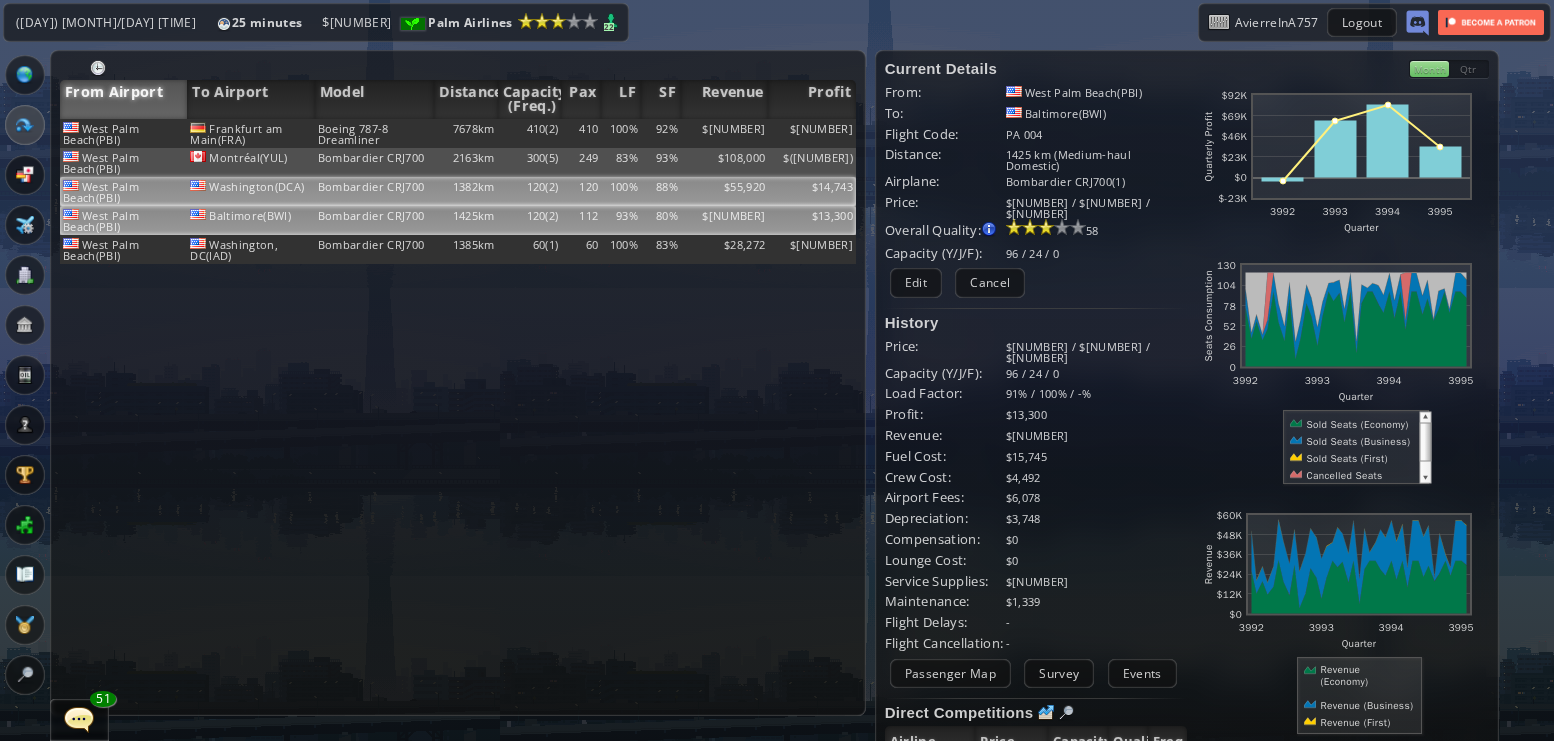 click on "120(2)" at bounding box center (530, 133) 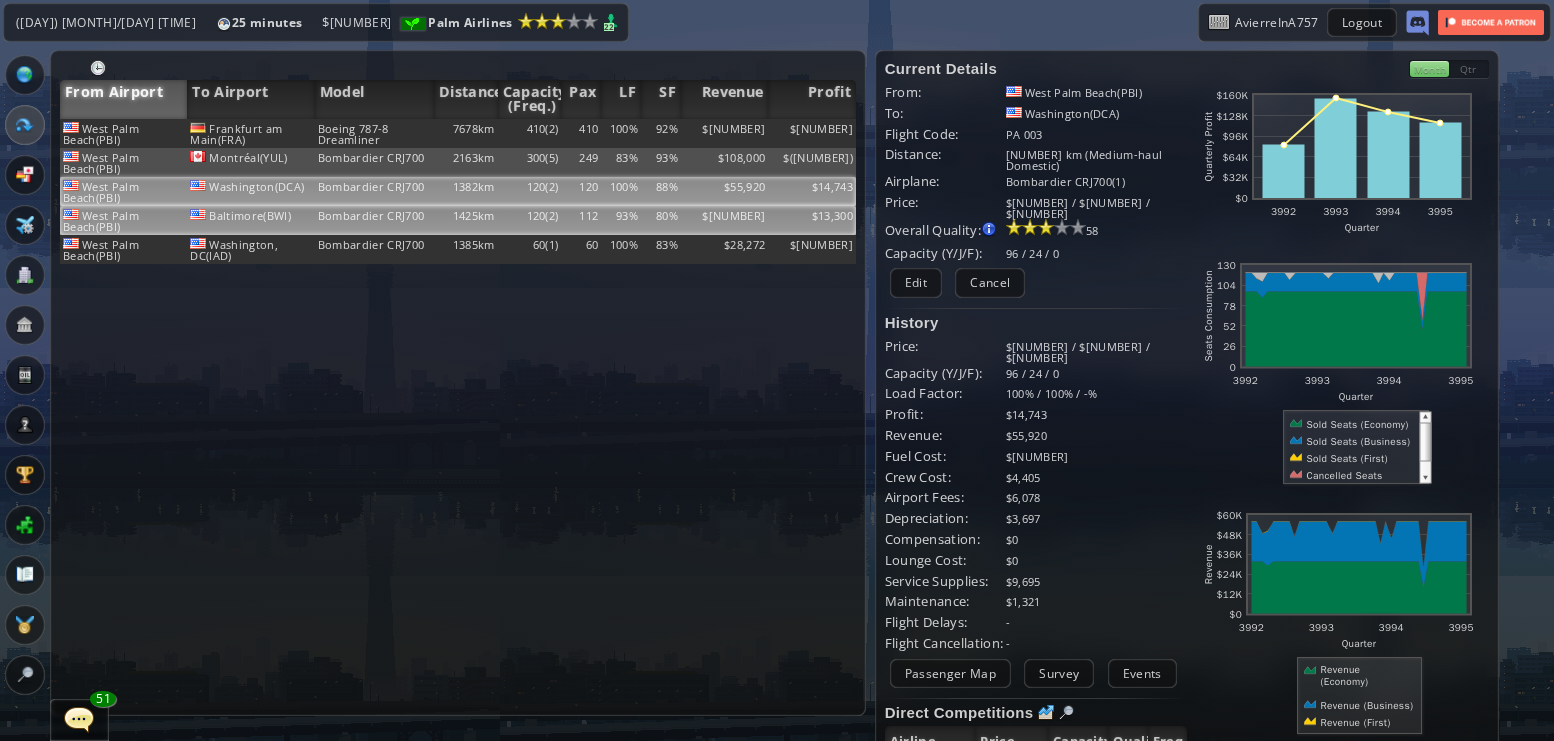click on "120(2)" at bounding box center (530, 133) 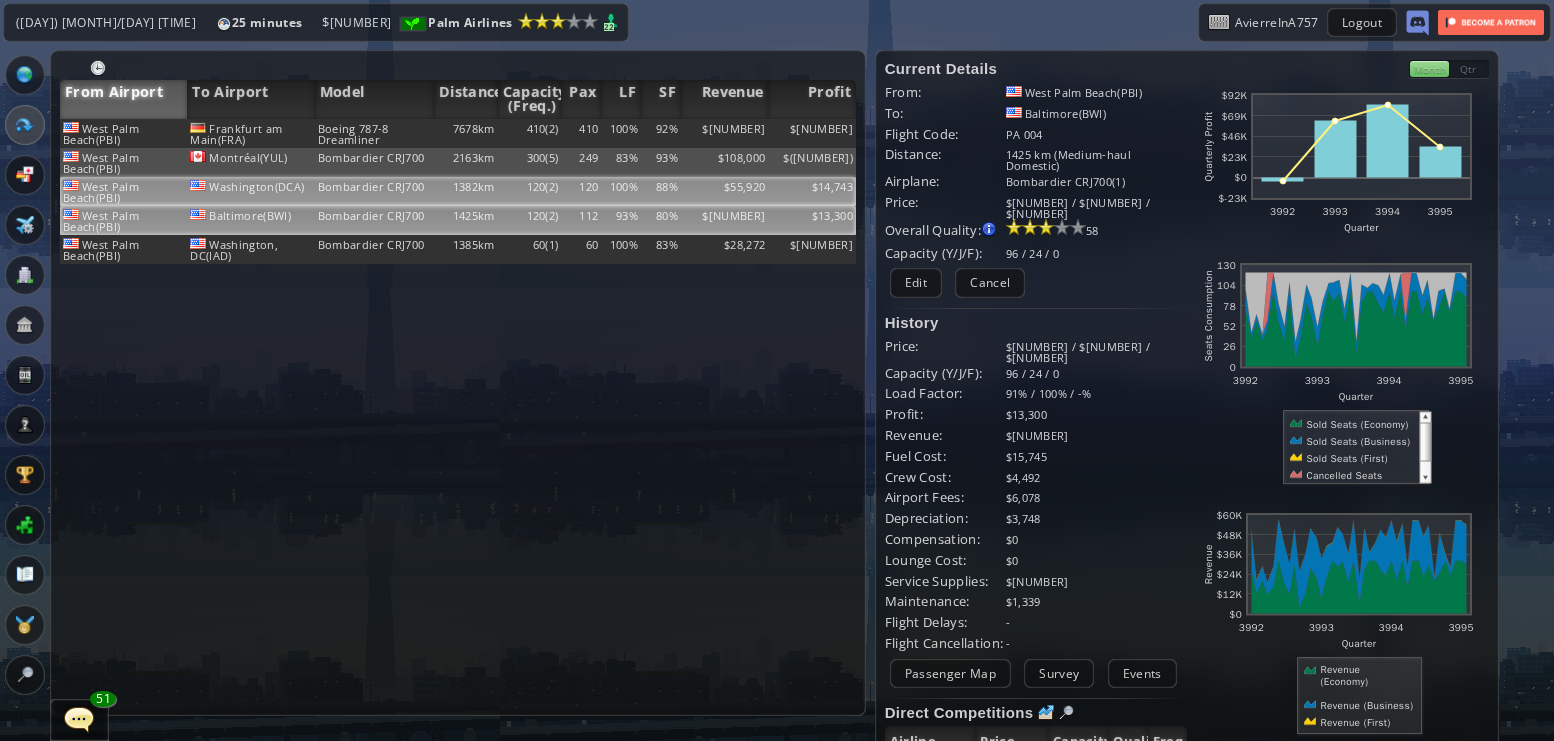 click on "120(2)" at bounding box center (530, 133) 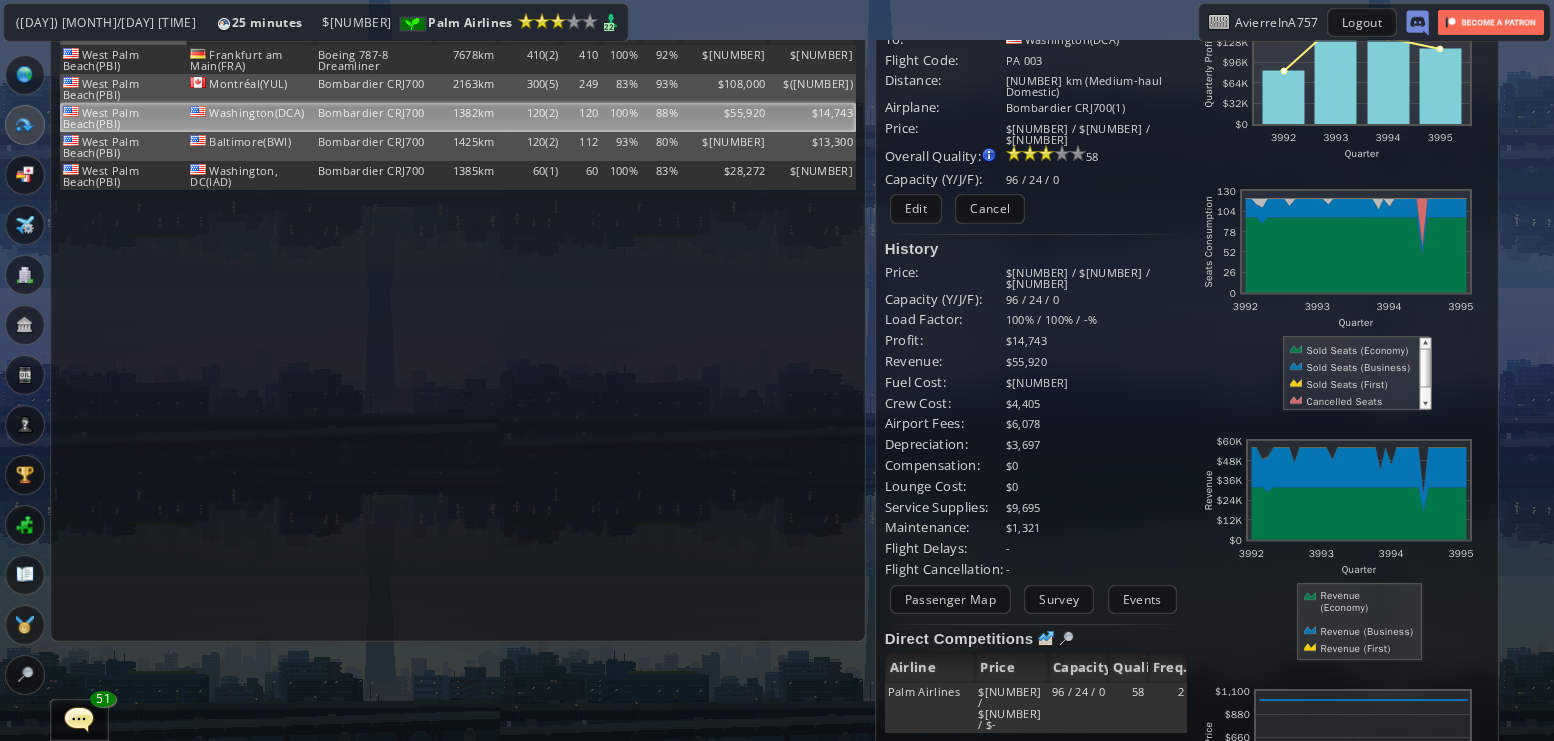 scroll, scrollTop: 55, scrollLeft: 0, axis: vertical 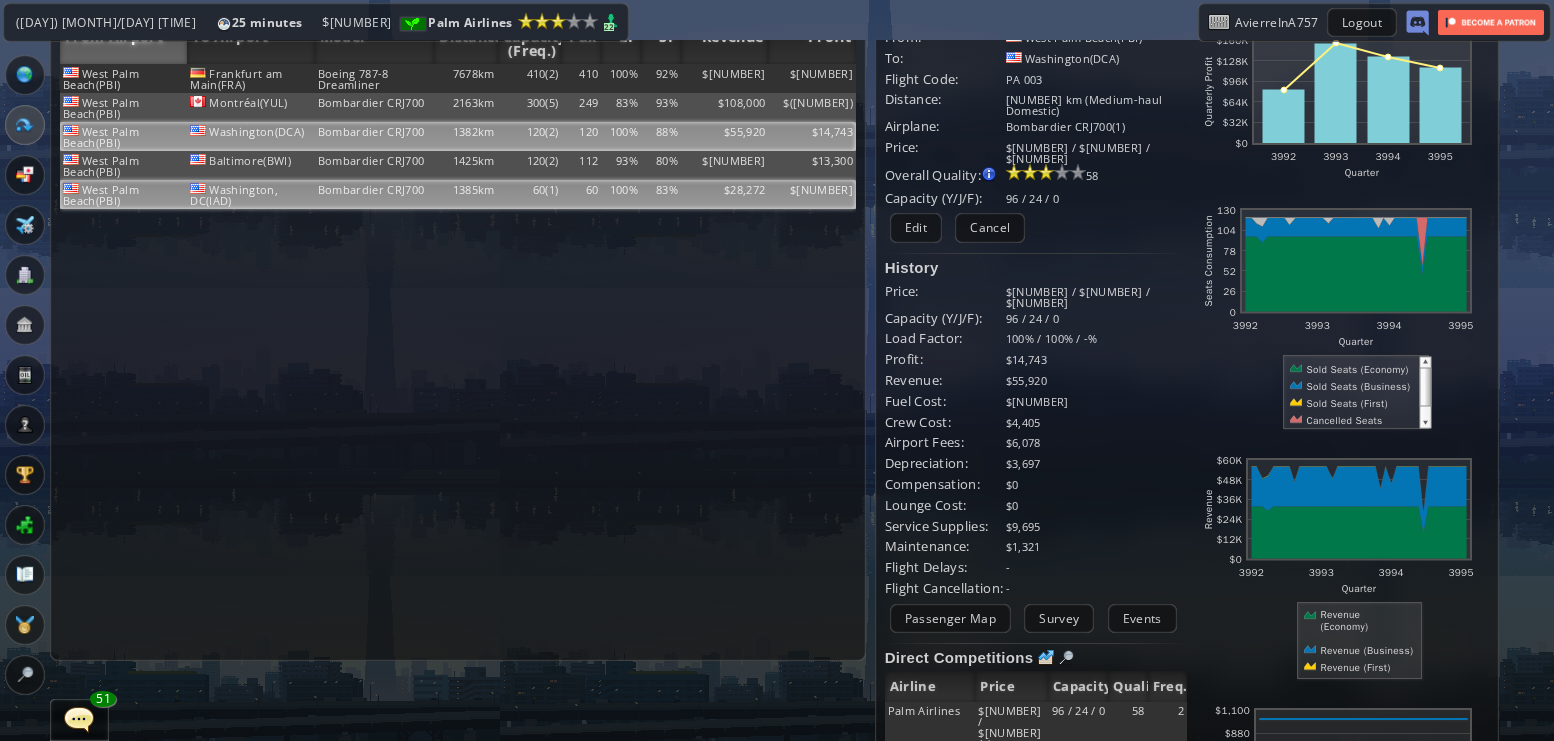 click on "$[NUMBER]" at bounding box center [812, 78] 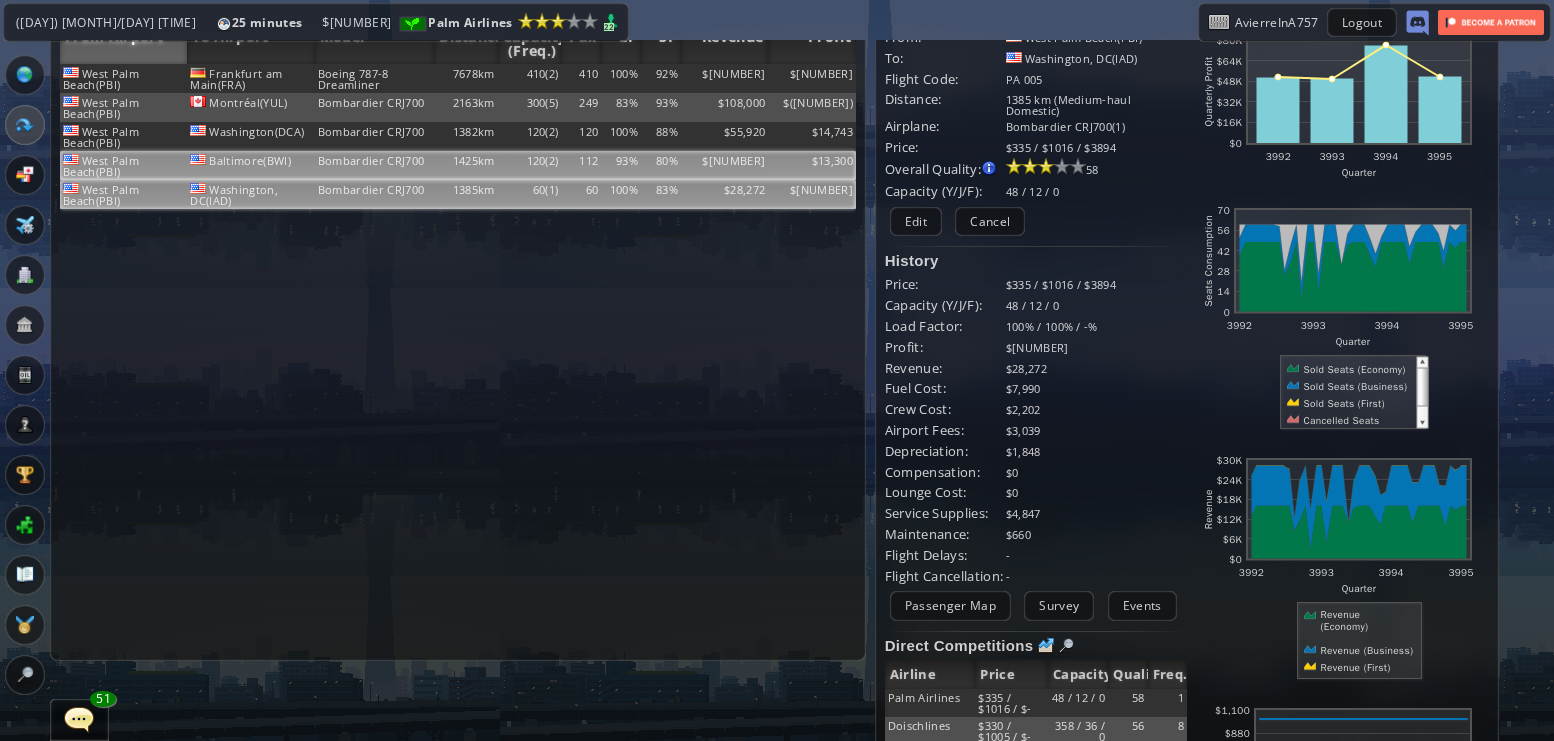 click on "$13,300" at bounding box center [812, 78] 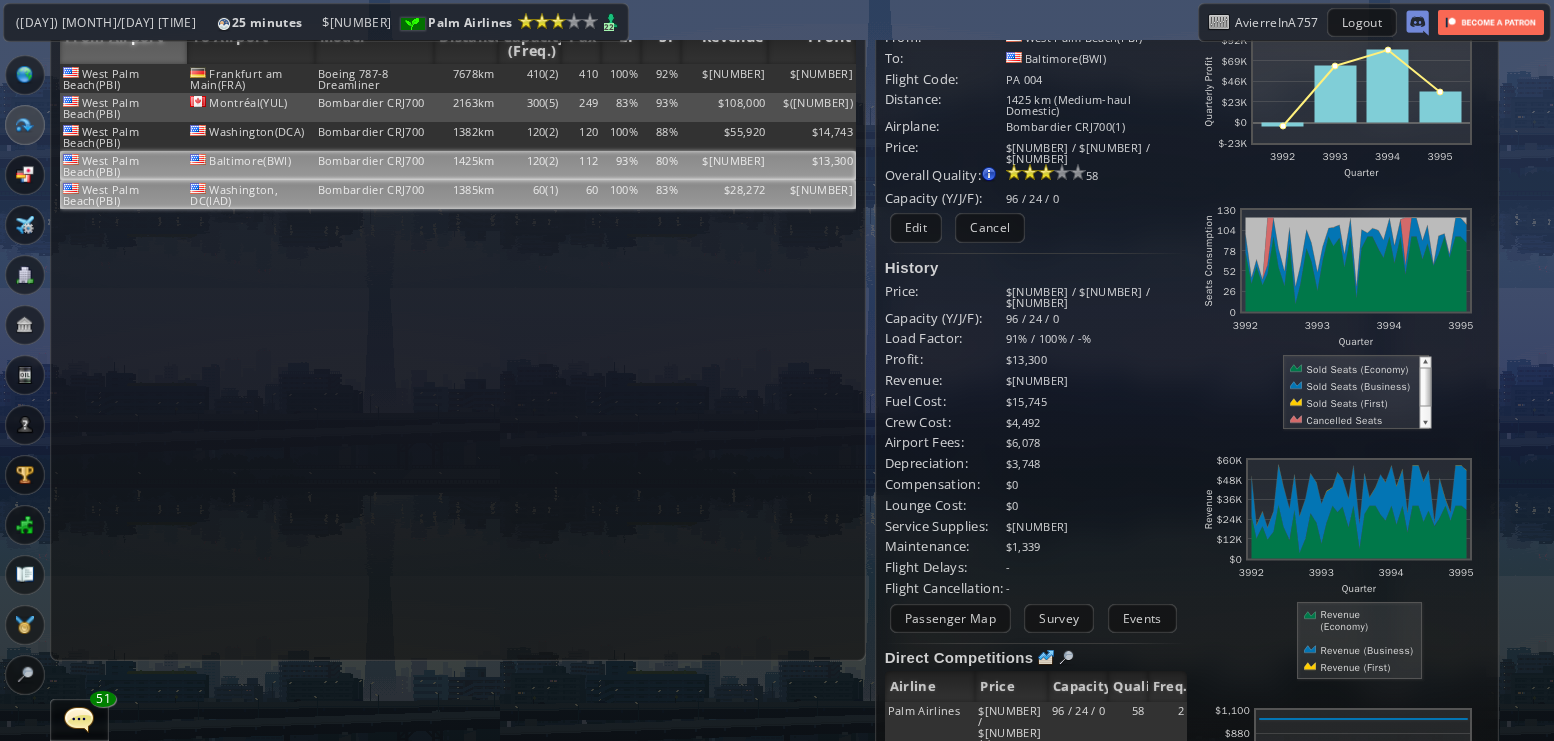 click on "$[NUMBER]" at bounding box center (812, 78) 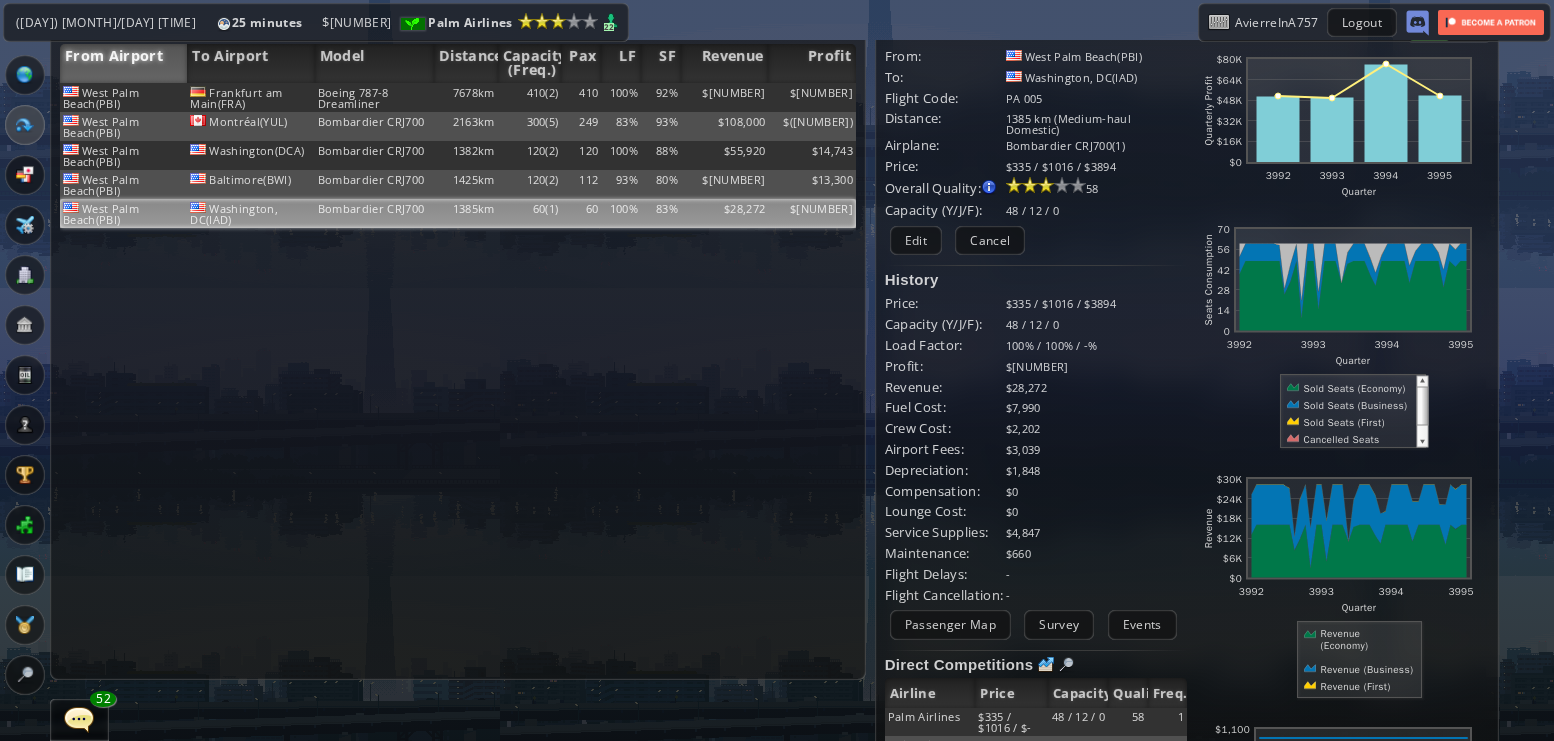 scroll, scrollTop: 0, scrollLeft: 0, axis: both 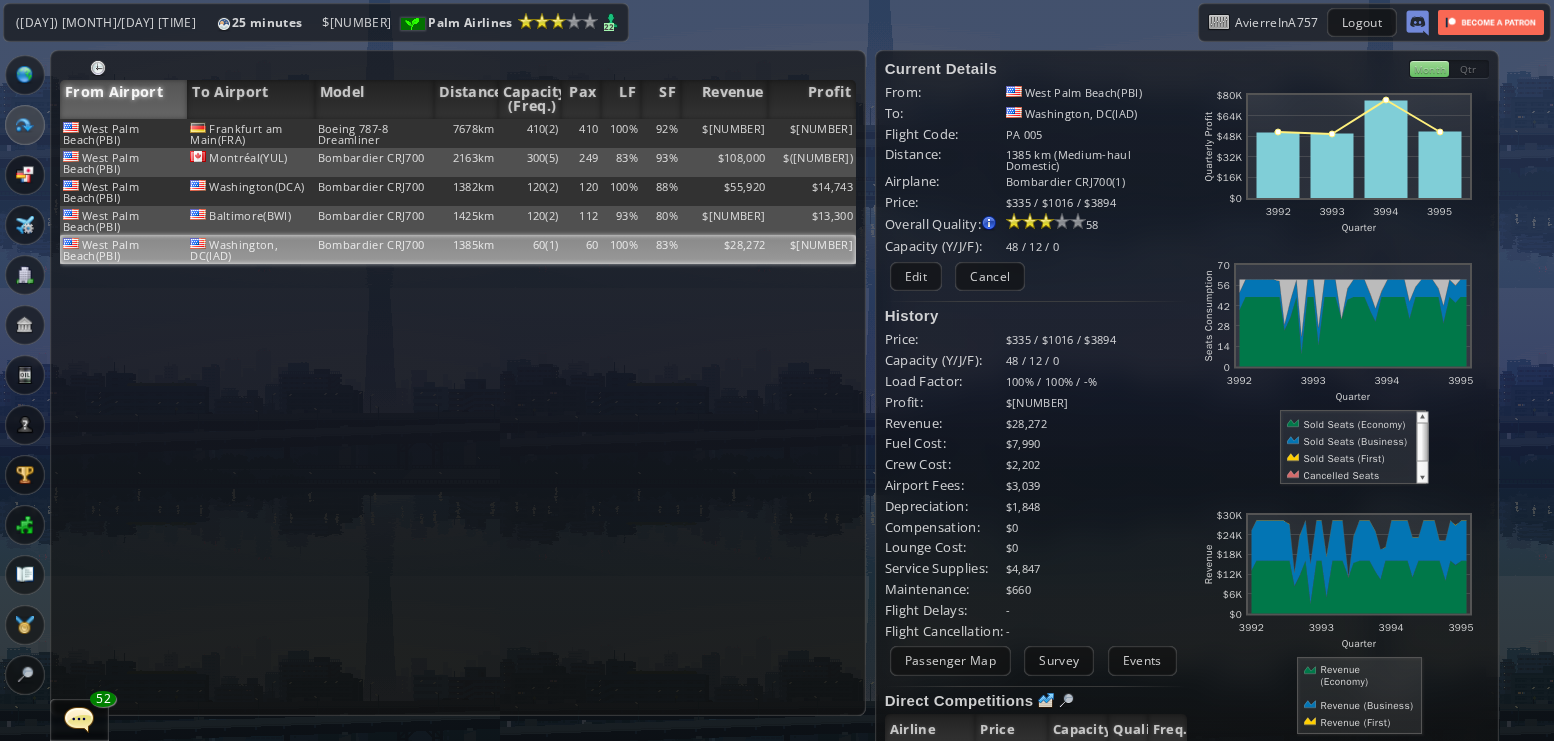 click on "World Map" at bounding box center [25, 75] 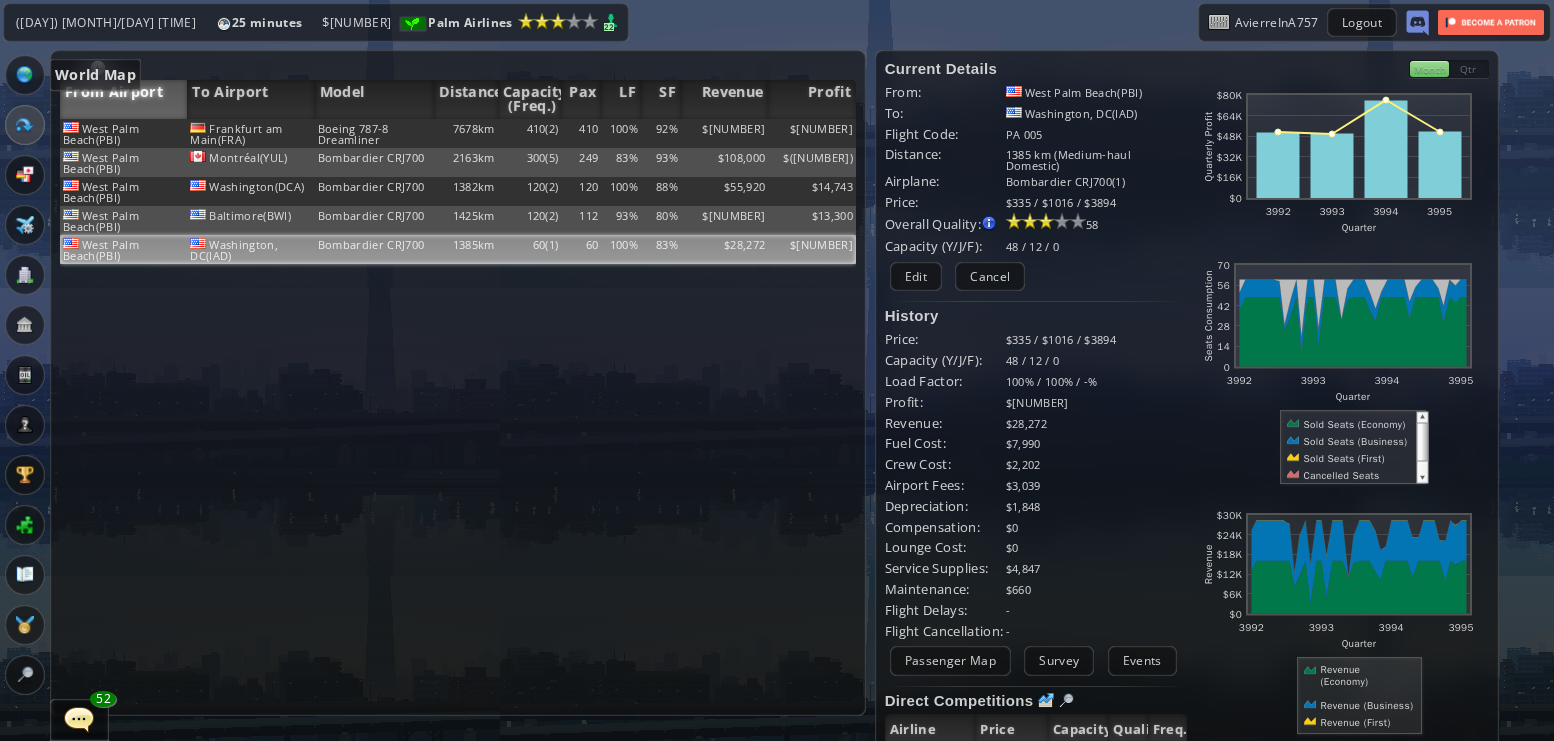 click at bounding box center [25, 75] 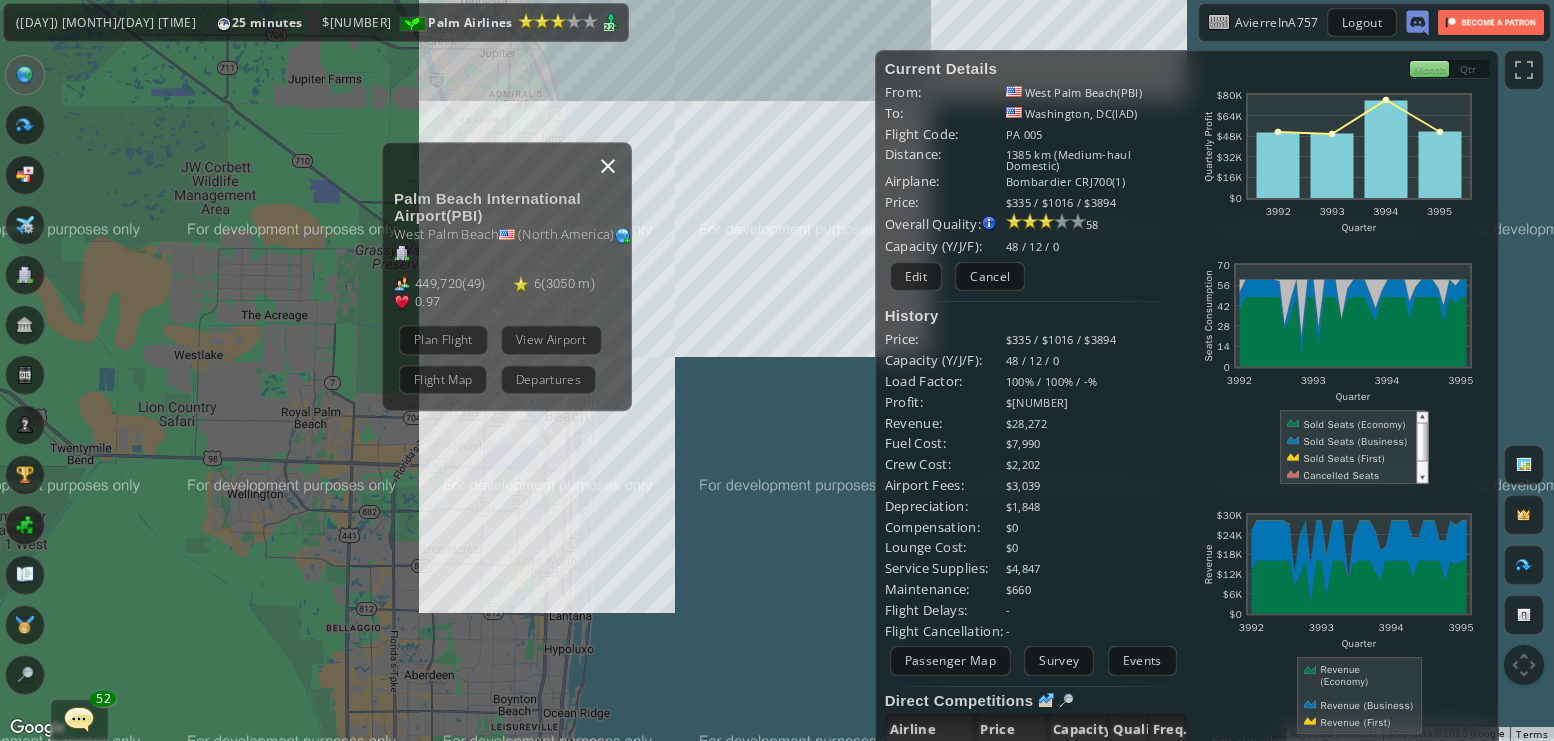click at bounding box center (608, 166) 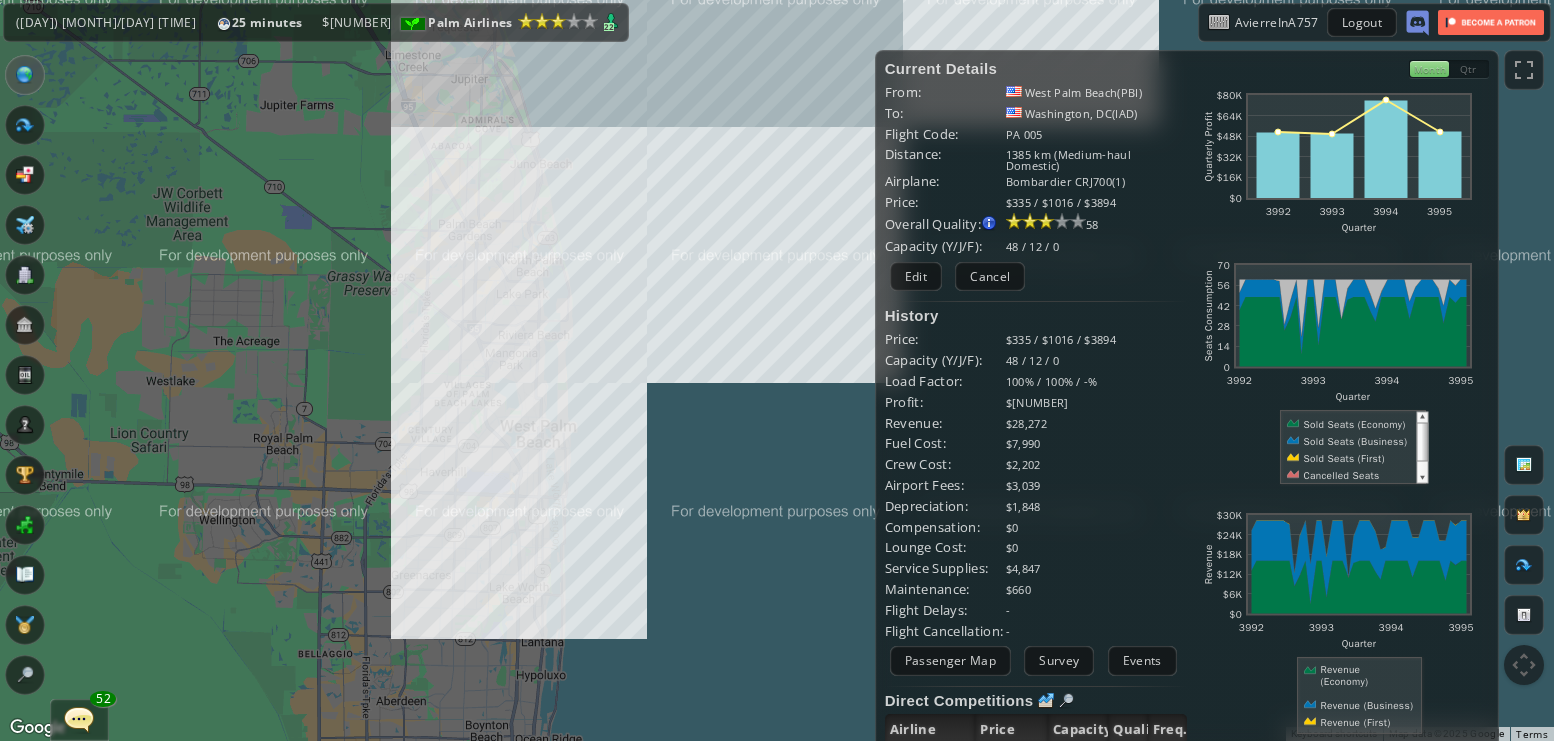 drag, startPoint x: 528, startPoint y: 233, endPoint x: 444, endPoint y: 294, distance: 103.81233 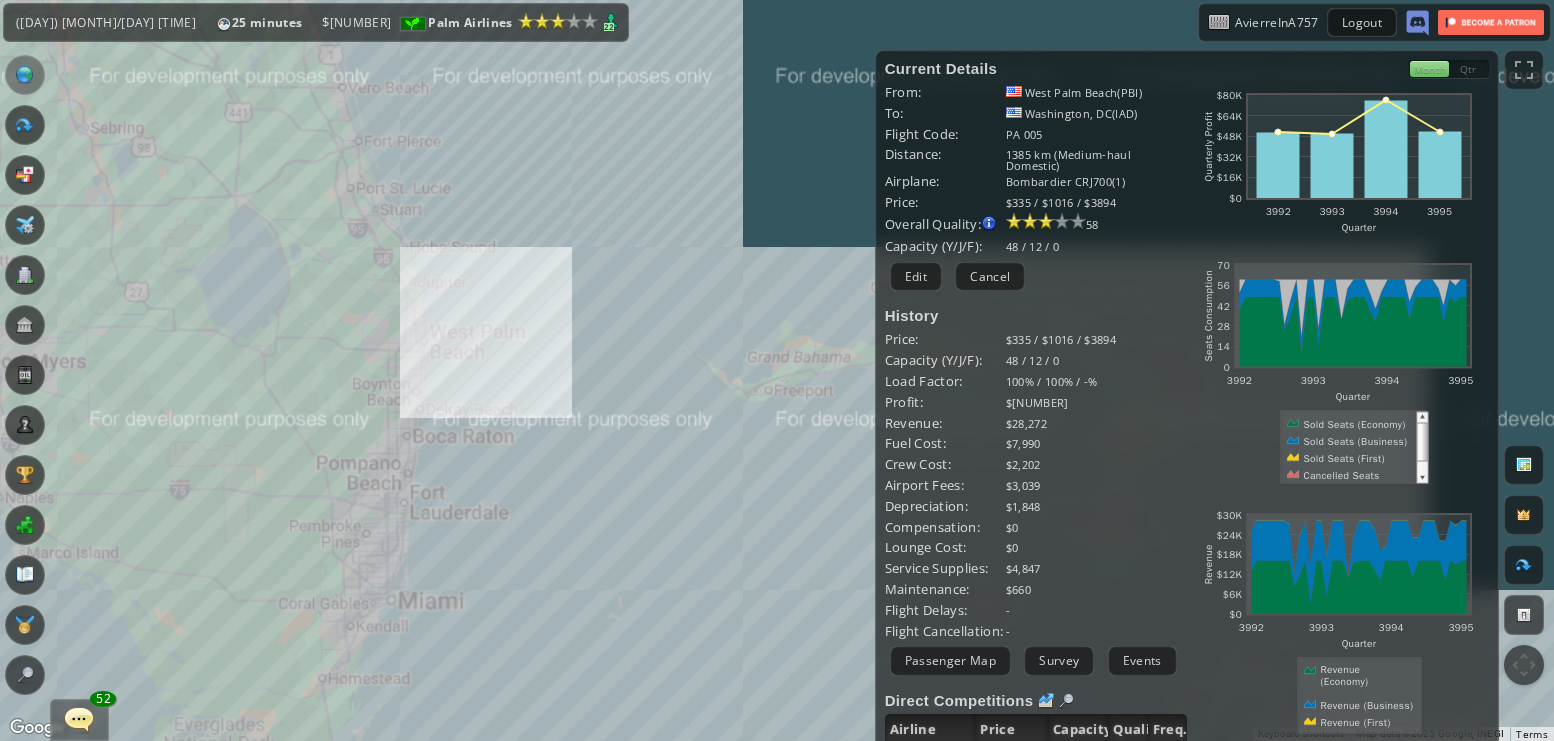 drag, startPoint x: 534, startPoint y: 236, endPoint x: 453, endPoint y: 364, distance: 151.47607 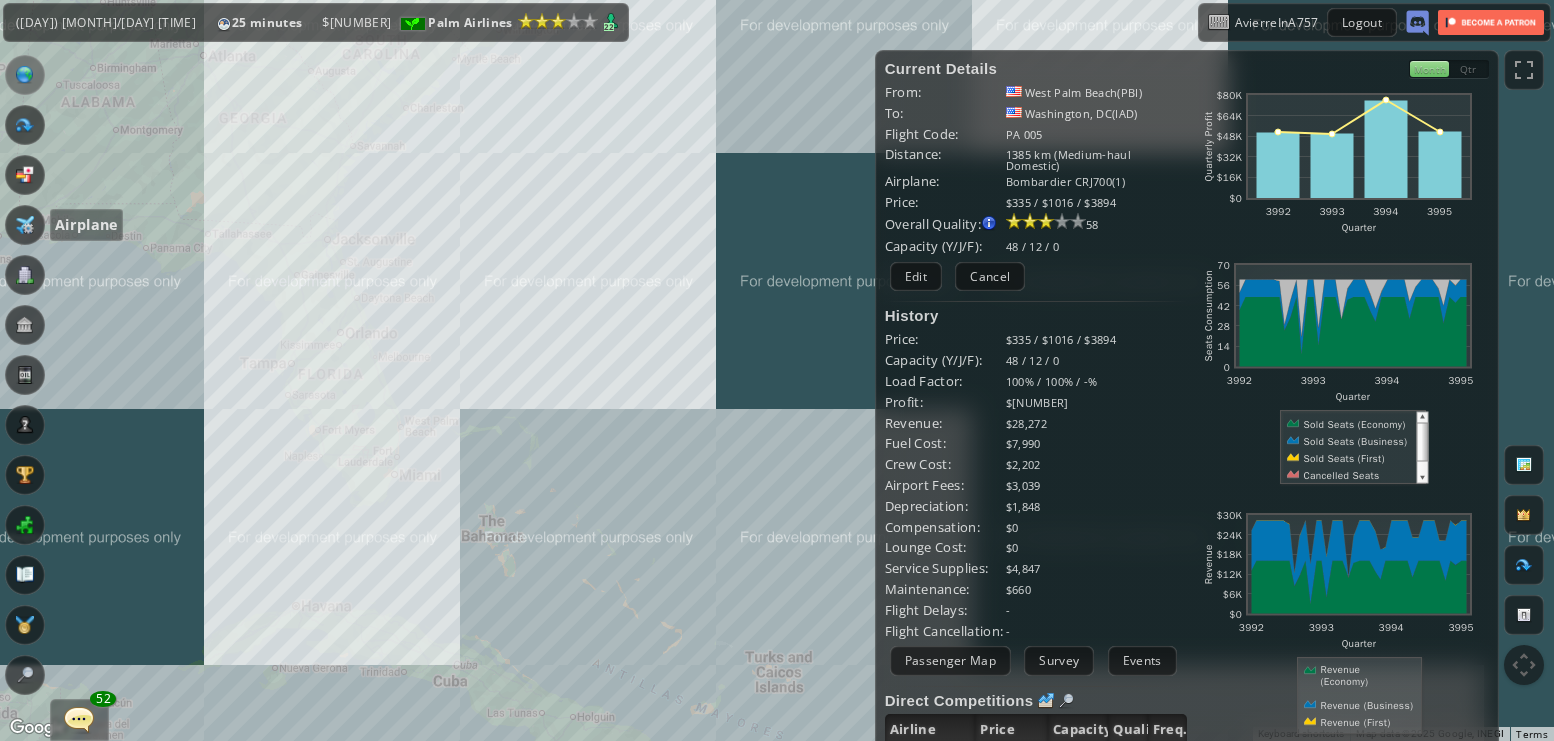 click at bounding box center (25, 225) 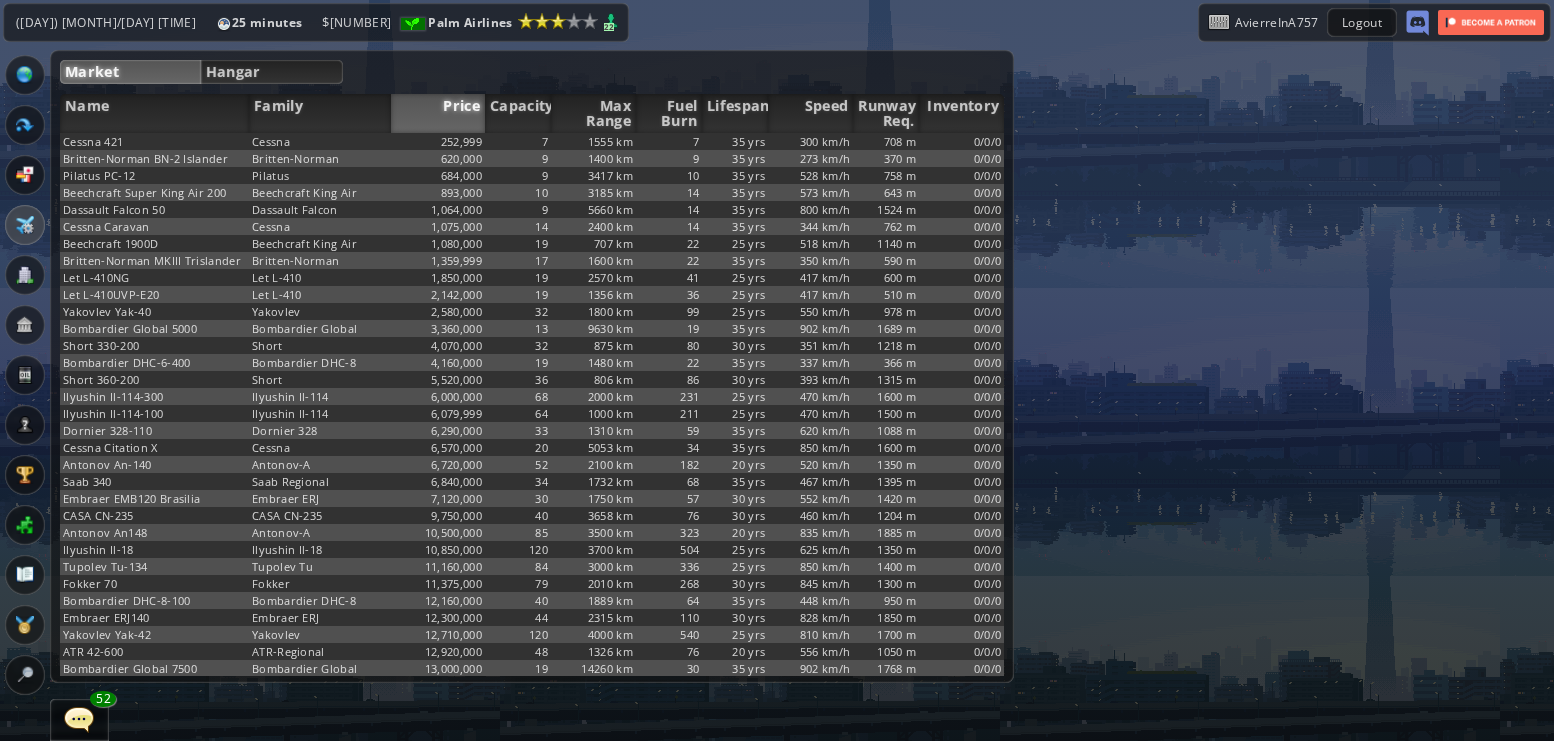 click on "Hangar" at bounding box center (272, 72) 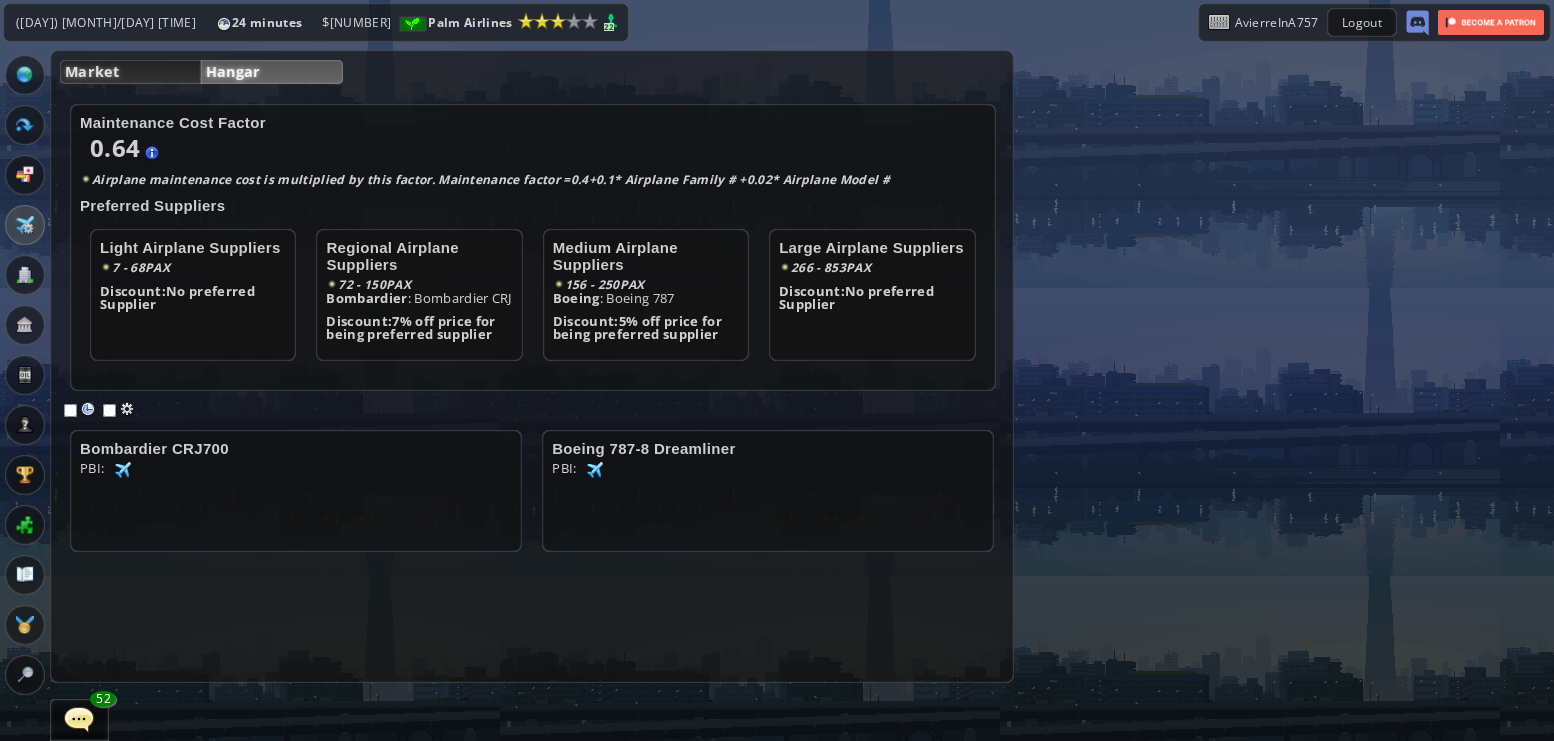 click on "Market" at bounding box center [130, 72] 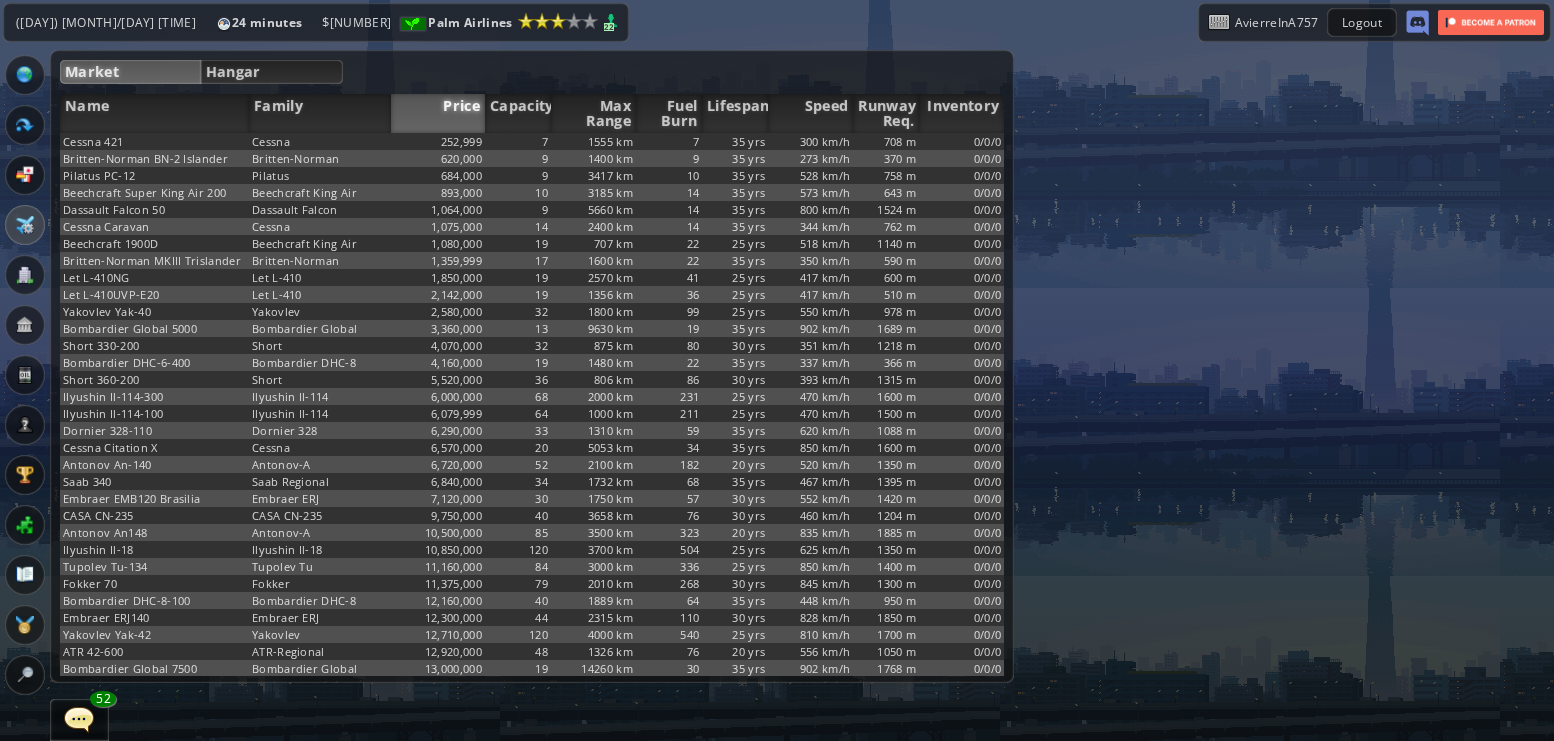 click on "Market" at bounding box center [130, 72] 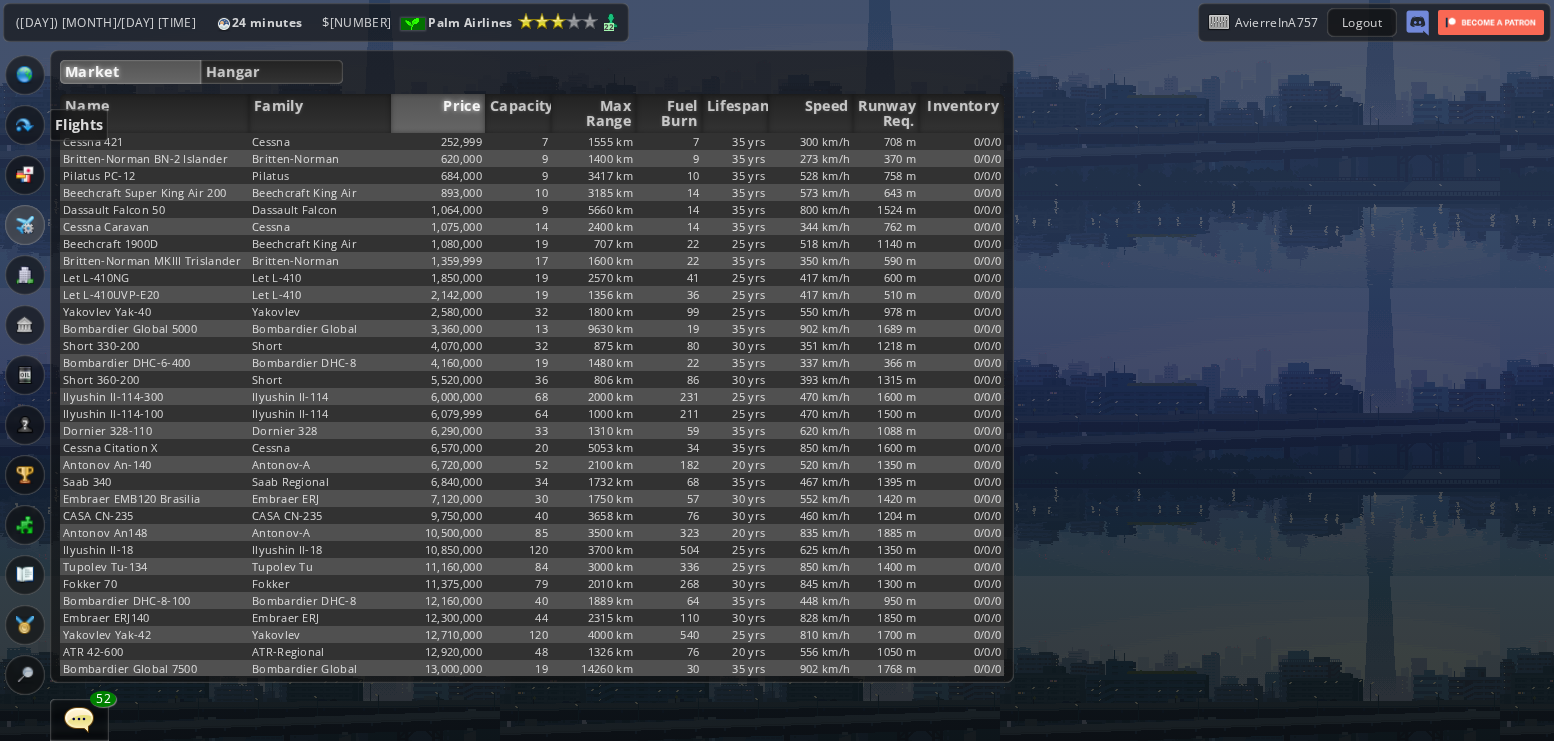 click at bounding box center [25, 125] 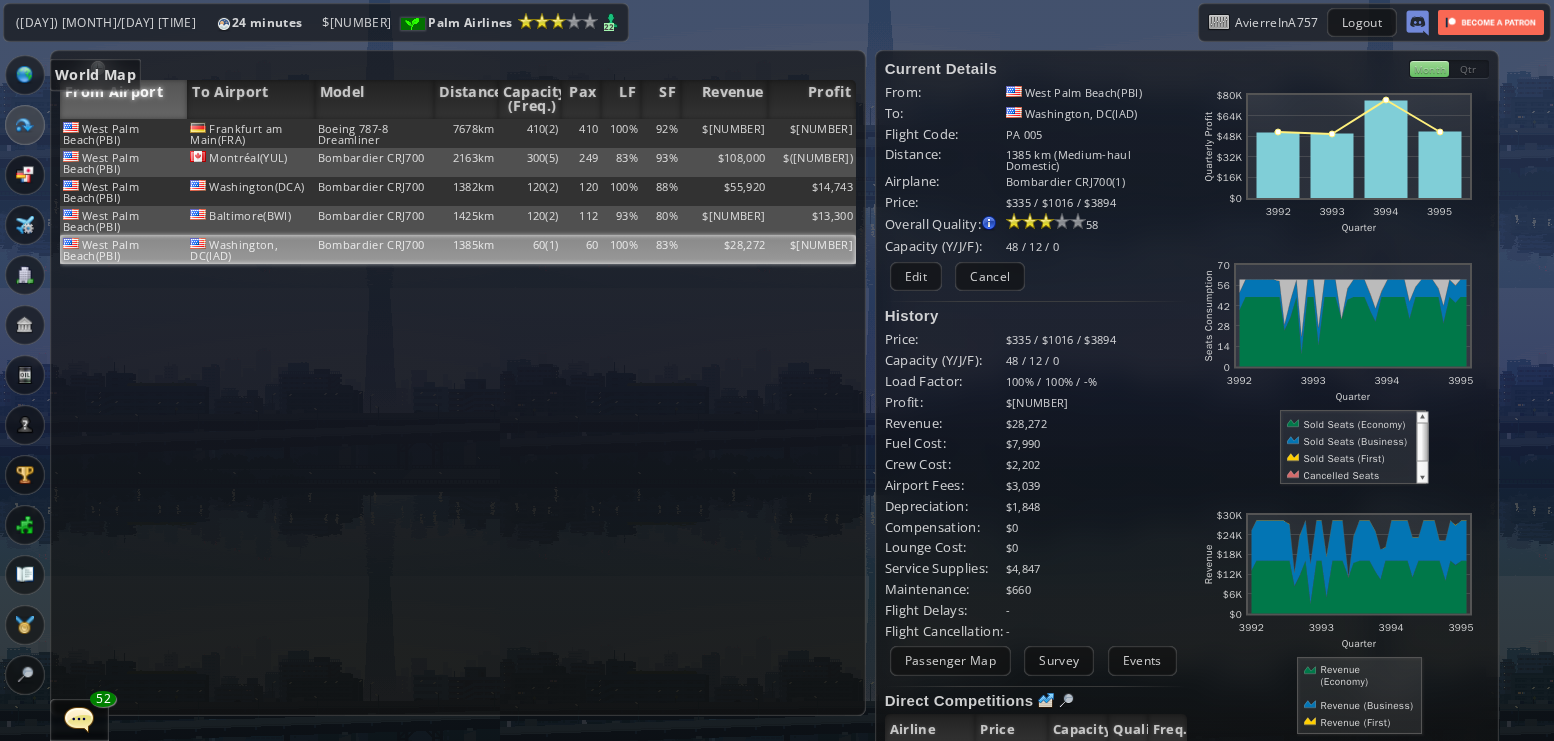 click at bounding box center (25, 75) 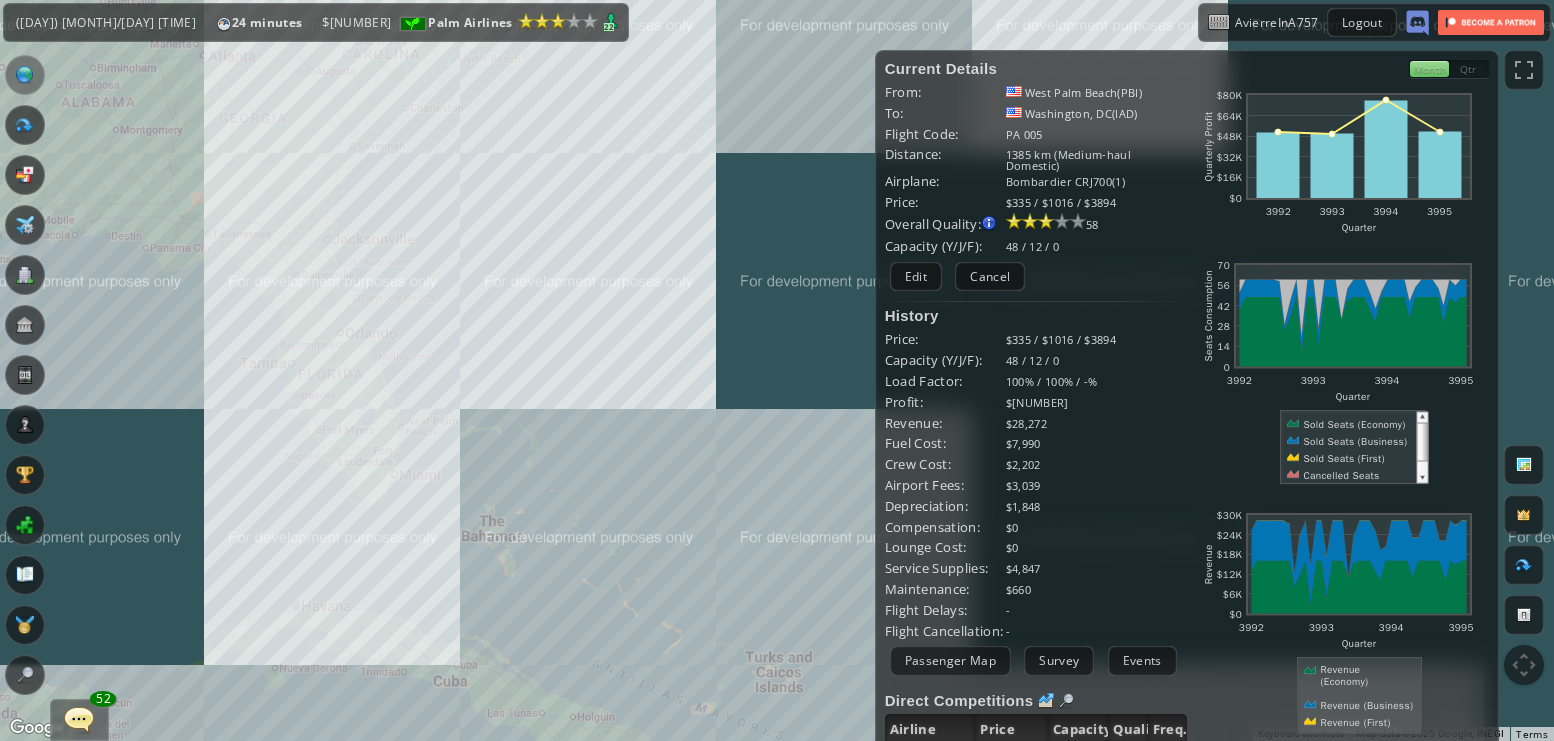 drag, startPoint x: 246, startPoint y: 145, endPoint x: 282, endPoint y: 273, distance: 132.96616 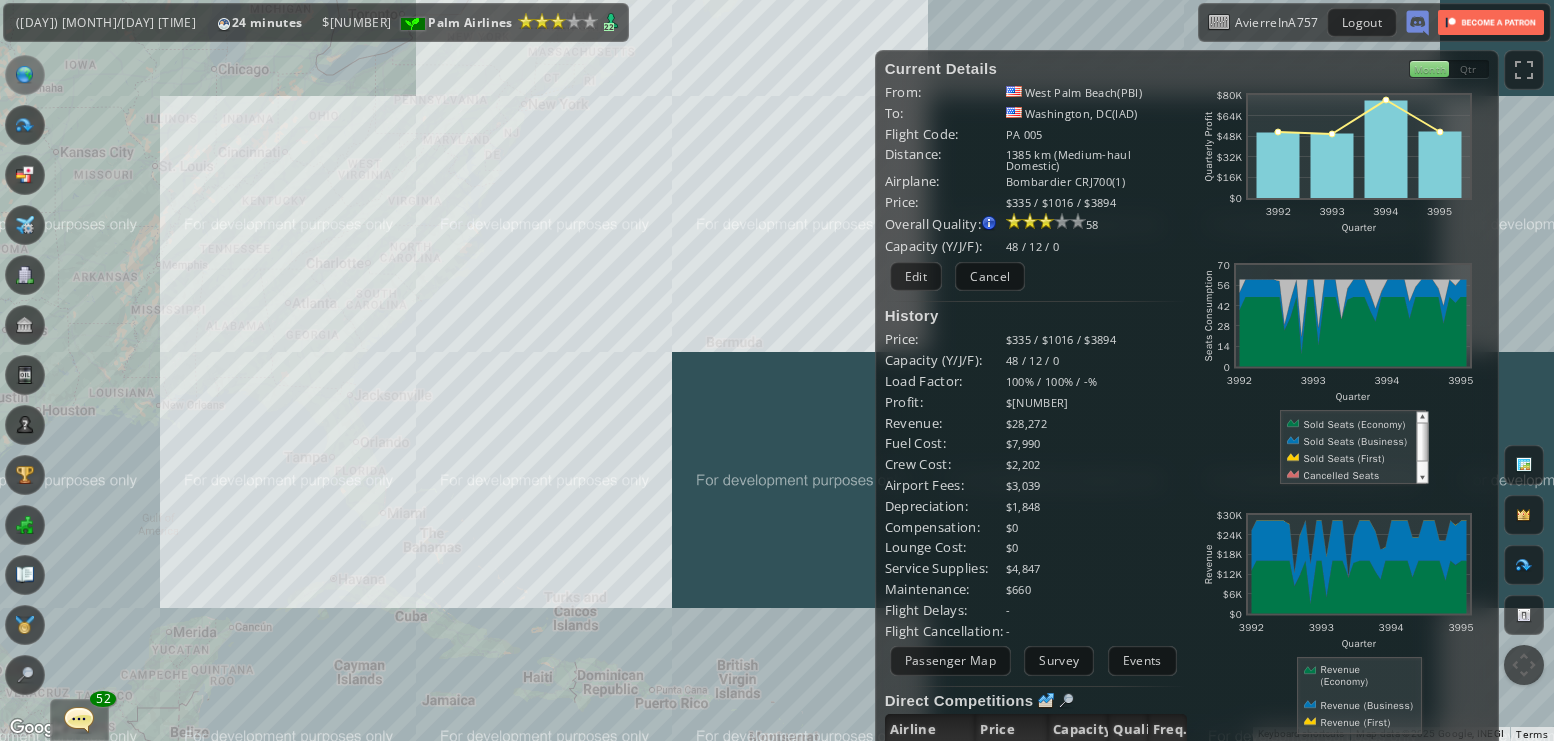 drag, startPoint x: 418, startPoint y: 248, endPoint x: 402, endPoint y: 369, distance: 122.05327 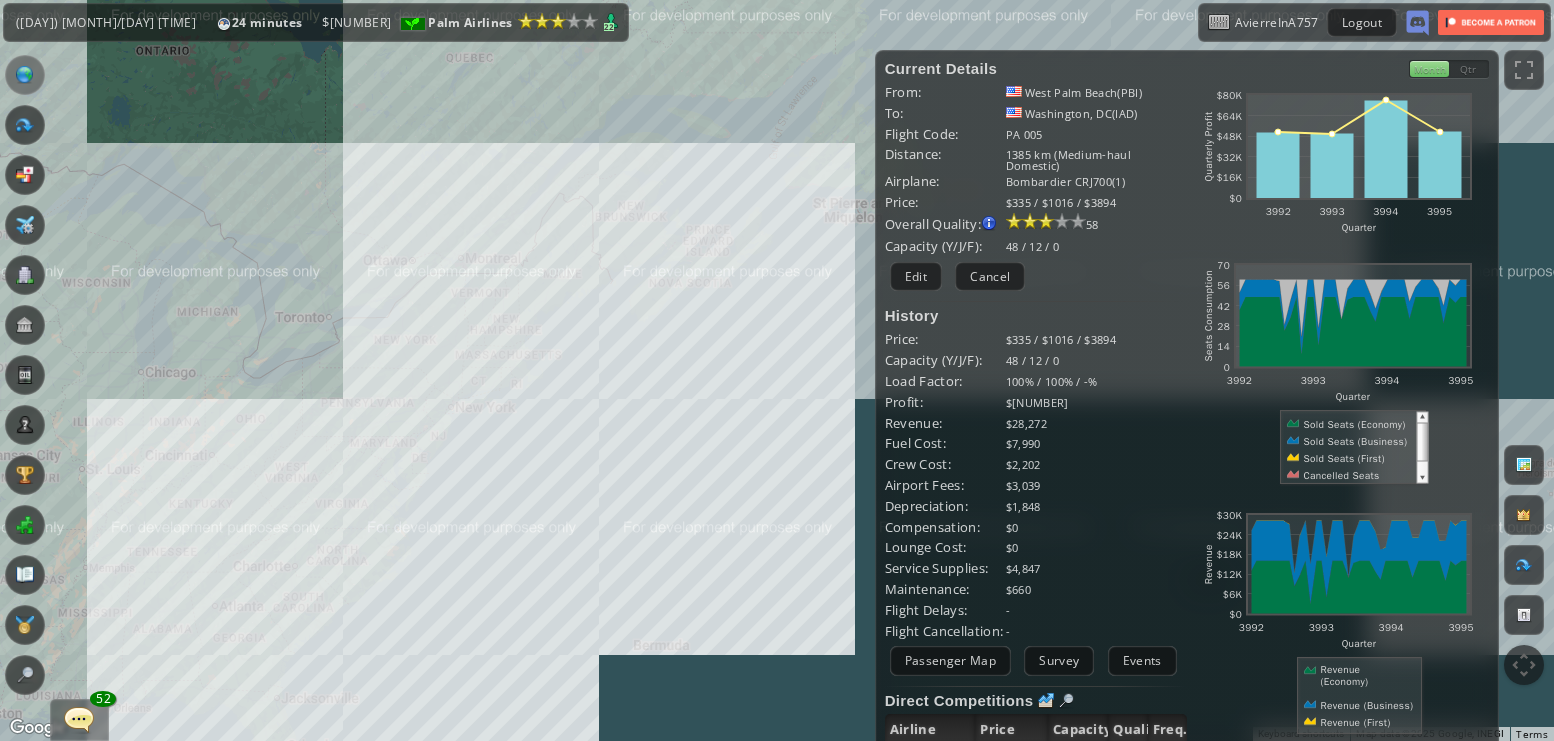 click on "To navigate, press the arrow keys." at bounding box center (777, 370) 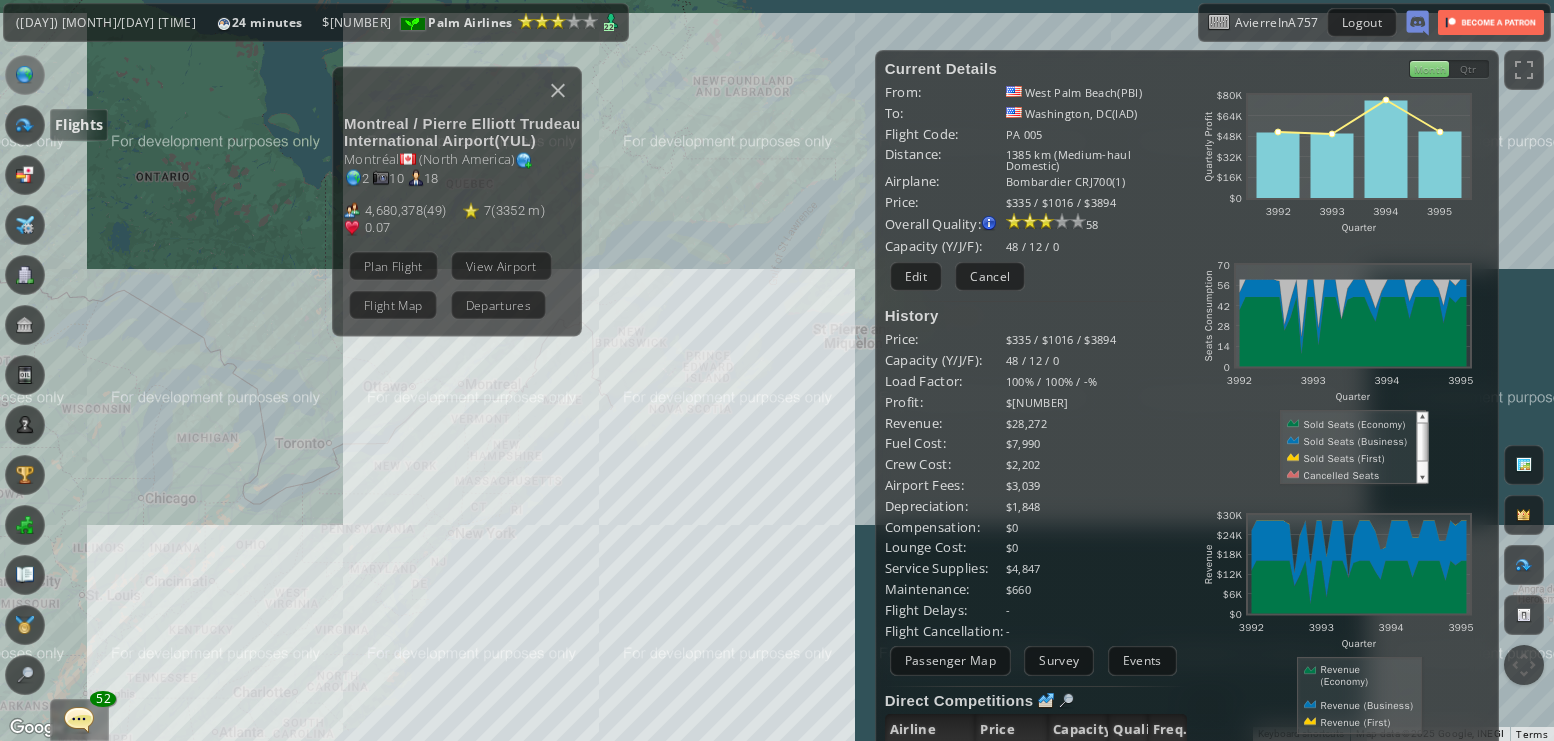 click at bounding box center (25, 125) 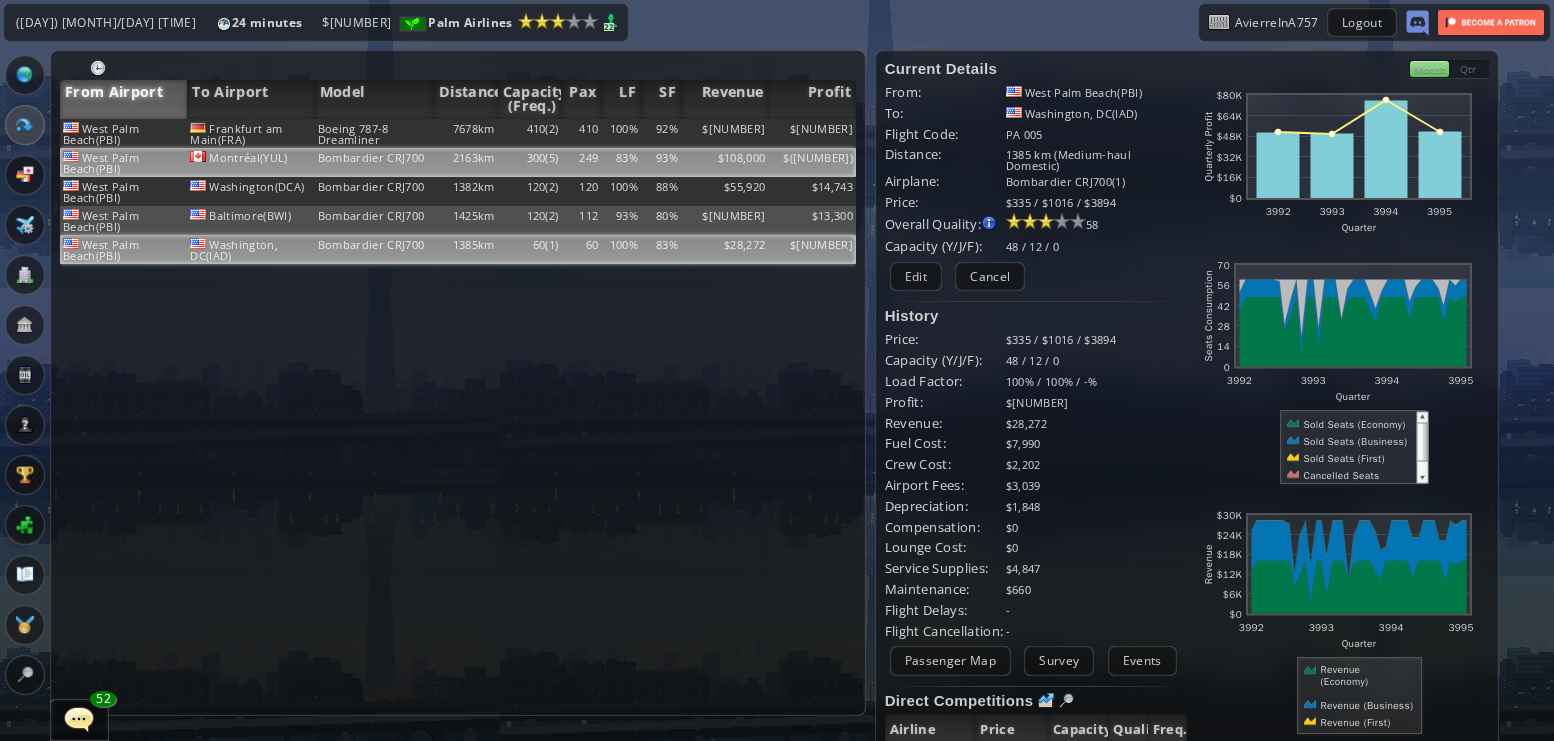 click on "Bombardier CRJ700" at bounding box center (374, 133) 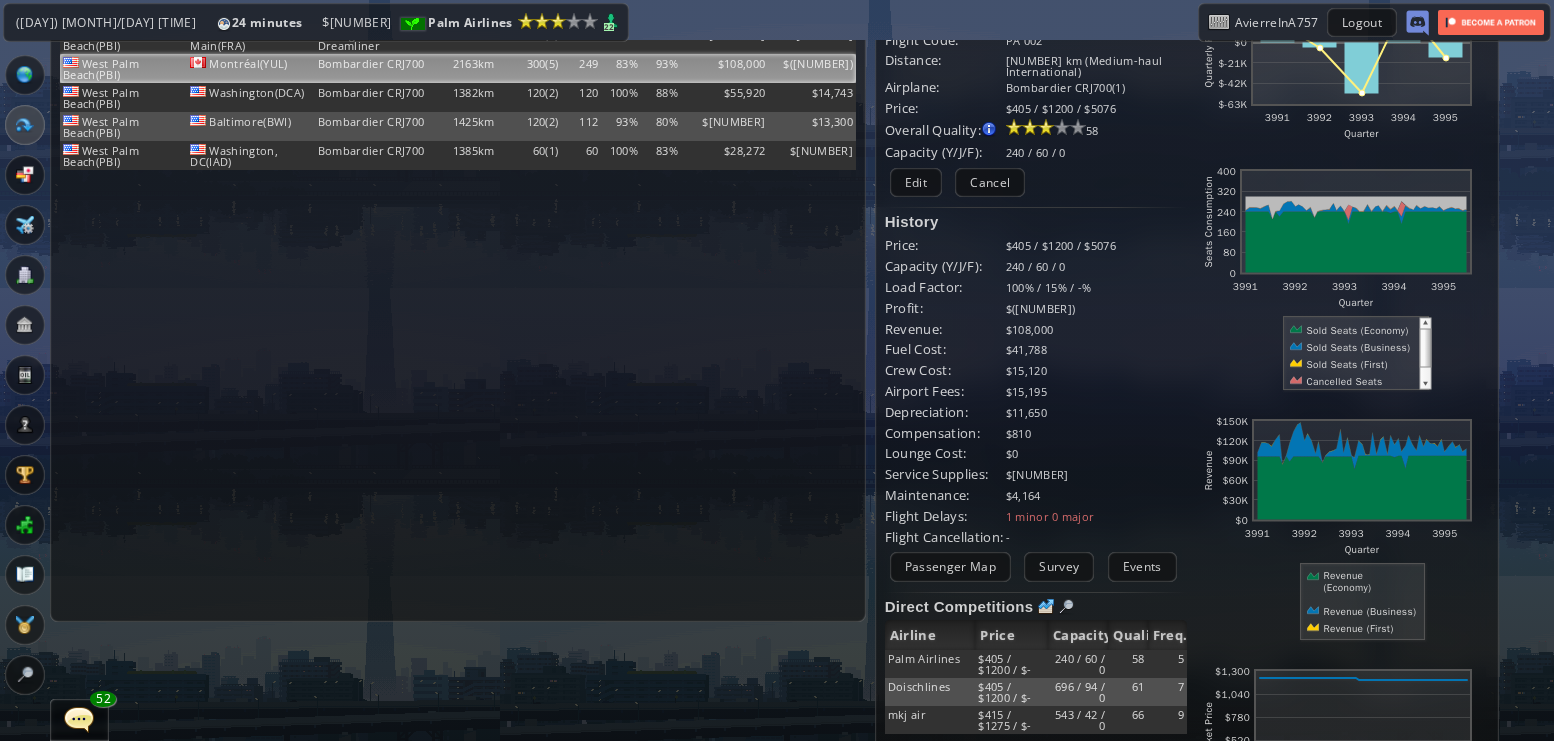scroll, scrollTop: 0, scrollLeft: 0, axis: both 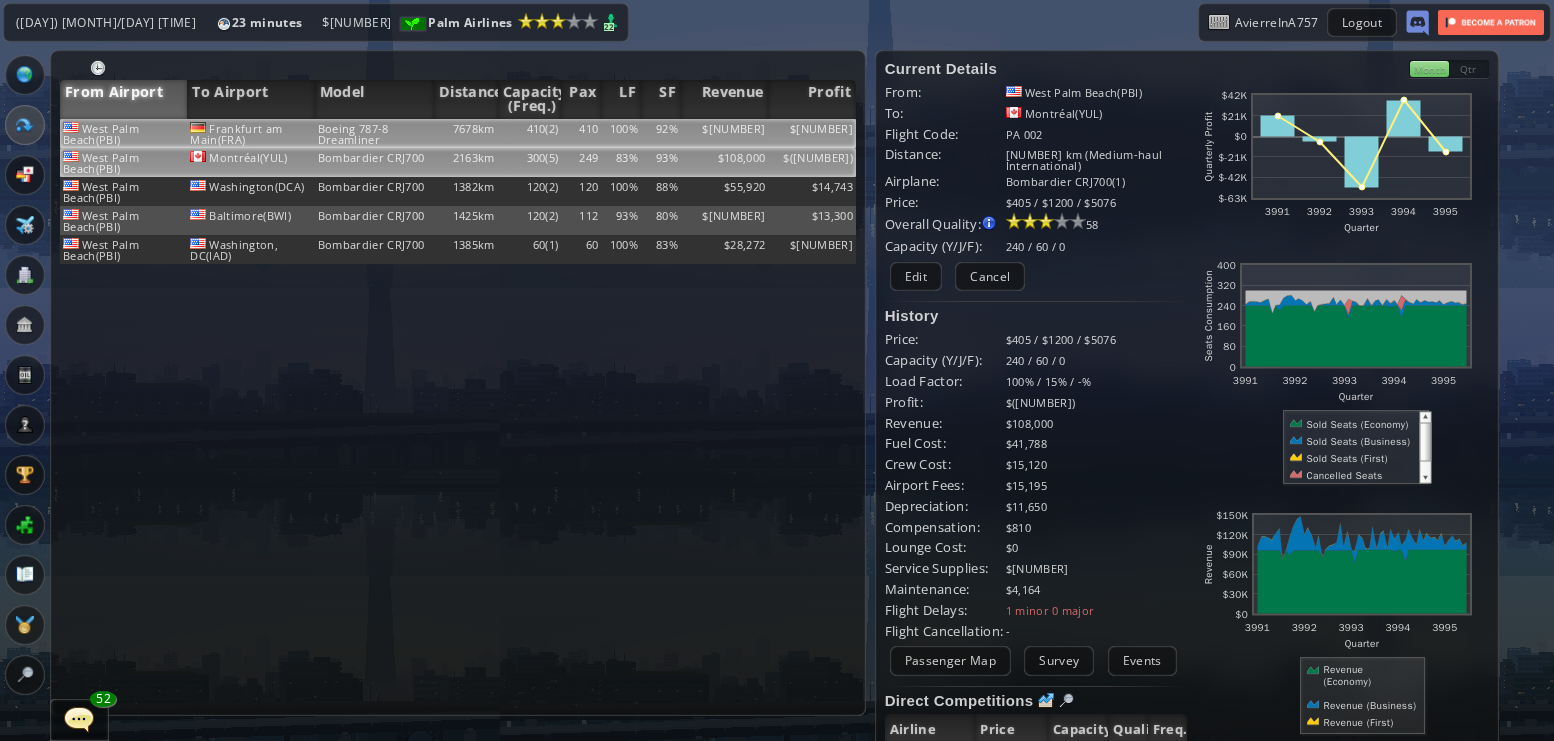 click on "$[NUMBER]" at bounding box center (812, 133) 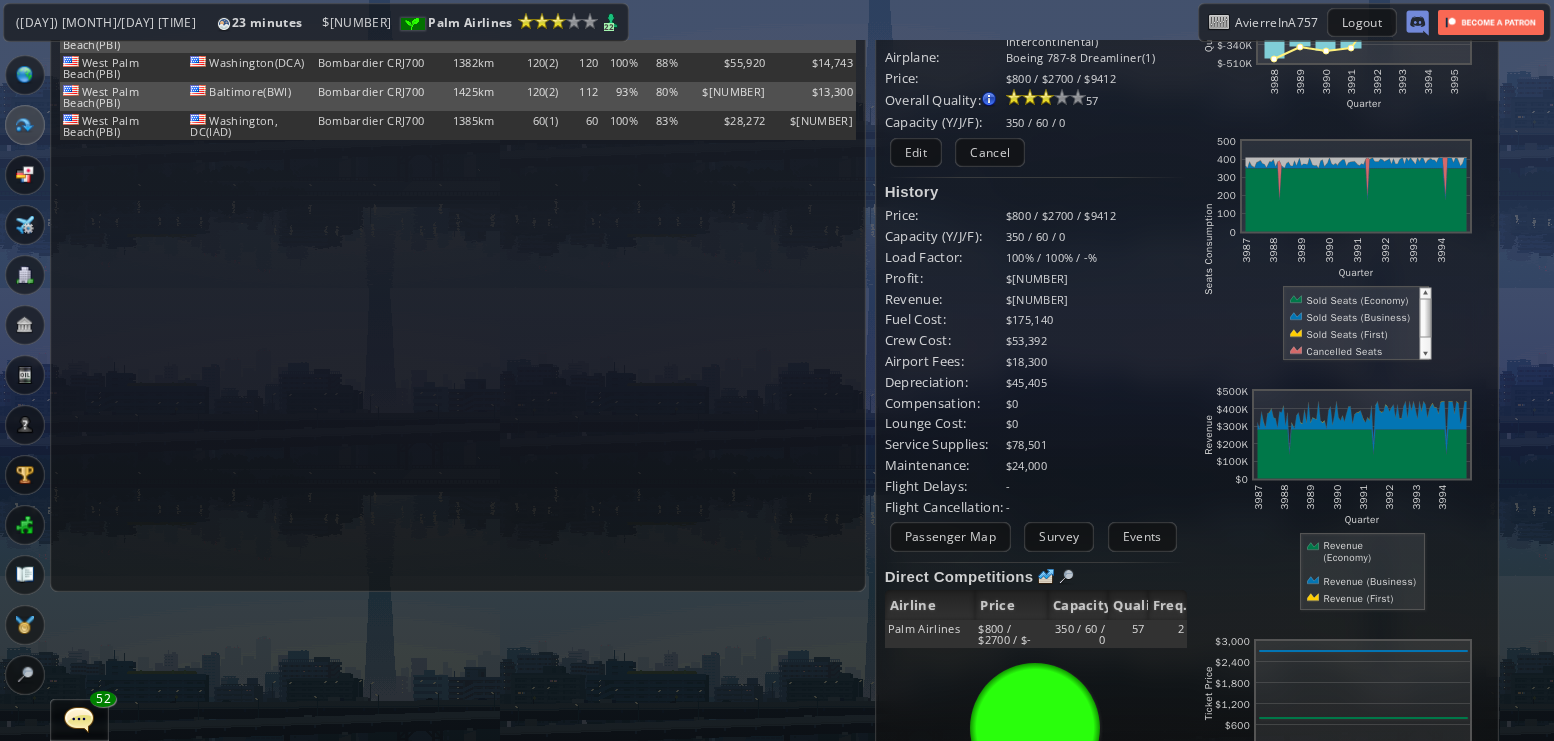 scroll, scrollTop: 126, scrollLeft: 0, axis: vertical 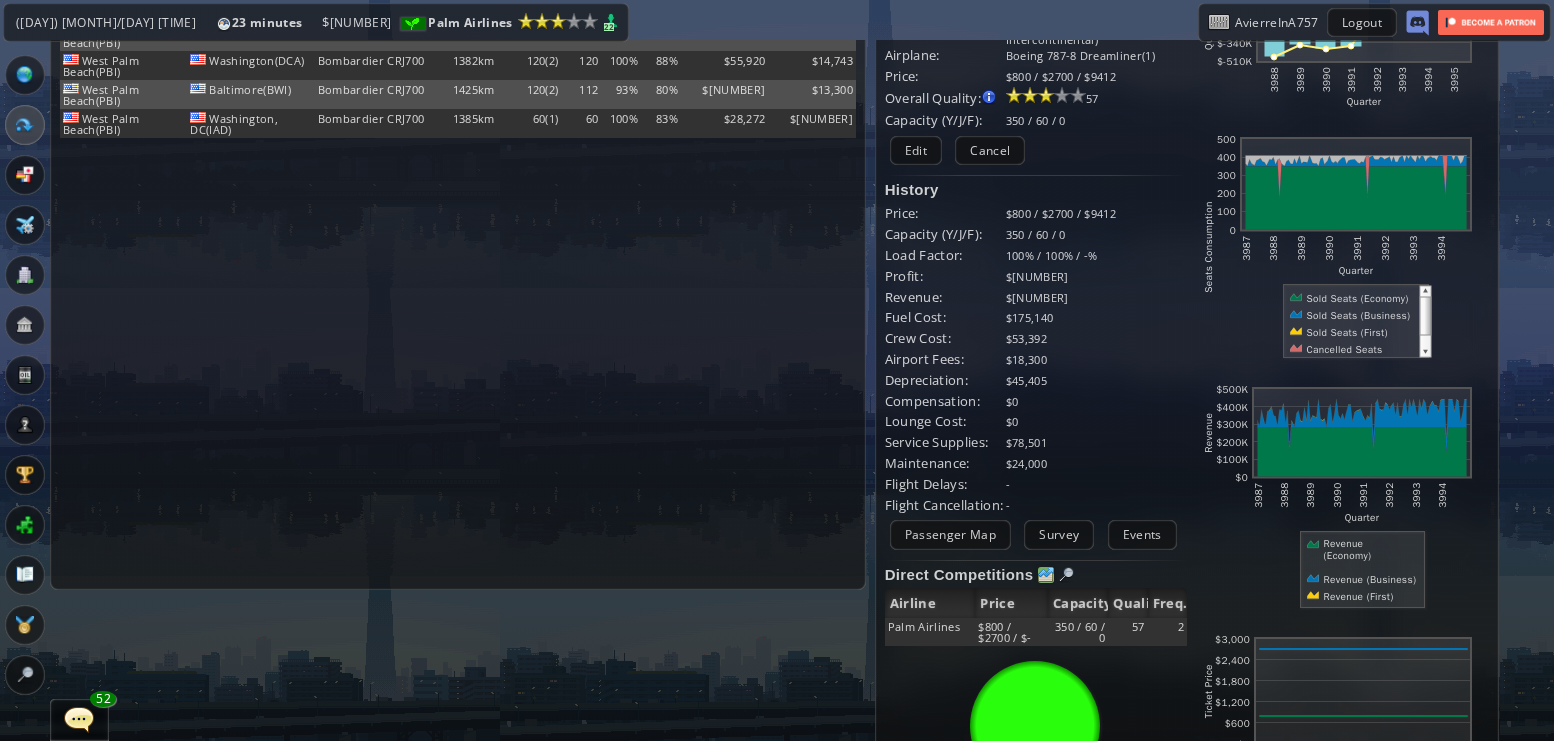 click at bounding box center [1046, 575] 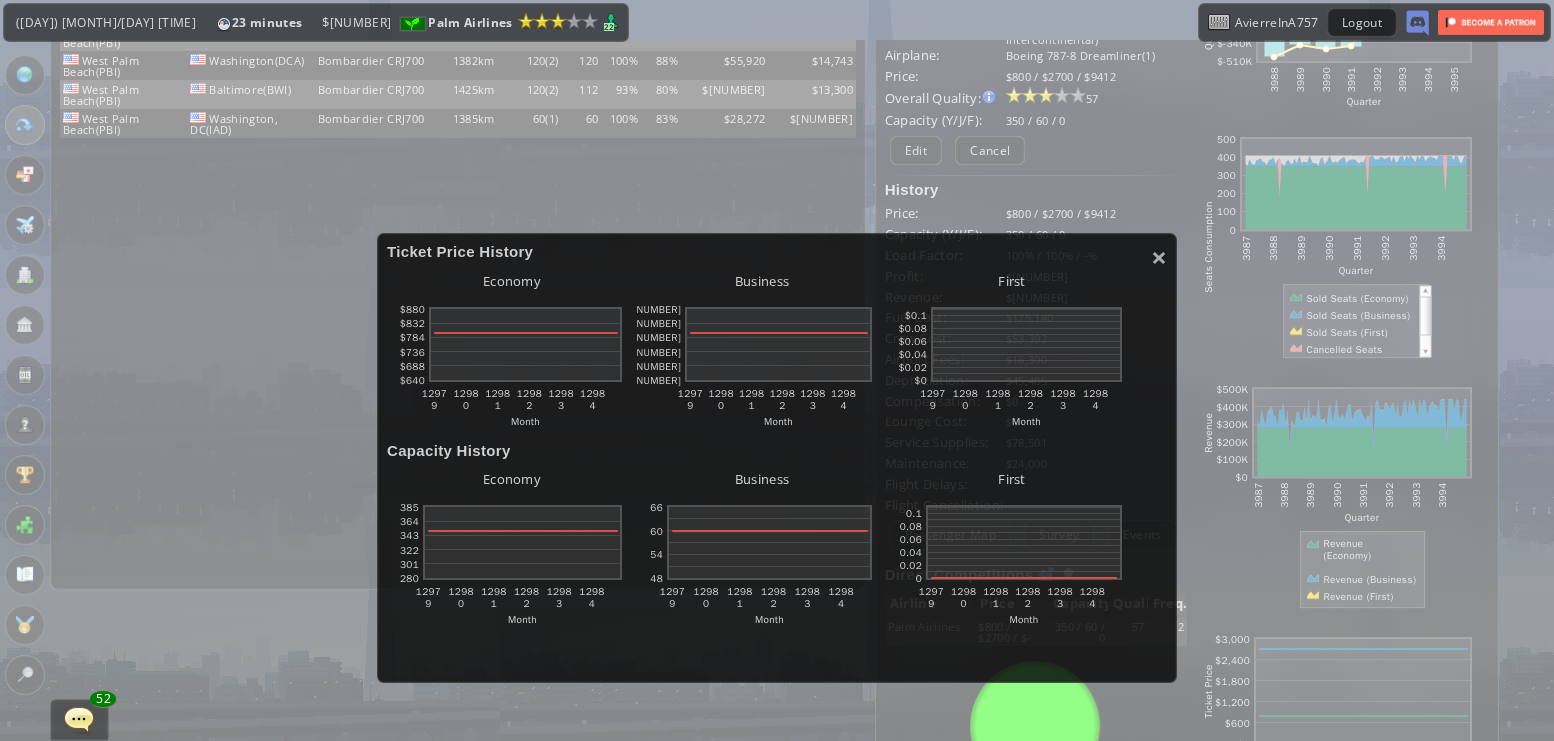 click on "Ticket Price History" at bounding box center [777, 251] 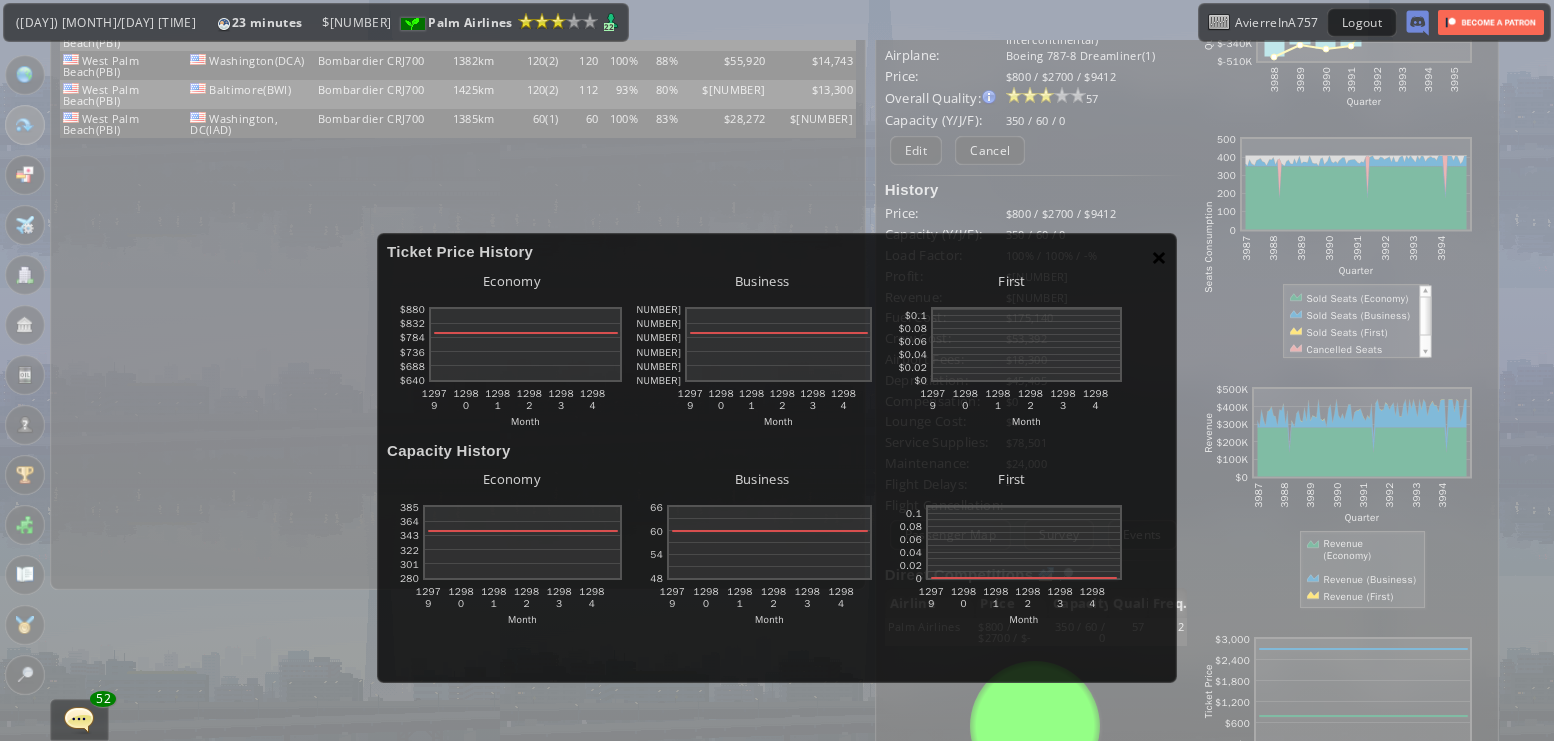click on "×" at bounding box center [1159, 257] 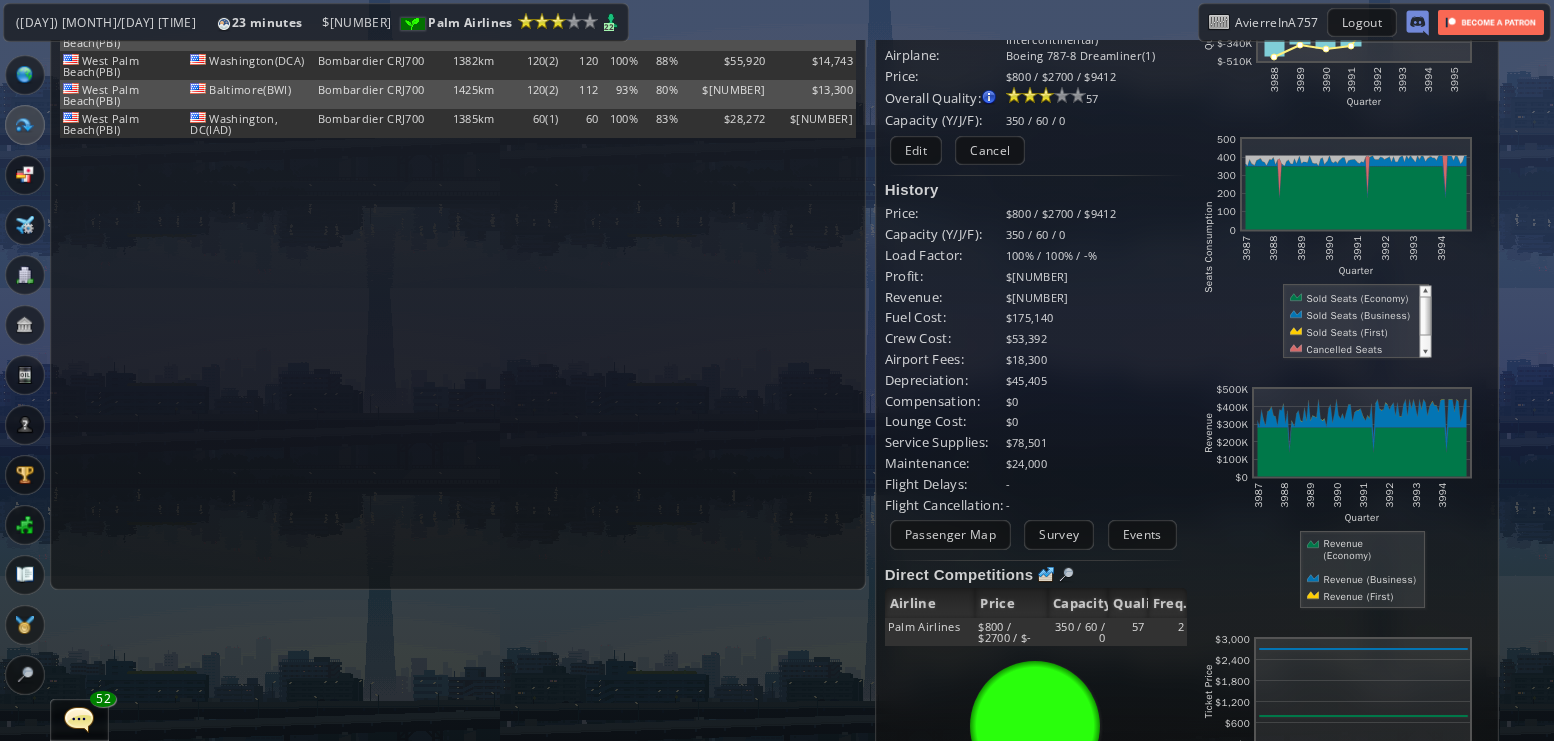 scroll, scrollTop: 0, scrollLeft: 0, axis: both 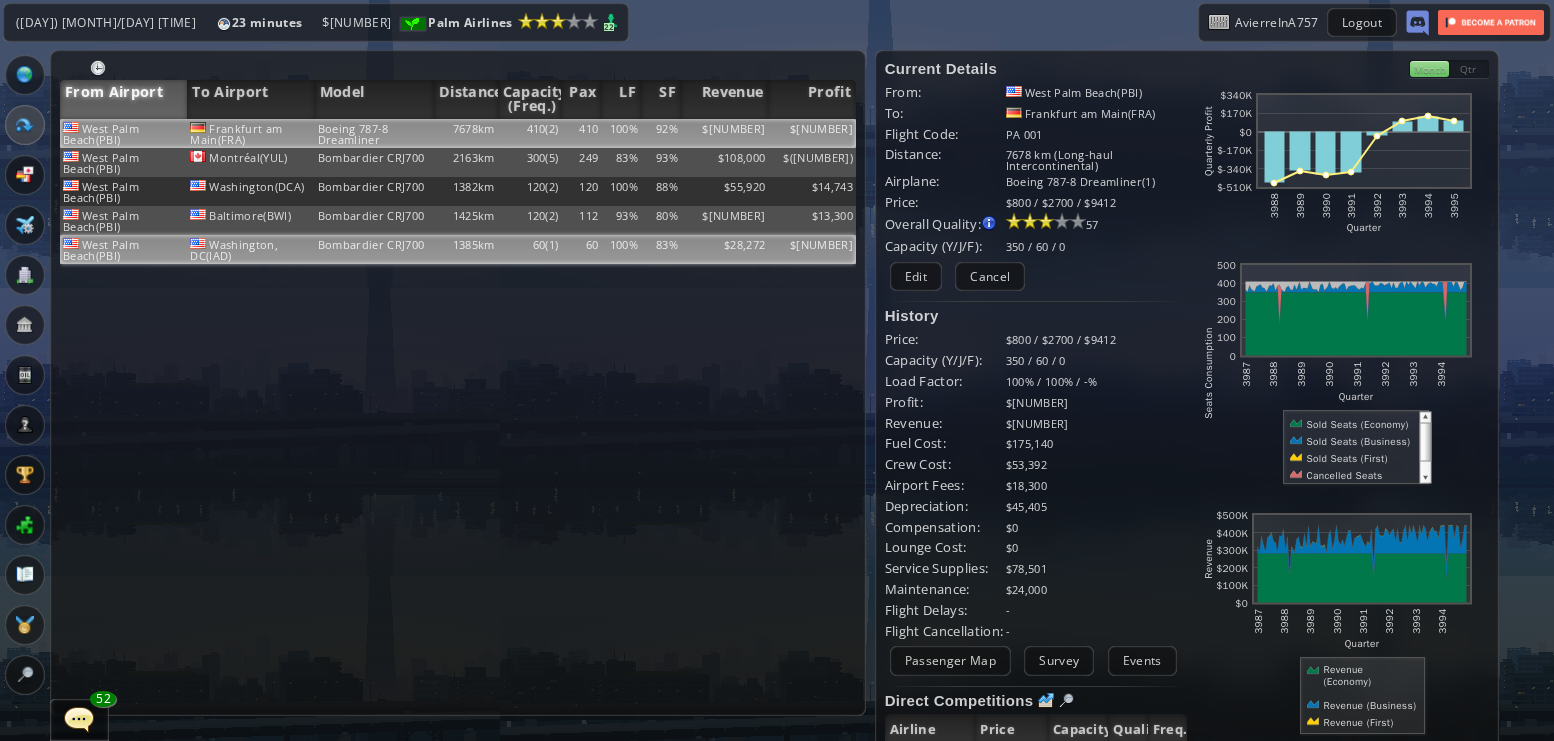 click on "$[NUMBER]" at bounding box center (812, 133) 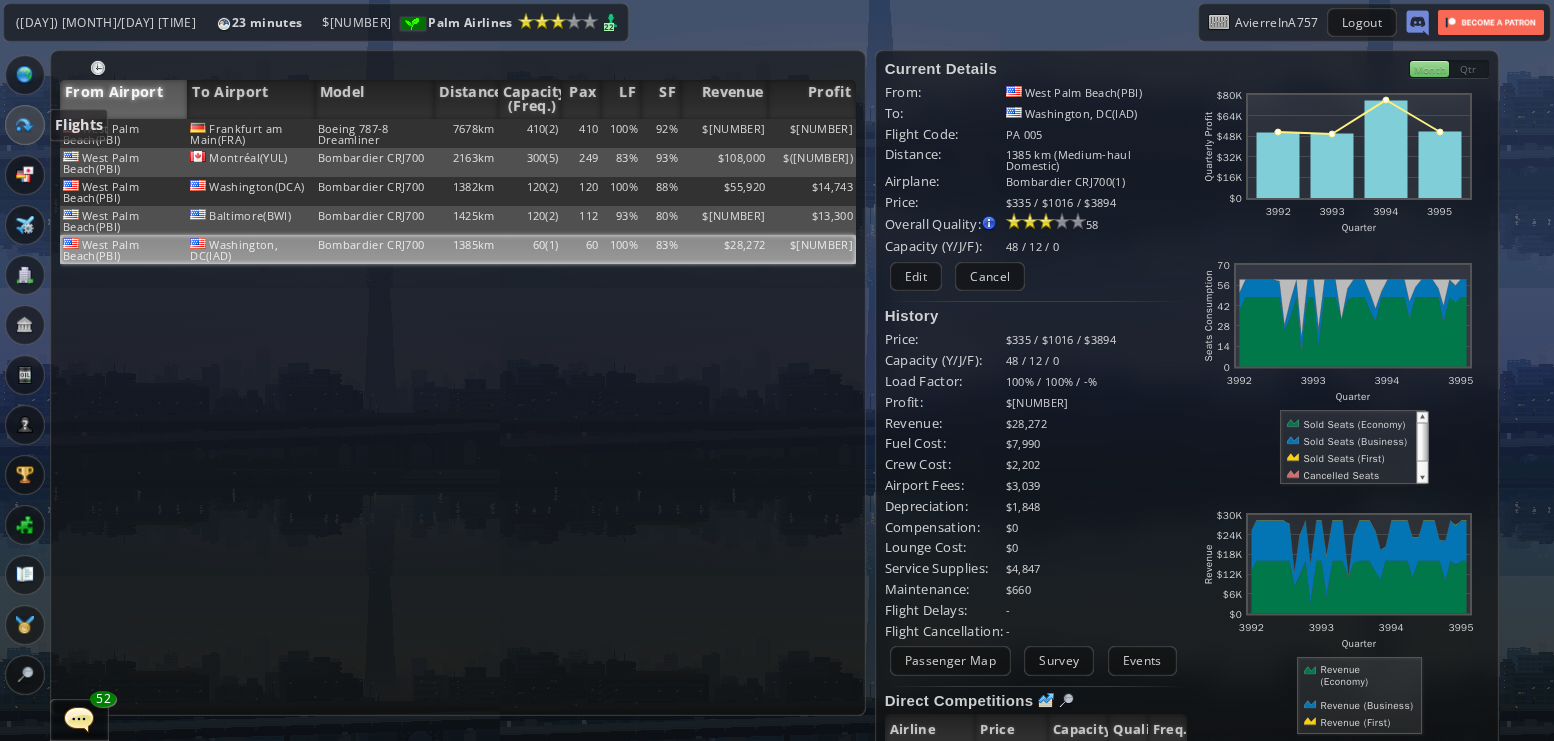 click at bounding box center (25, 125) 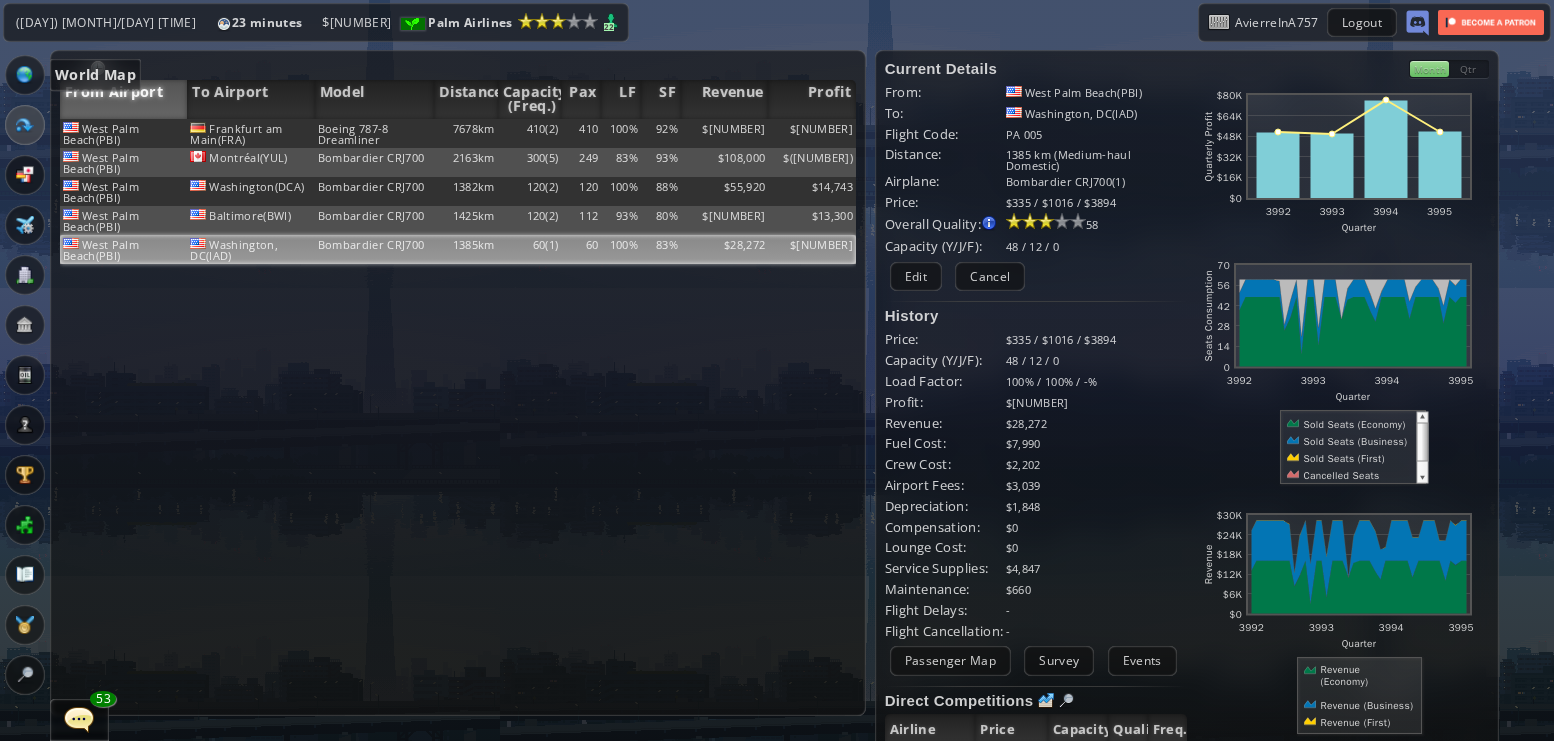 click at bounding box center (25, 75) 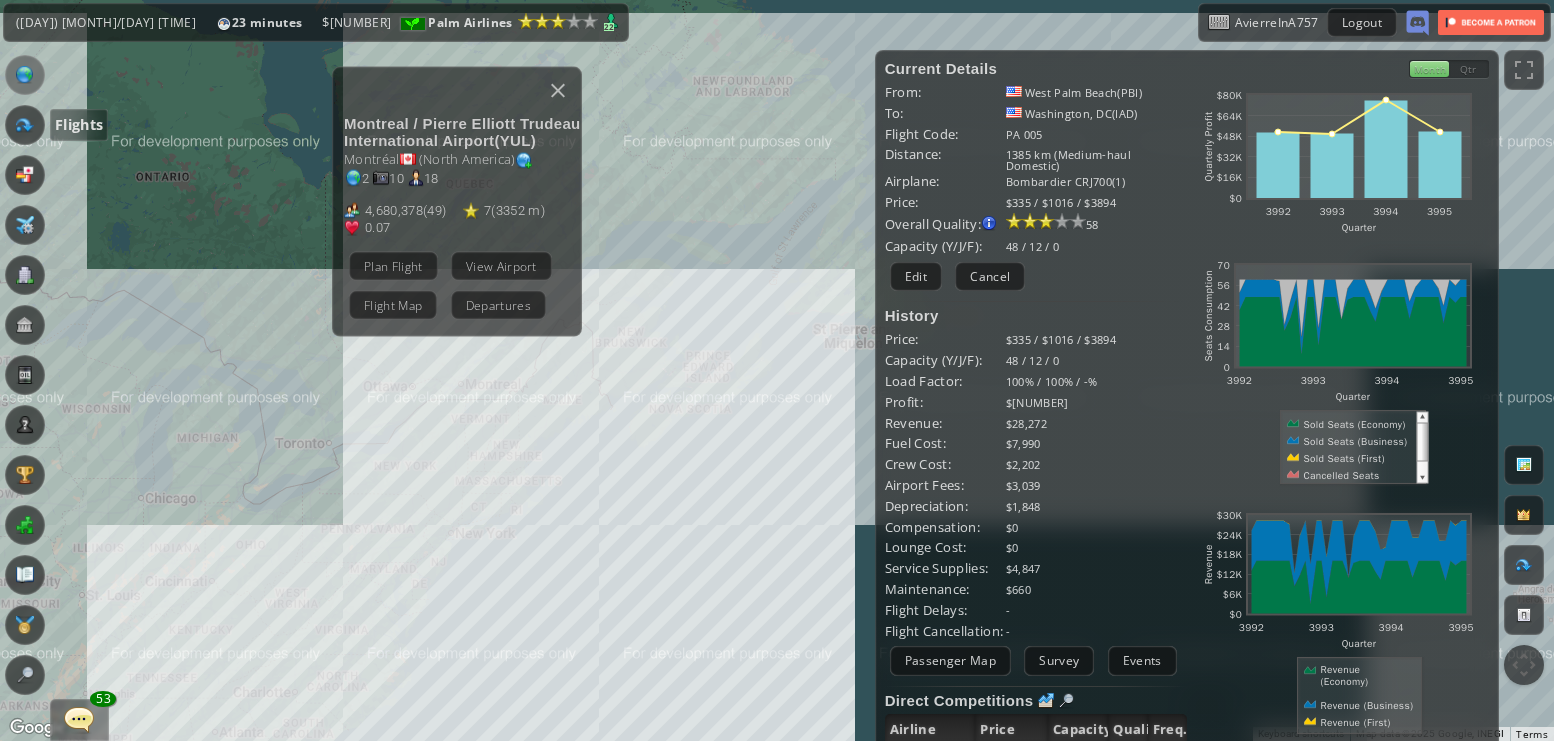 click at bounding box center [25, 125] 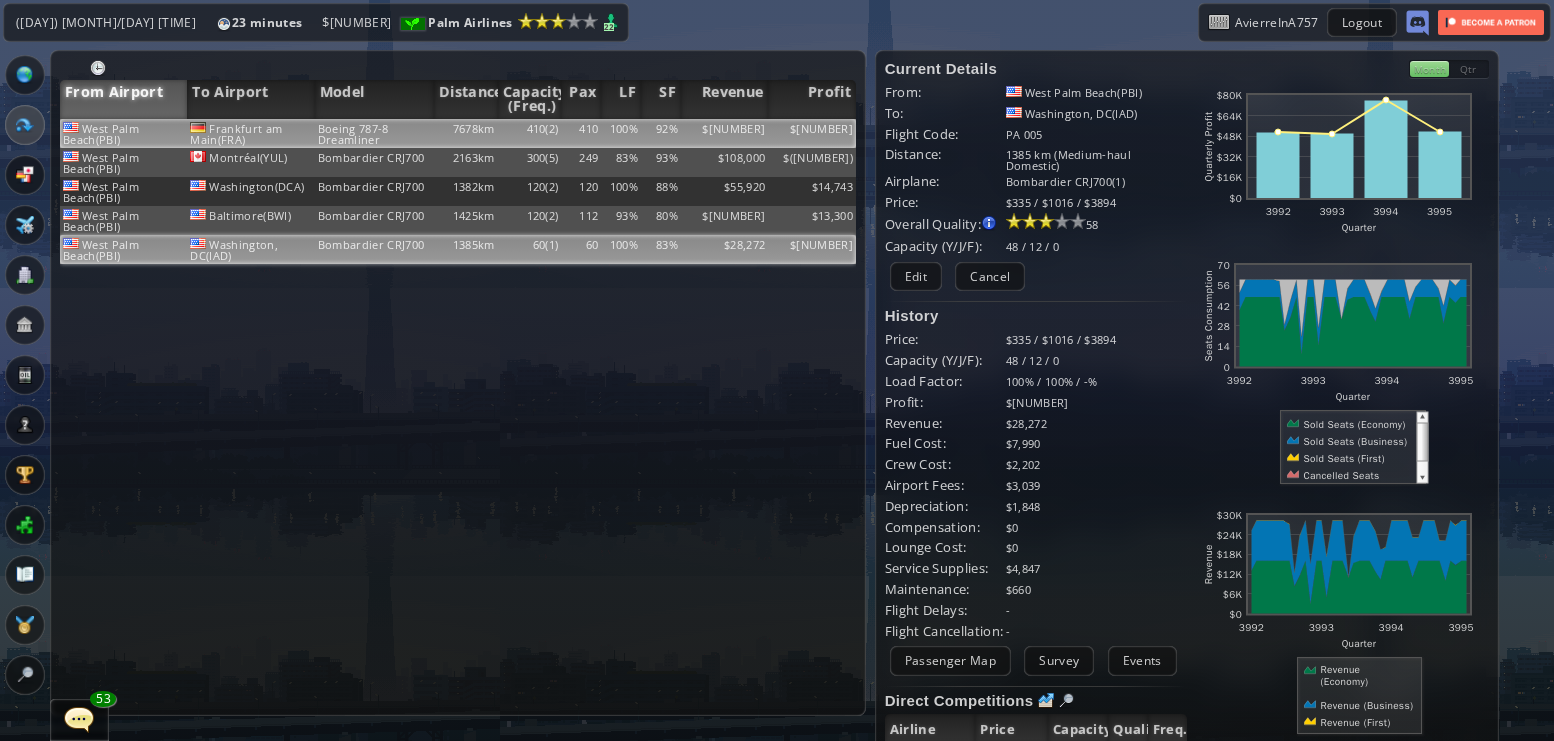 click on "Frankfurt am Main(FRA)" at bounding box center [250, 133] 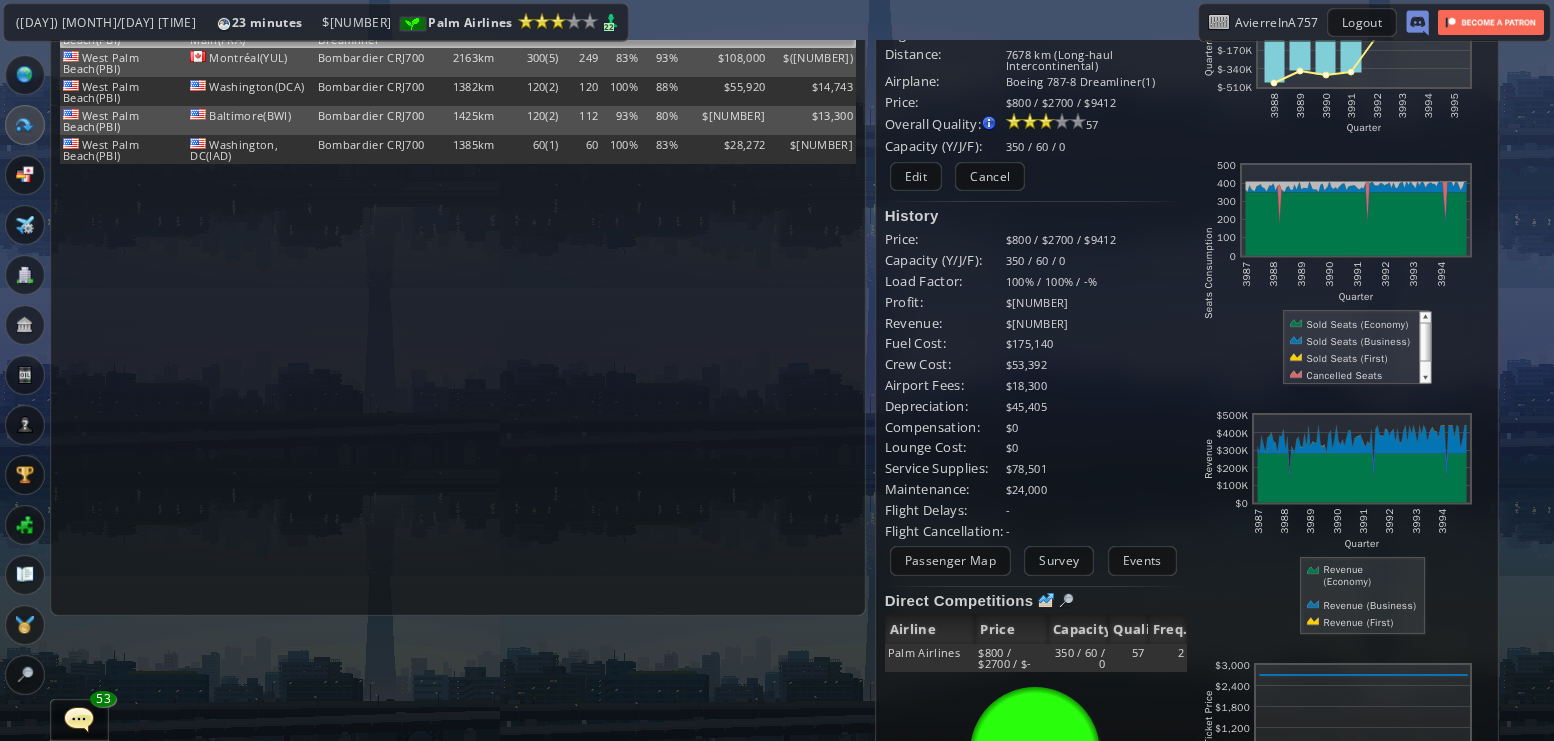 scroll, scrollTop: 101, scrollLeft: 0, axis: vertical 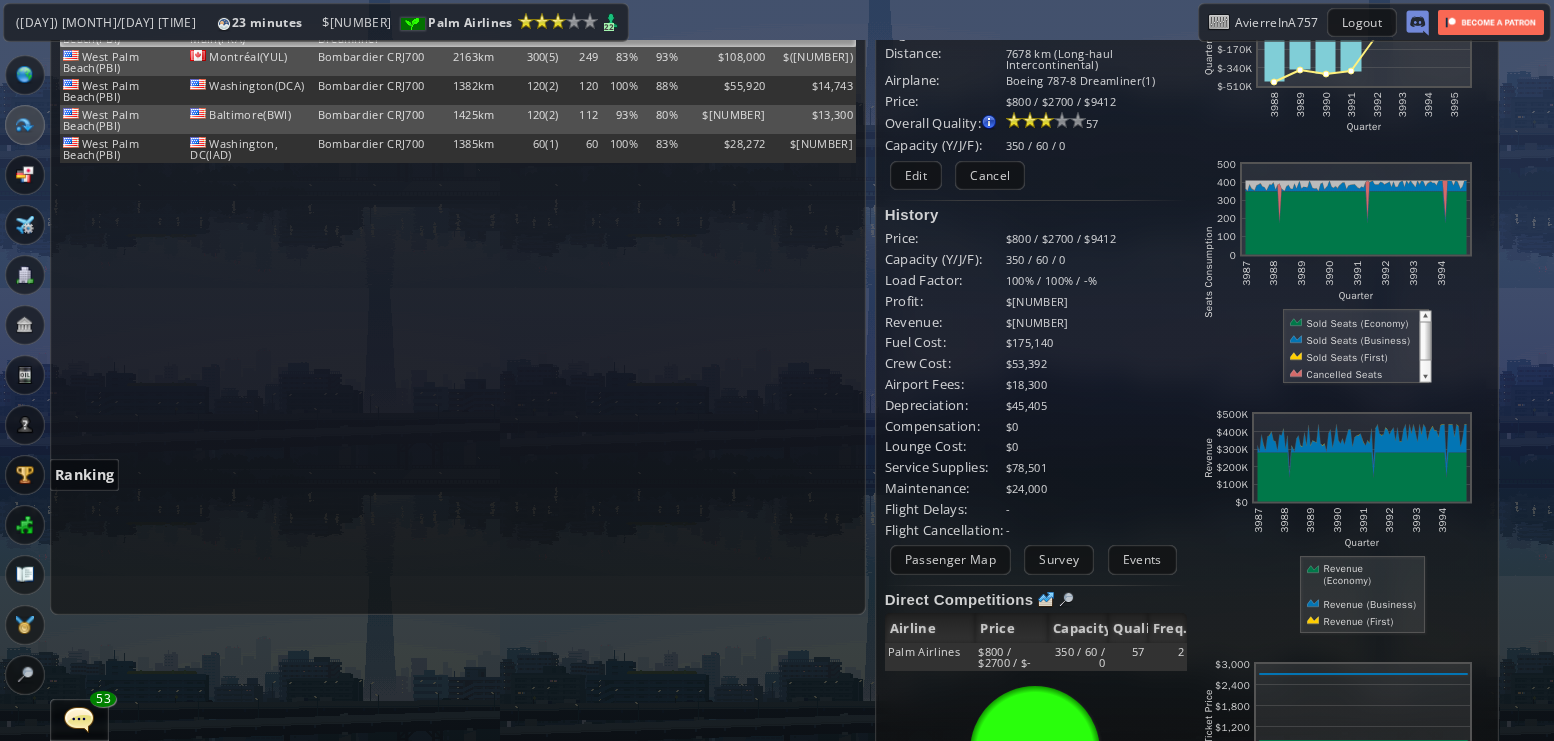click at bounding box center [25, 475] 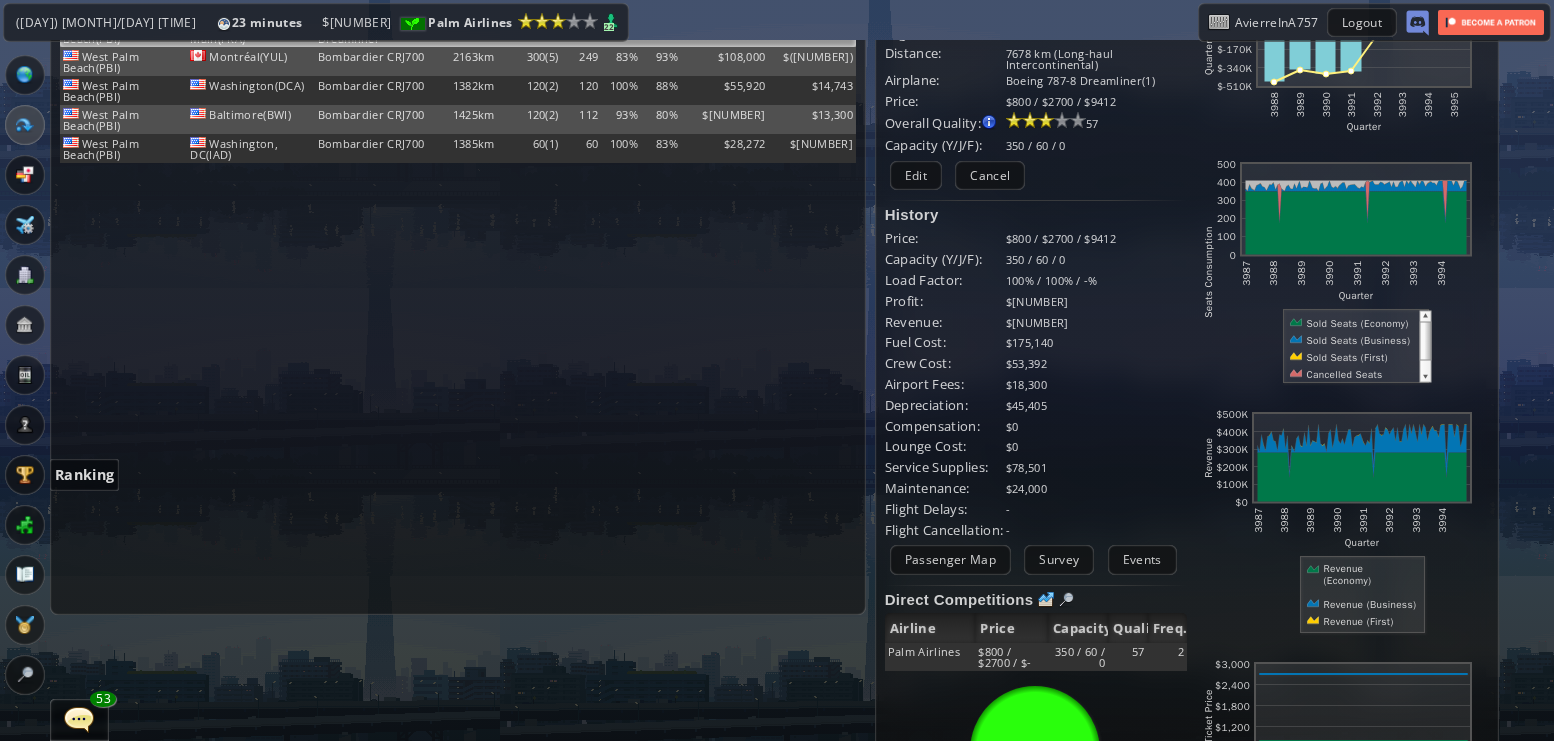 scroll, scrollTop: 0, scrollLeft: 0, axis: both 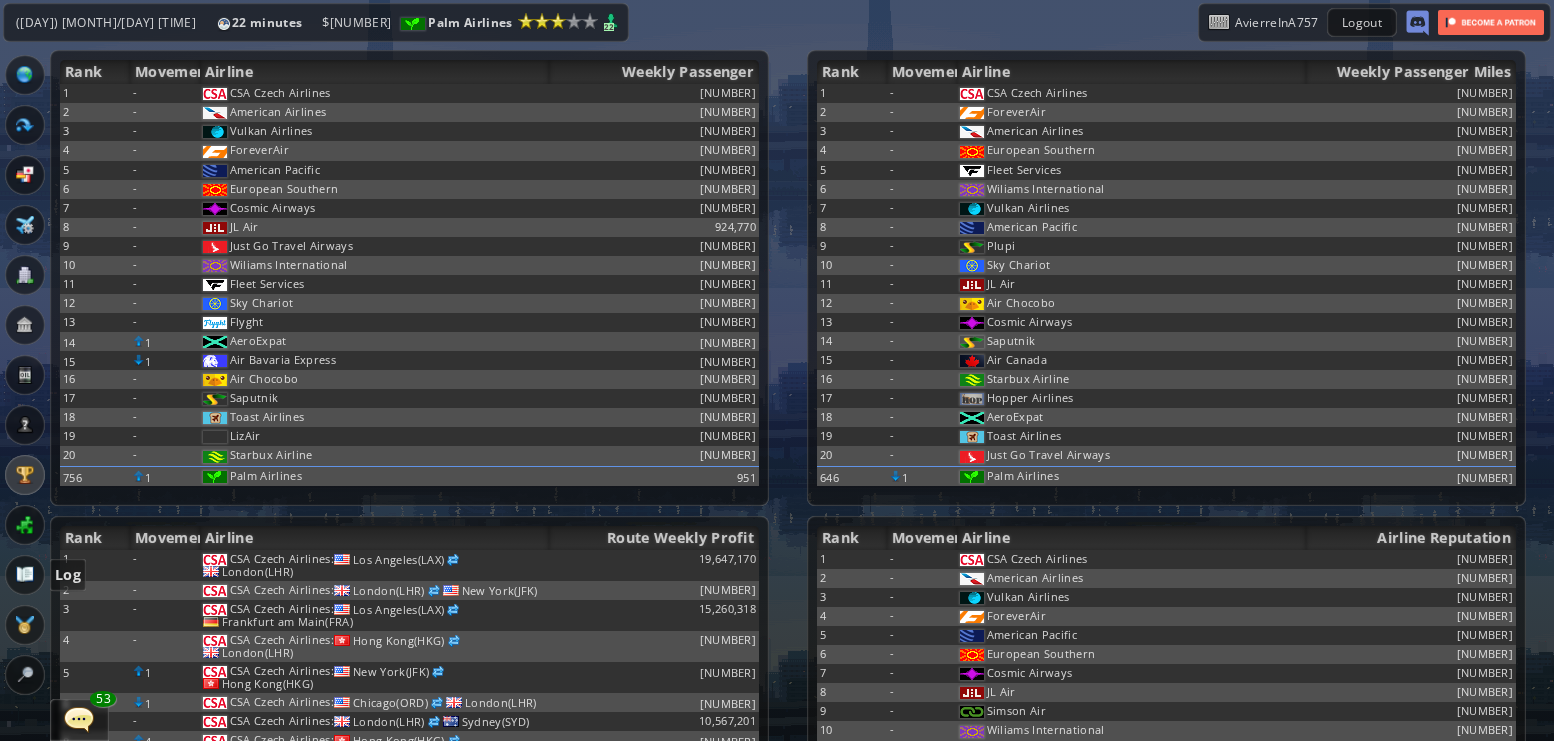 click at bounding box center [25, 575] 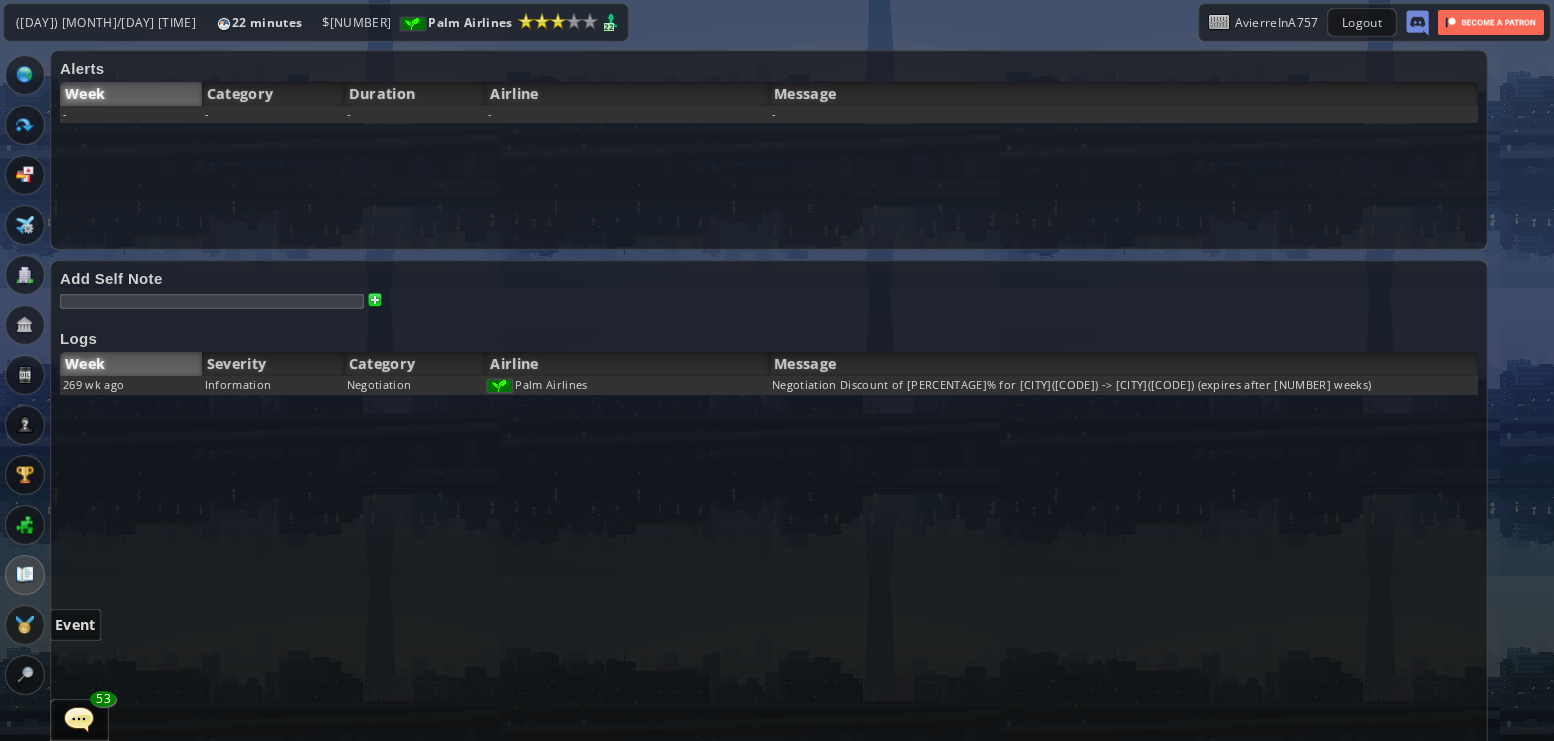 click at bounding box center [25, 625] 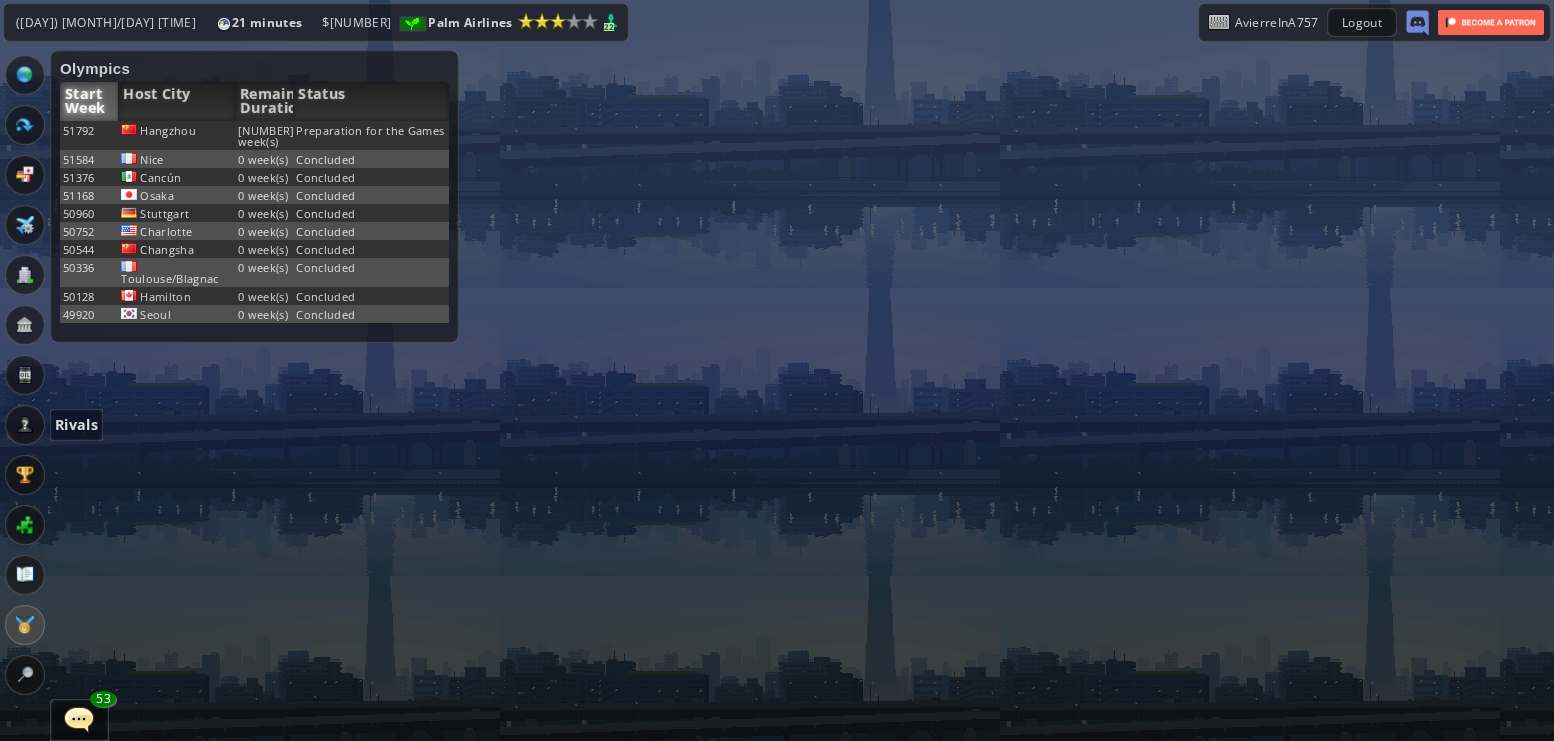 click at bounding box center [25, 425] 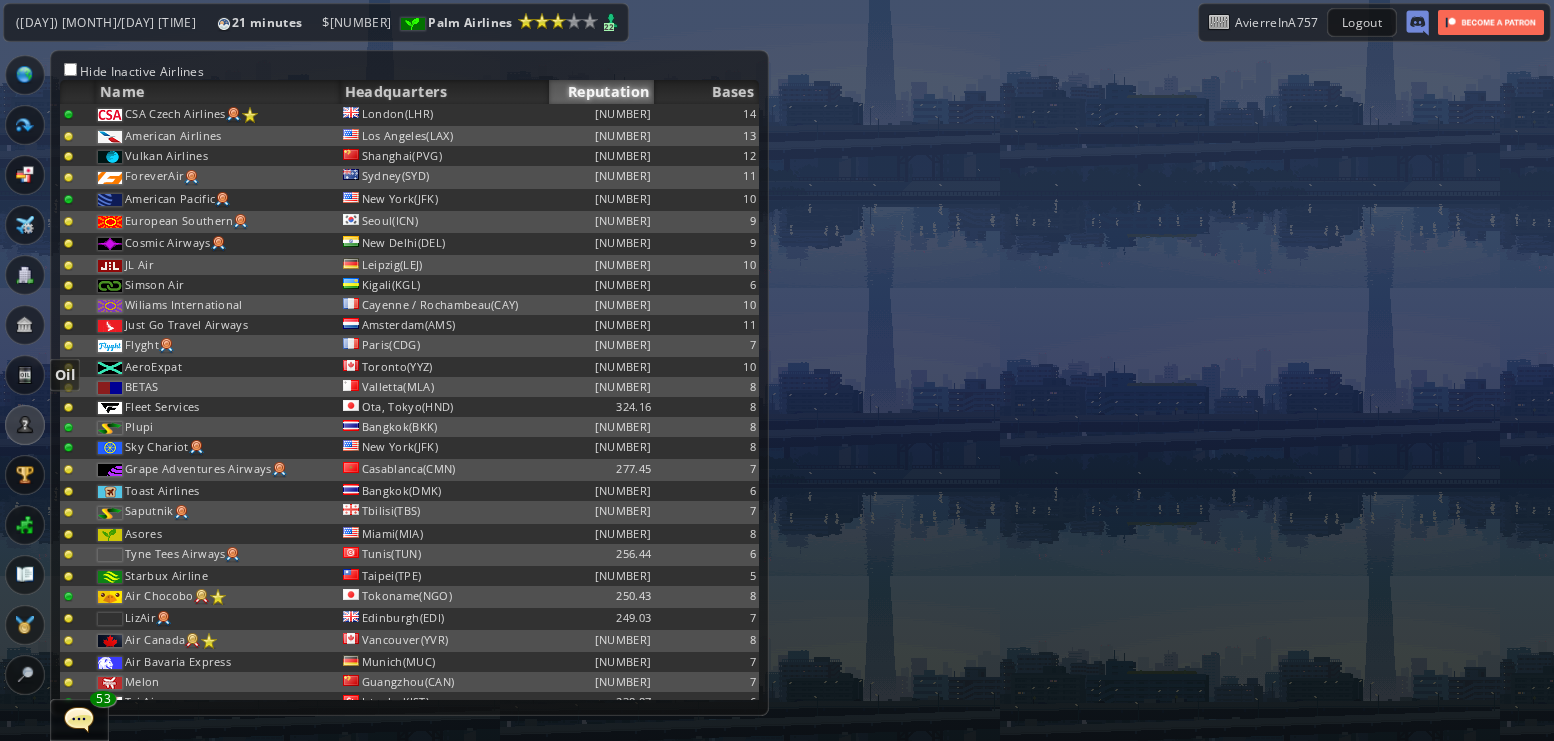 click at bounding box center [25, 375] 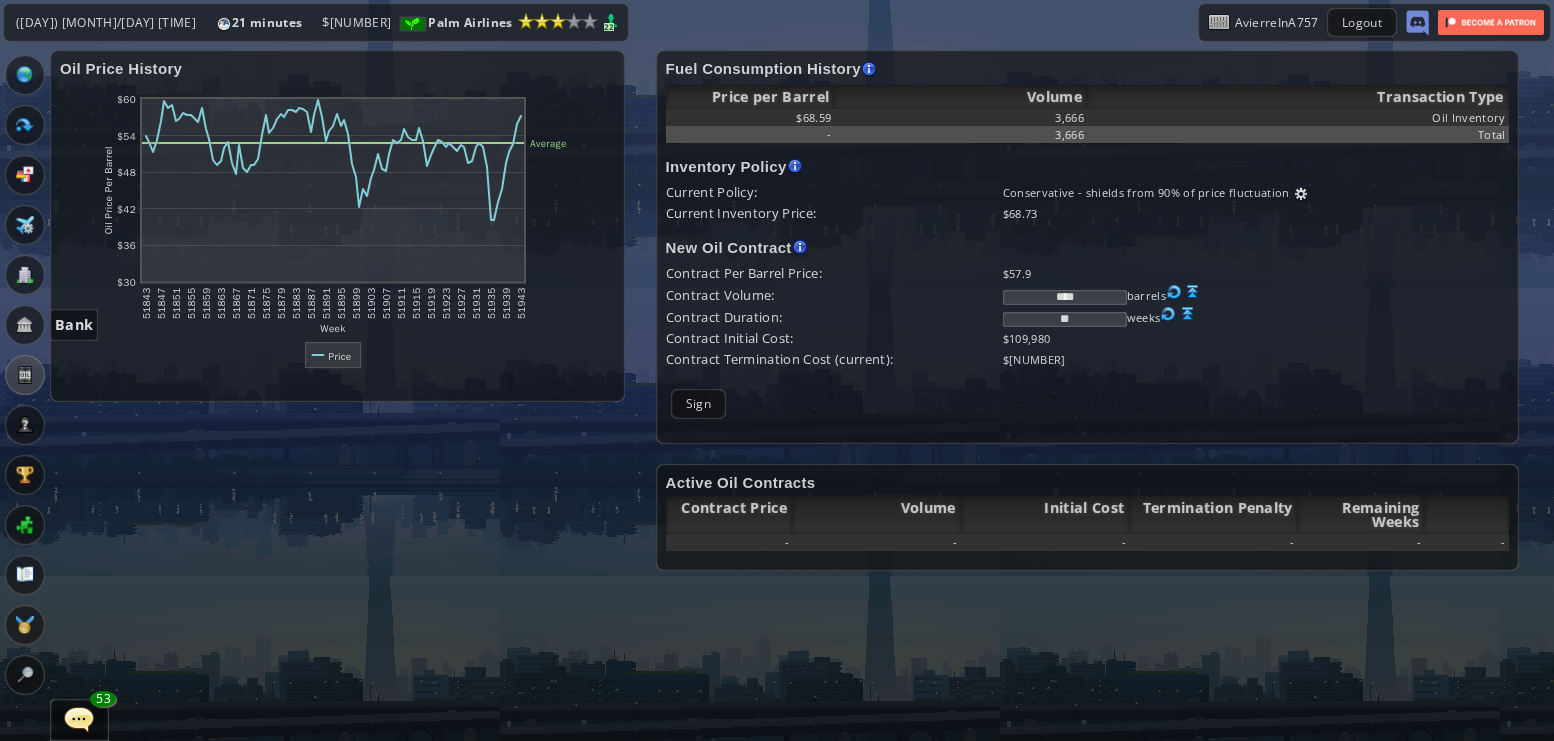 click at bounding box center (25, 325) 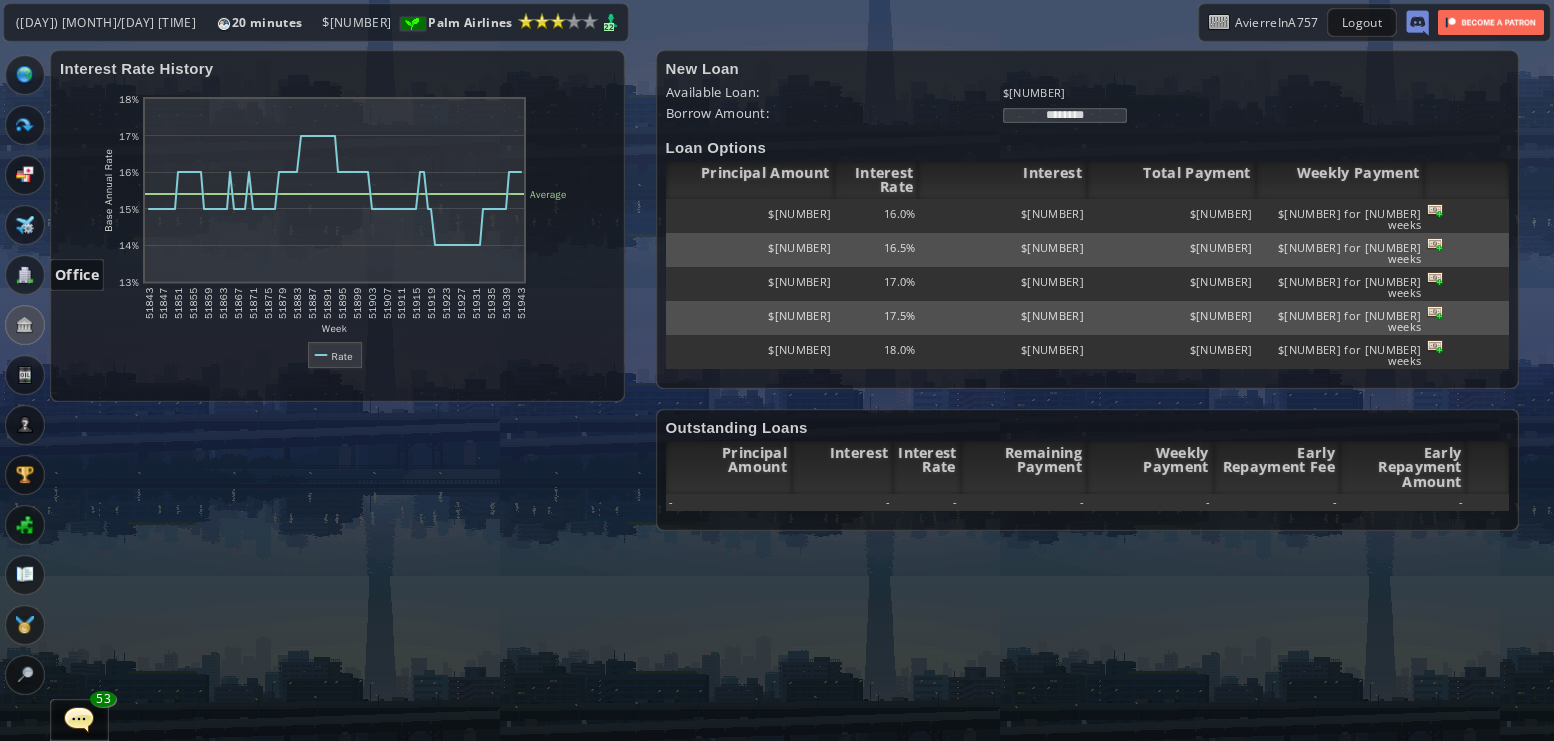 click at bounding box center [25, 275] 